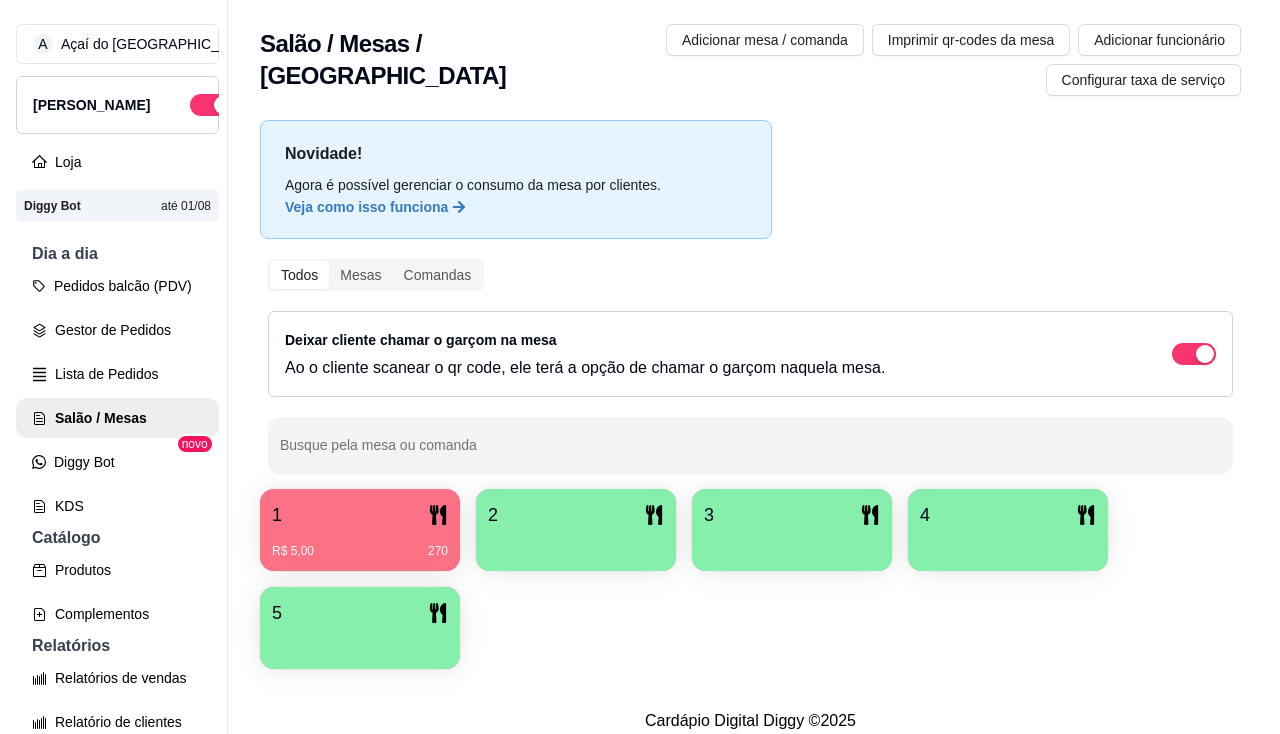 scroll, scrollTop: 0, scrollLeft: 0, axis: both 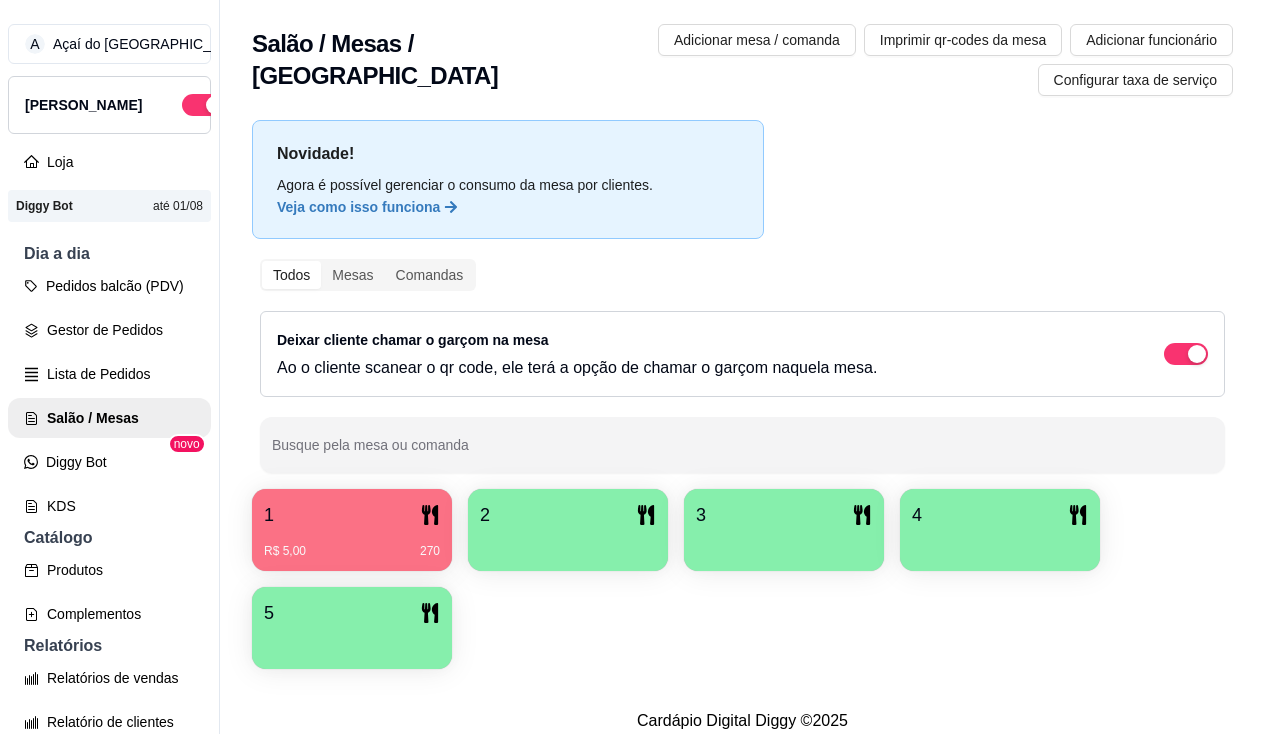click at bounding box center (568, 544) 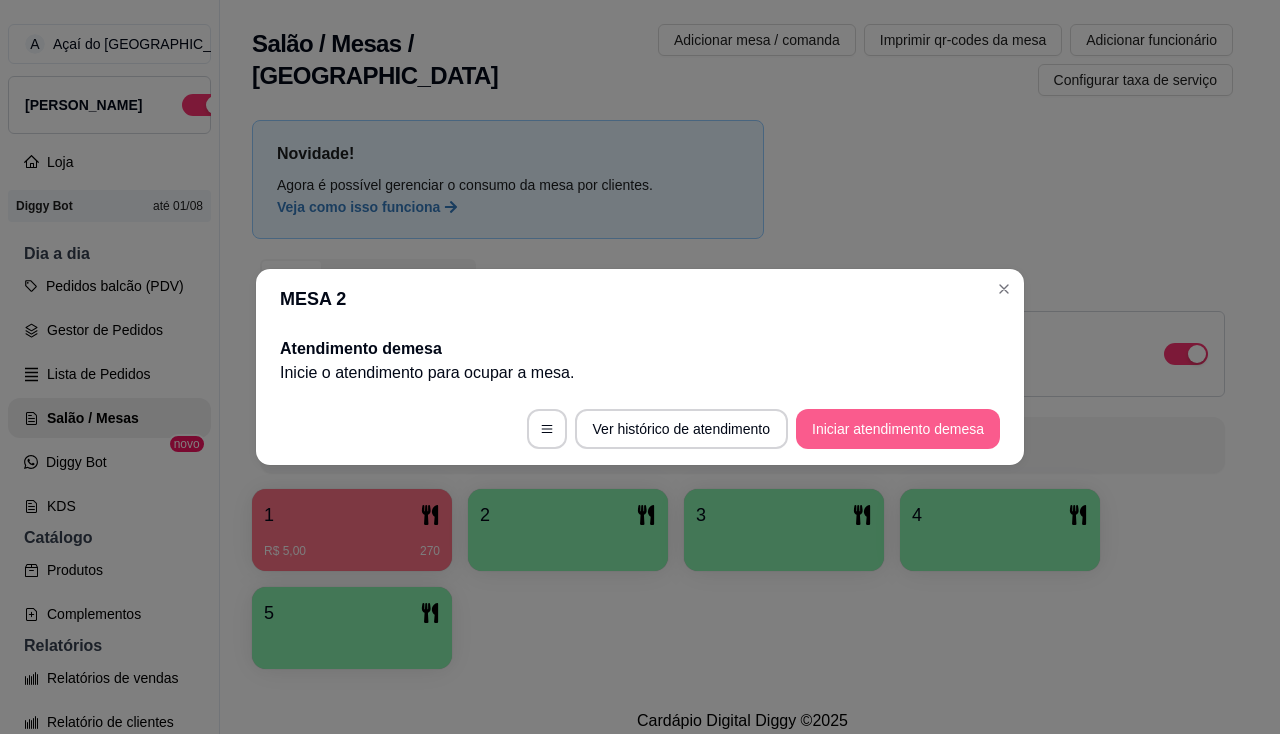 click on "Iniciar atendimento de  mesa" at bounding box center (898, 429) 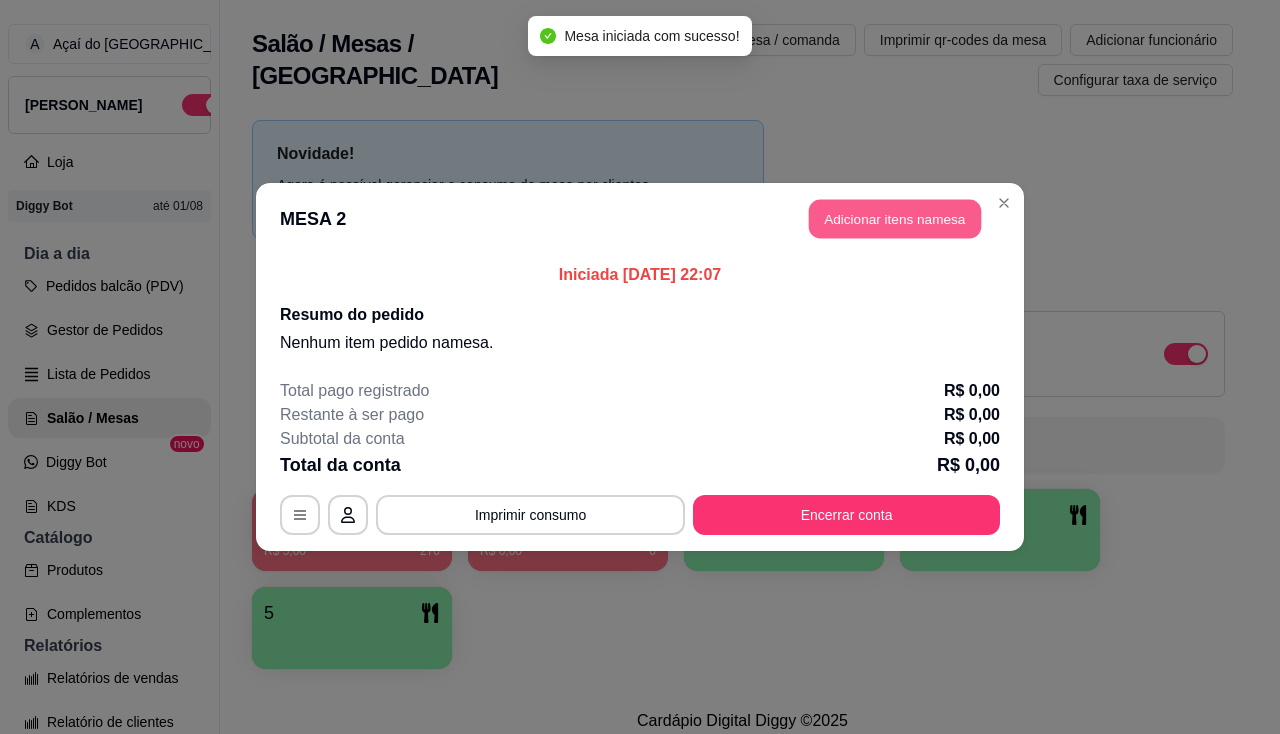 click on "Adicionar itens na  mesa" at bounding box center (895, 219) 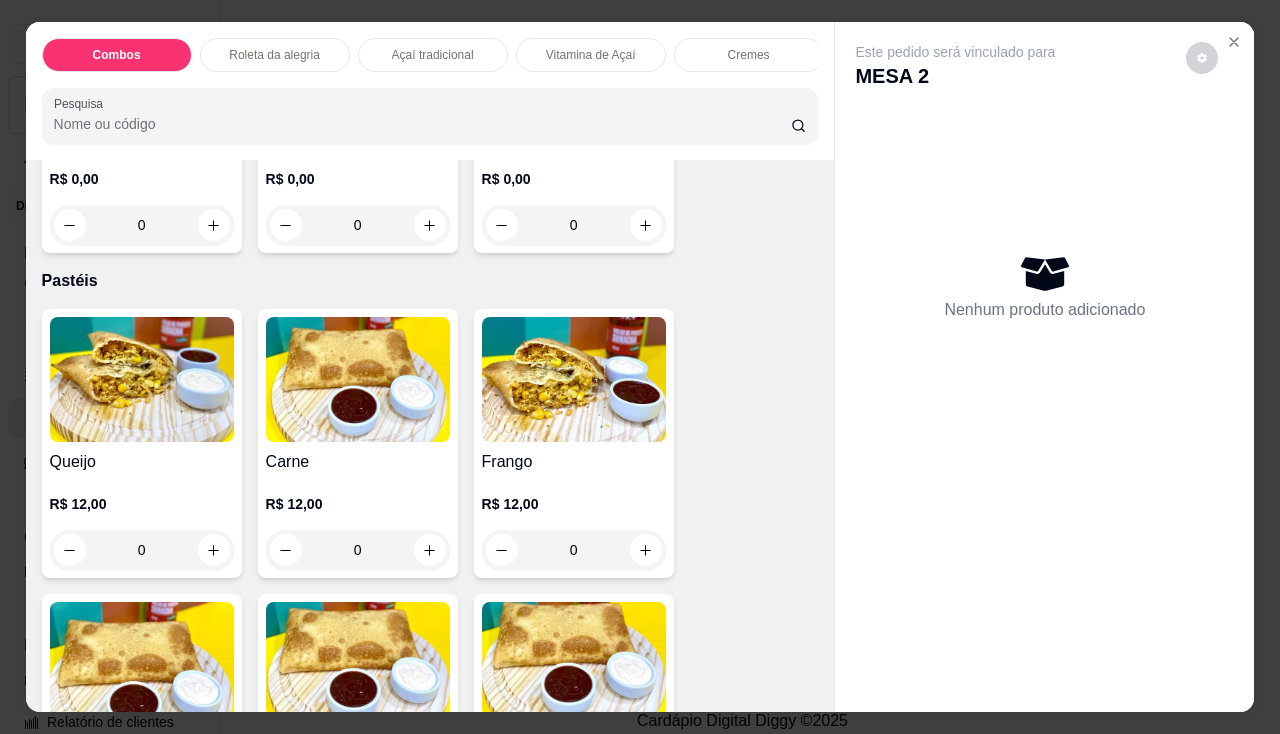 scroll, scrollTop: 2300, scrollLeft: 0, axis: vertical 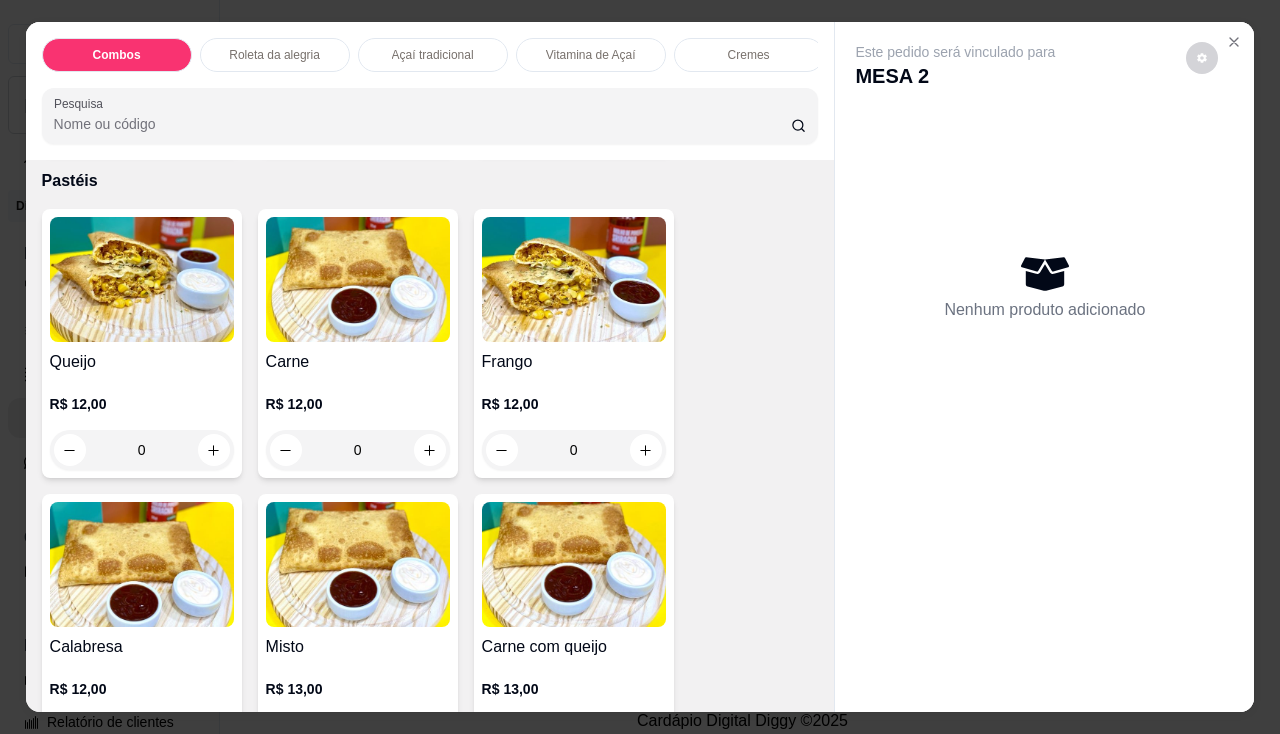 click at bounding box center (574, 279) 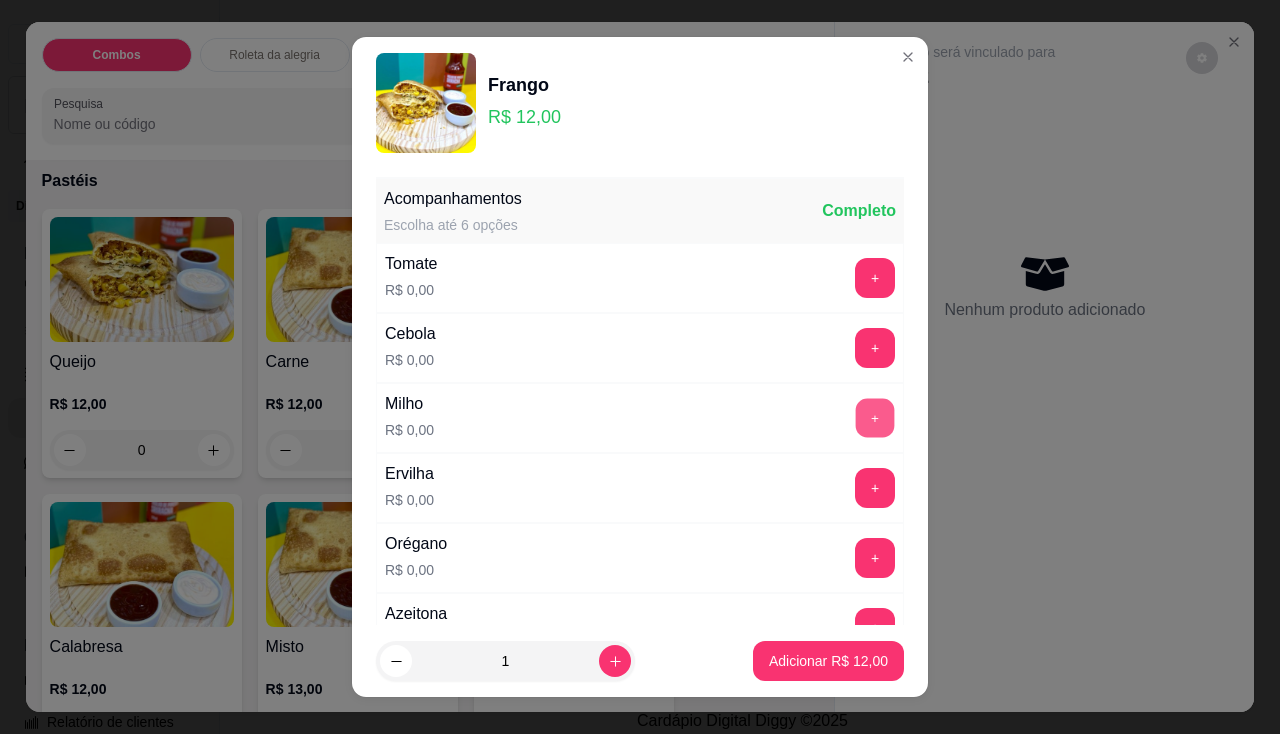 click on "+" at bounding box center (875, 417) 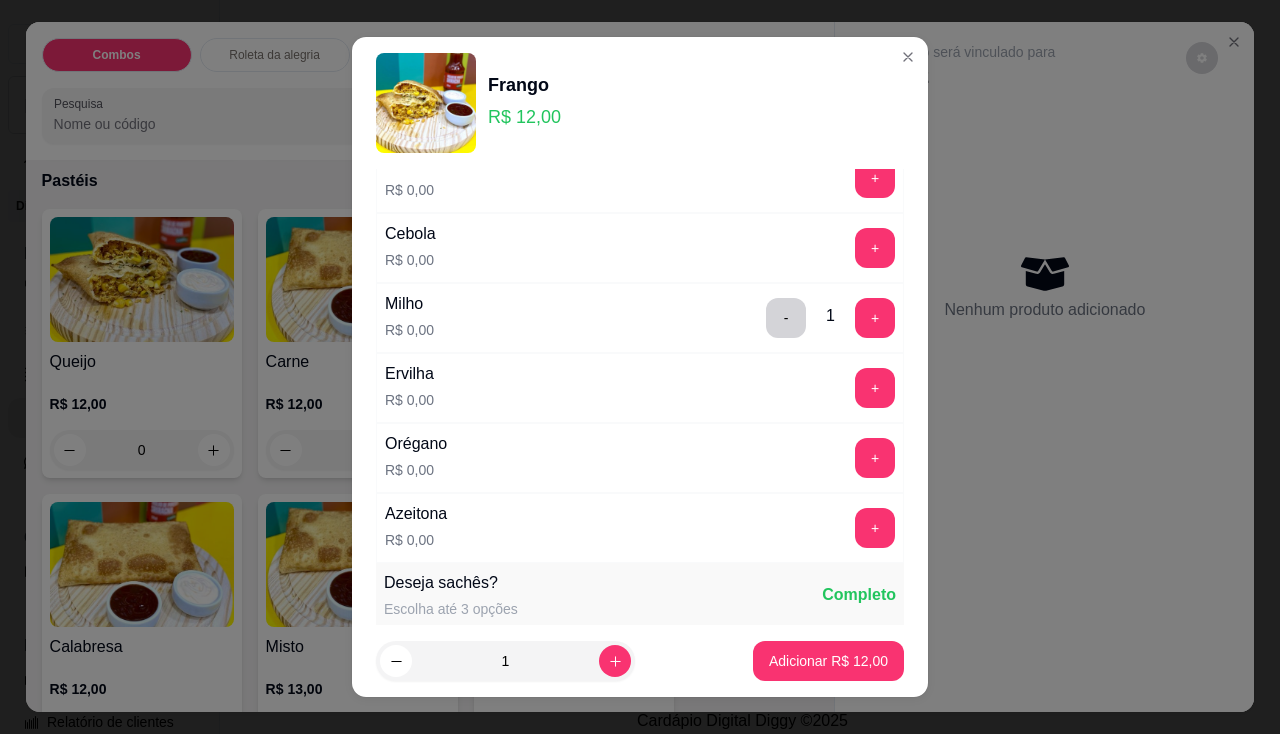 scroll, scrollTop: 200, scrollLeft: 0, axis: vertical 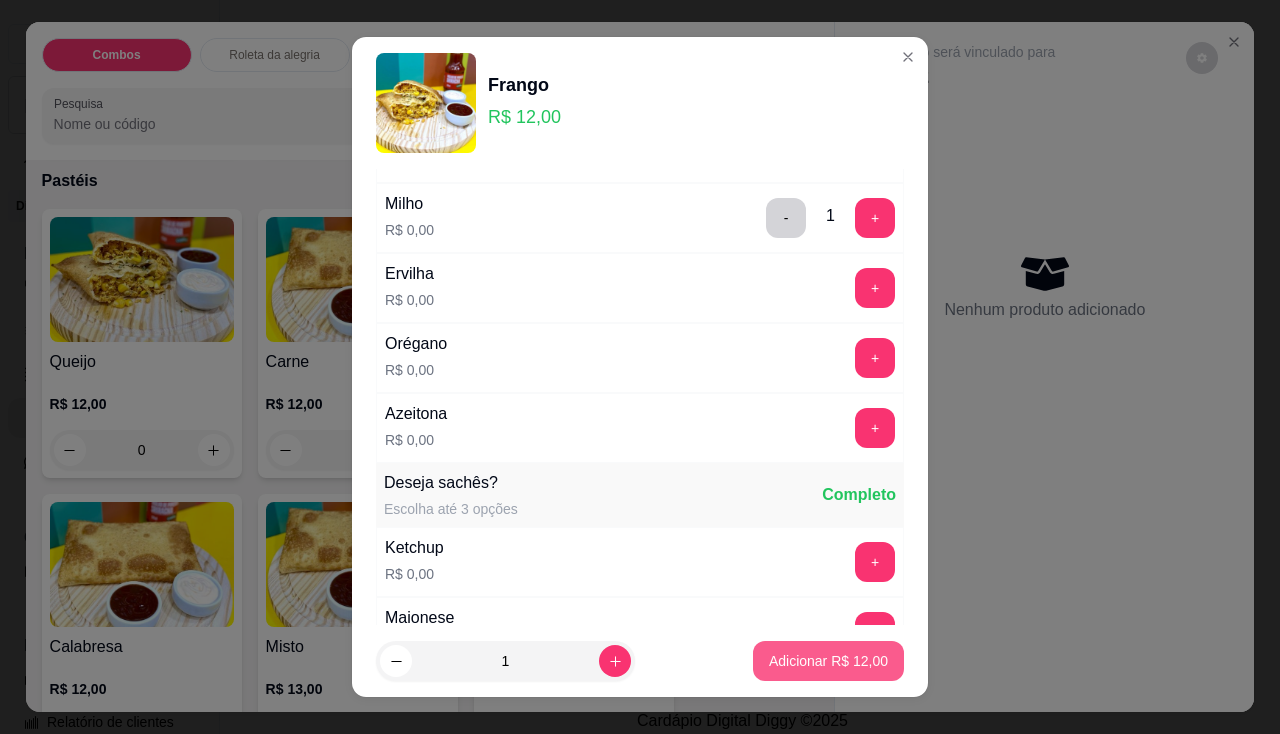 click on "Adicionar   R$ 12,00" at bounding box center (828, 661) 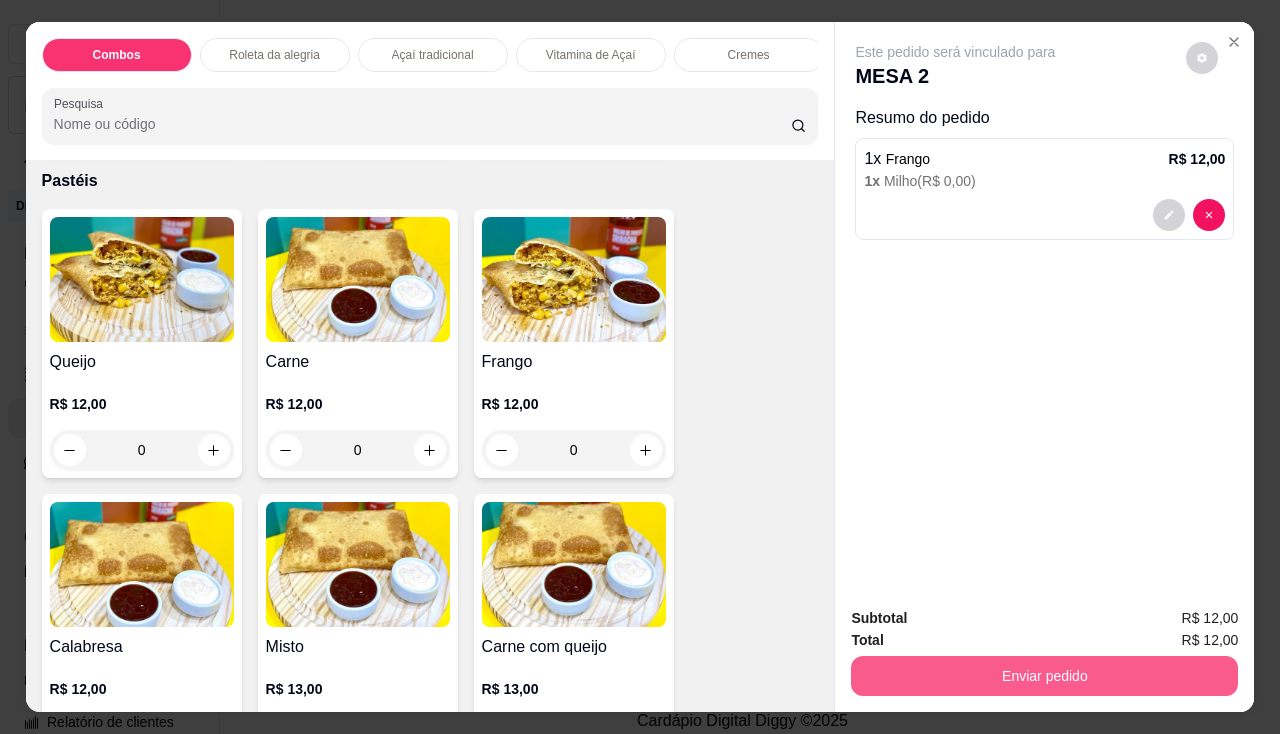 click on "Enviar pedido" at bounding box center (1044, 676) 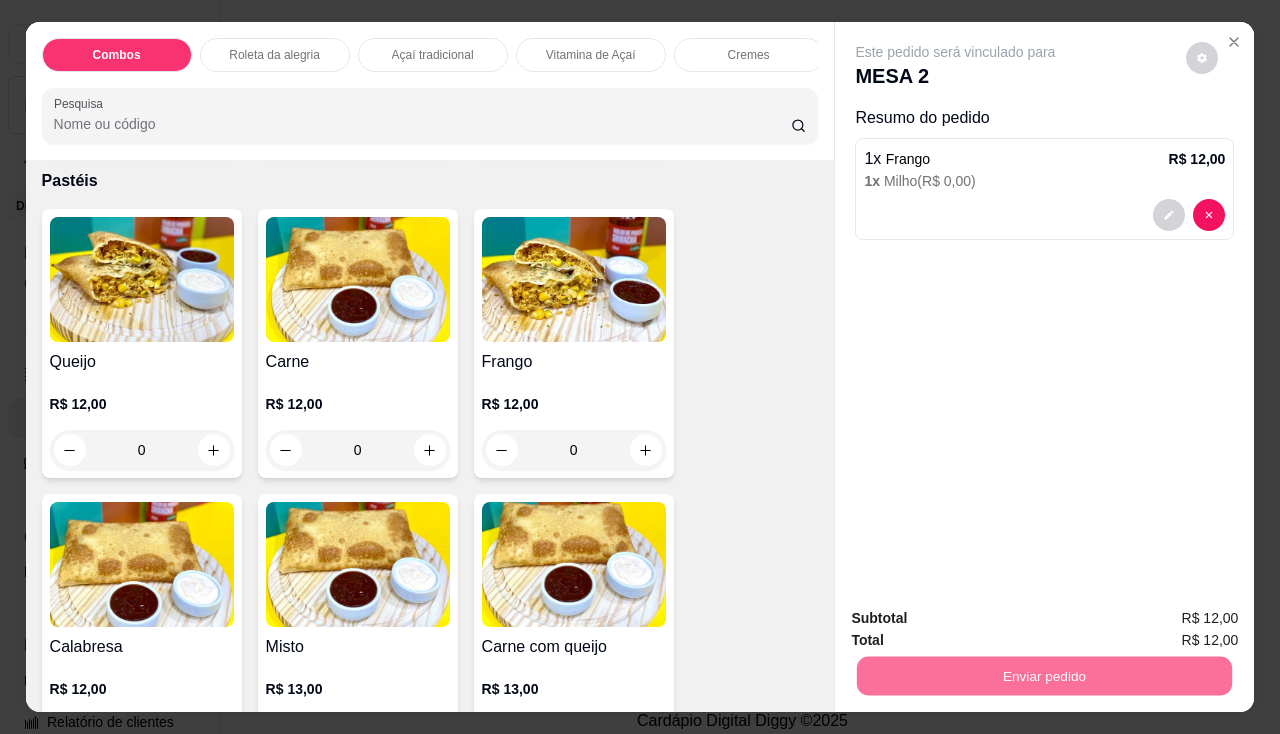 click on "Não registrar e enviar pedido" at bounding box center (979, 619) 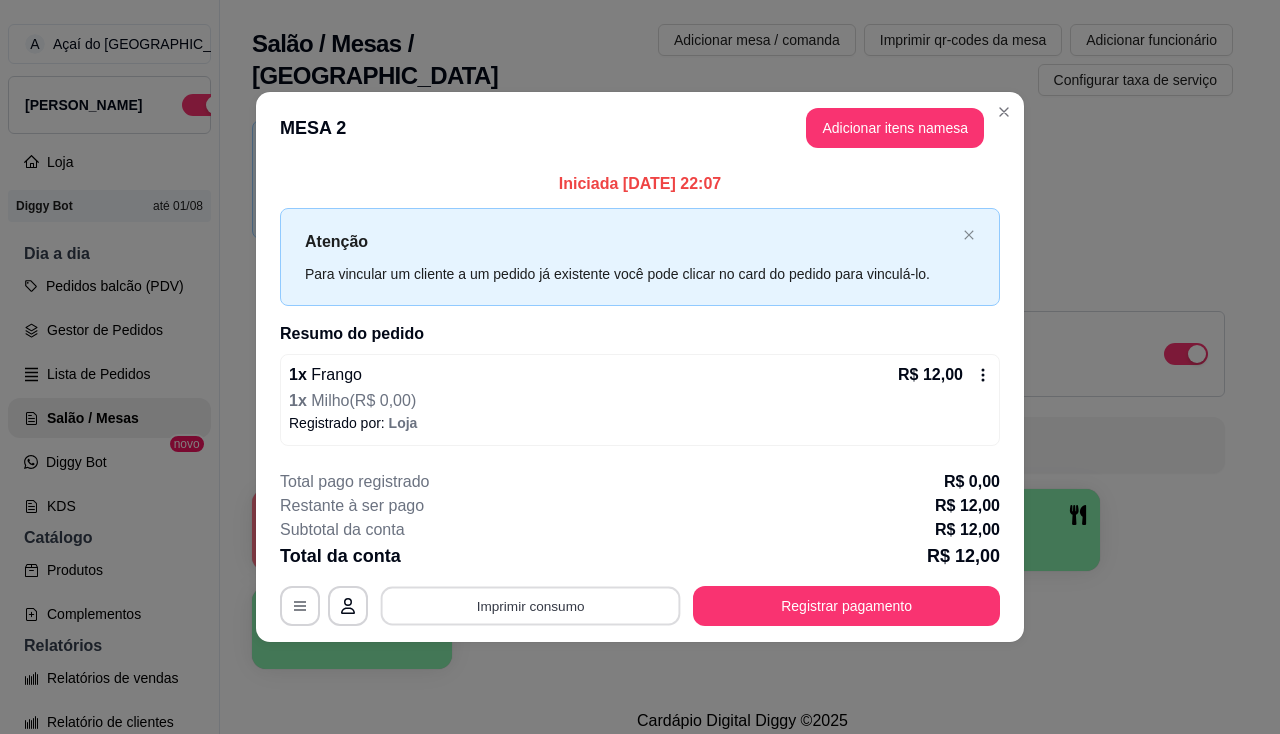 click on "Imprimir consumo" at bounding box center (531, 605) 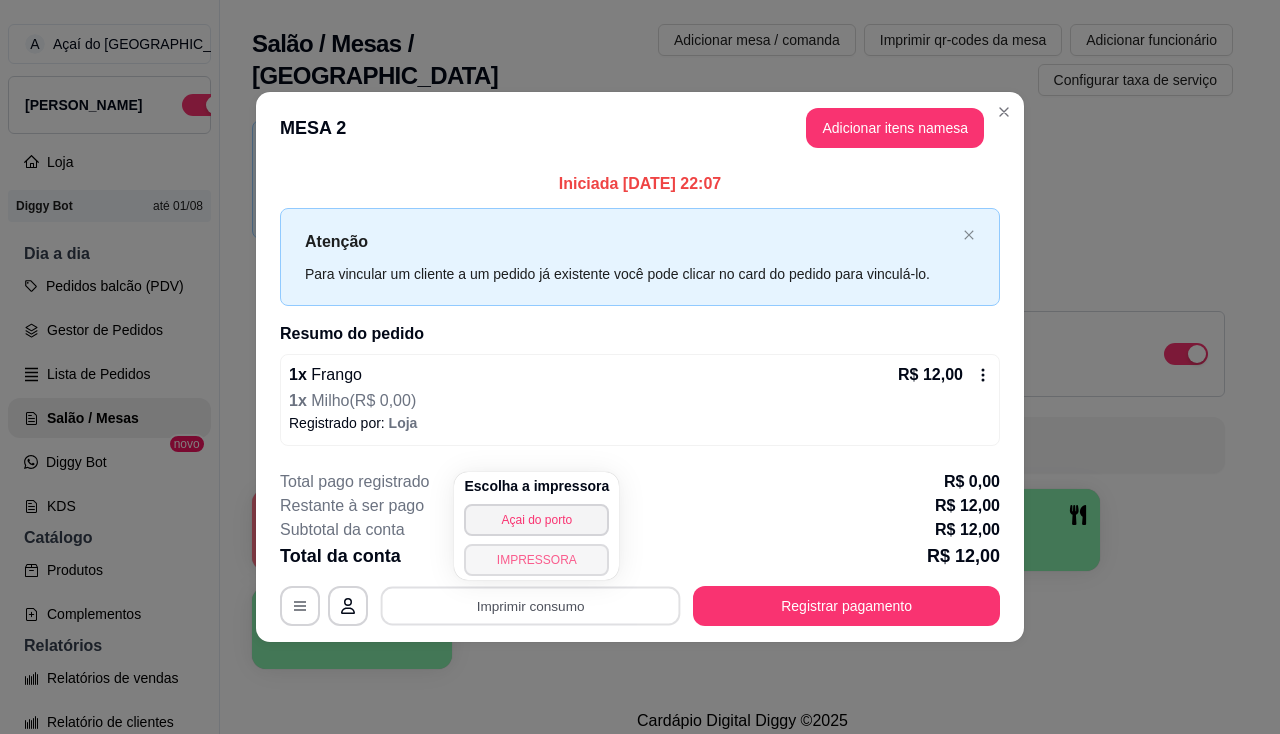 click on "IMPRESSORA" at bounding box center (536, 560) 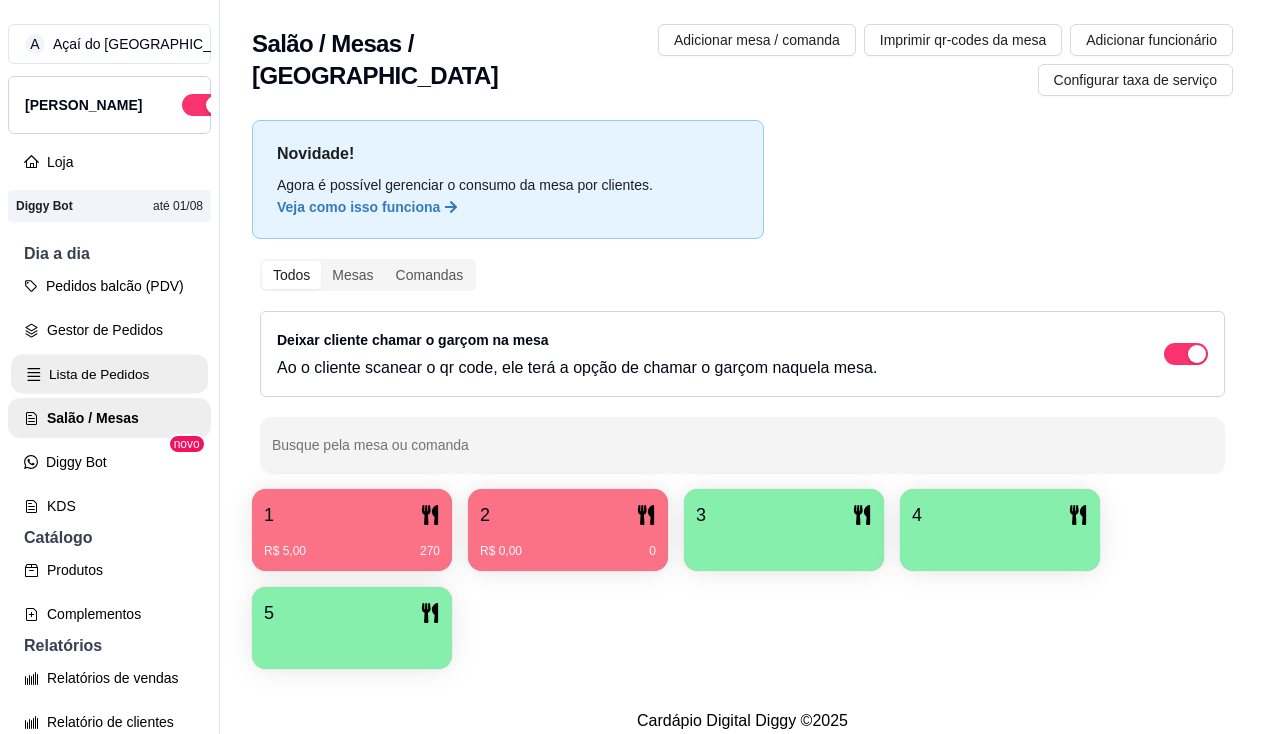 click on "Lista de Pedidos" at bounding box center [109, 374] 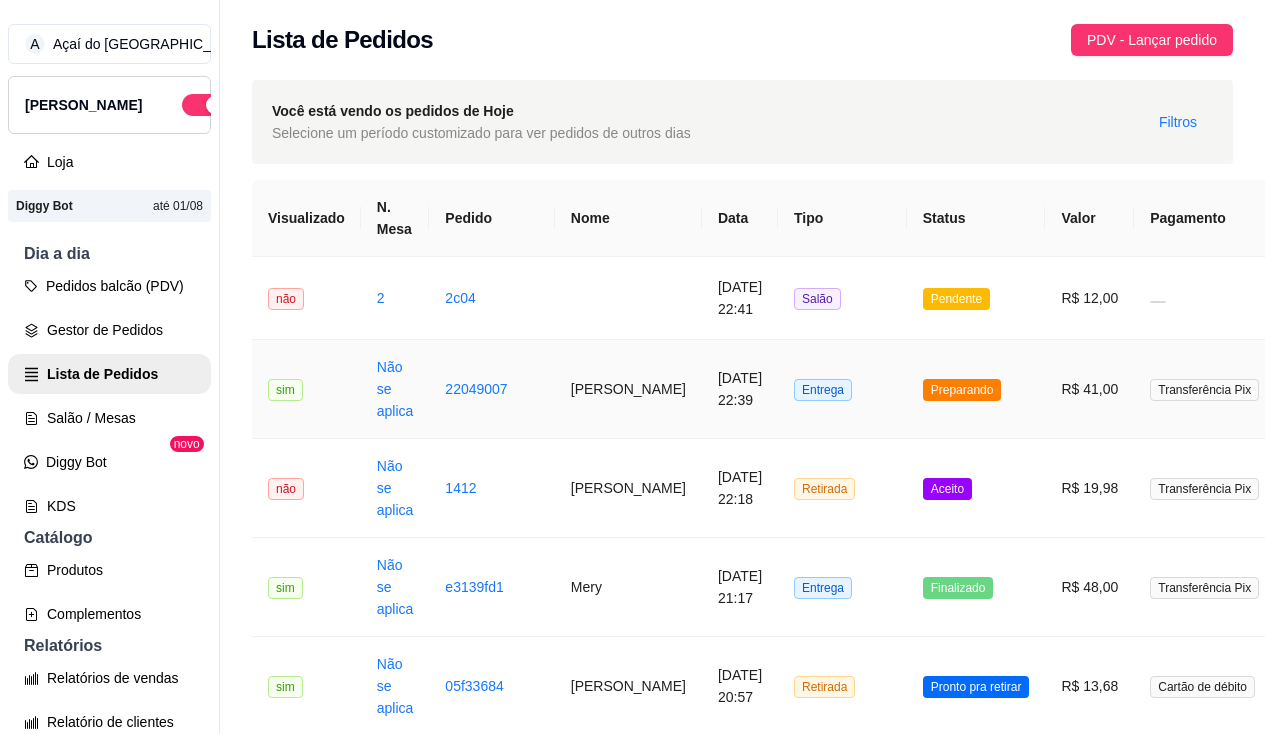 click on "22049007" at bounding box center (491, 389) 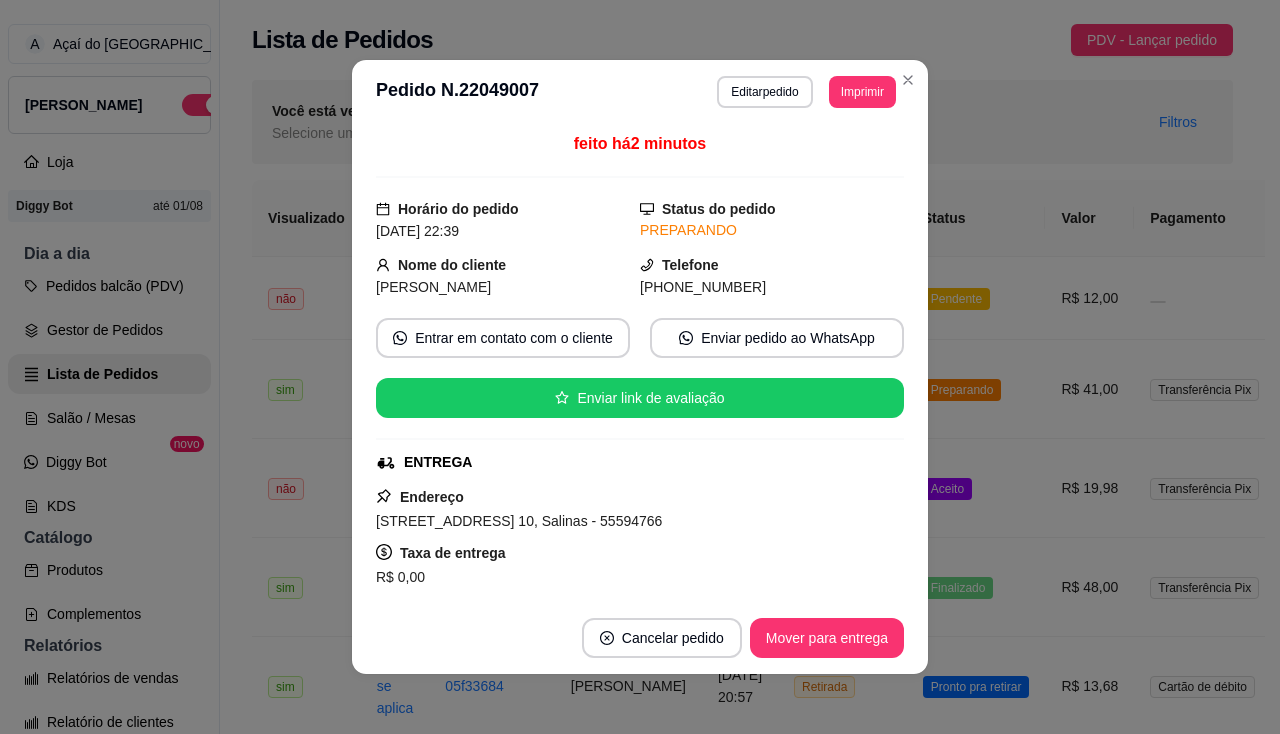 click on "**********" at bounding box center (640, 92) 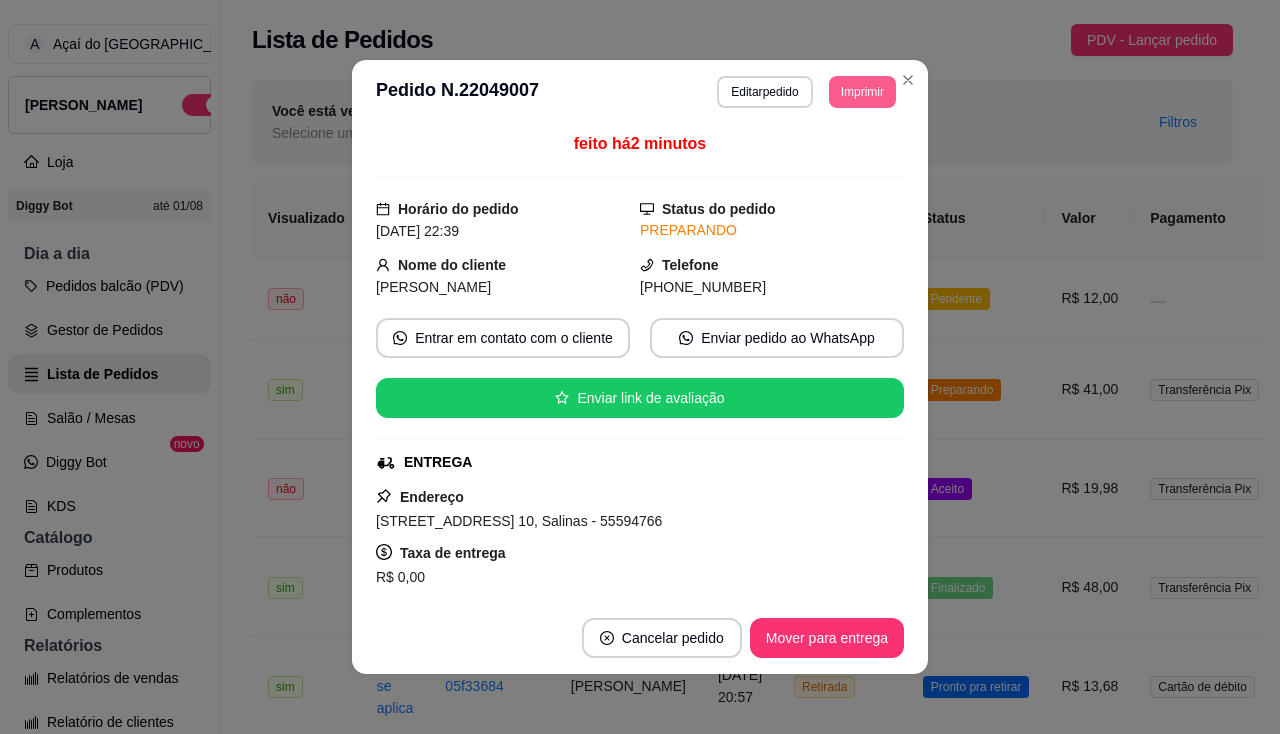 click on "Imprimir" at bounding box center [862, 92] 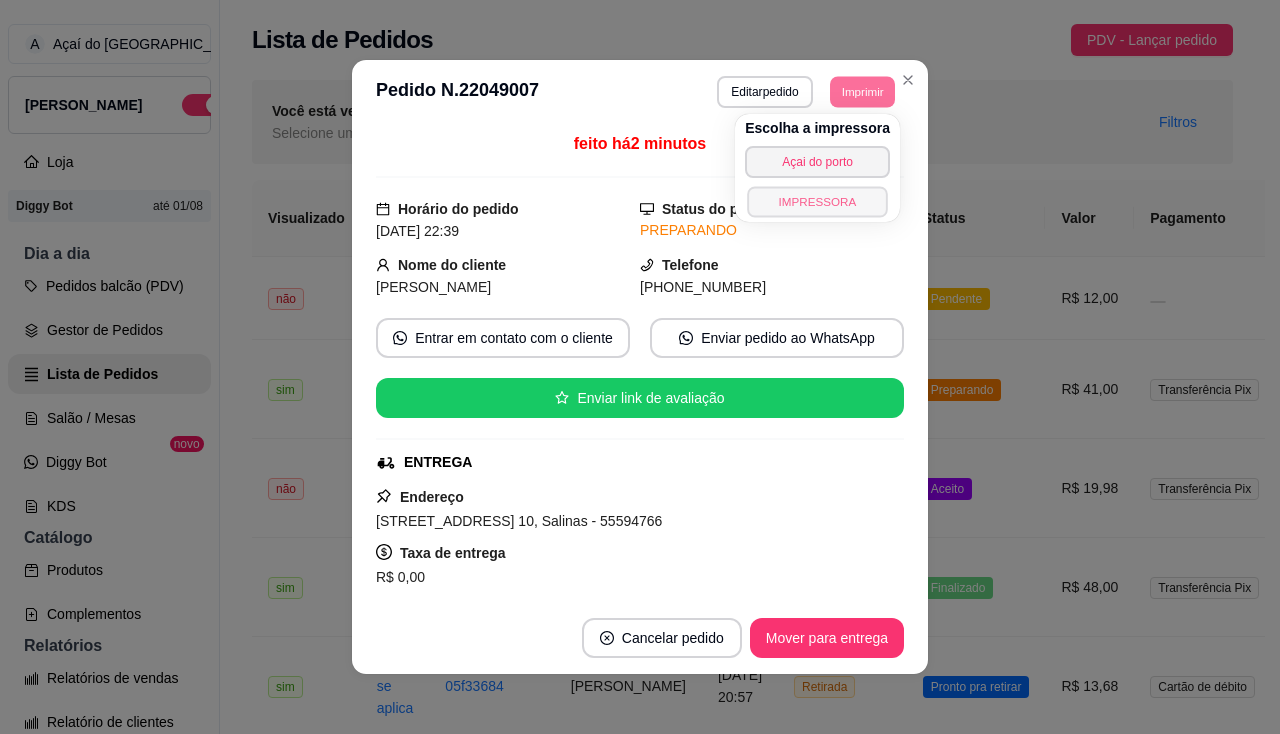 click on "IMPRESSORA" at bounding box center [817, 201] 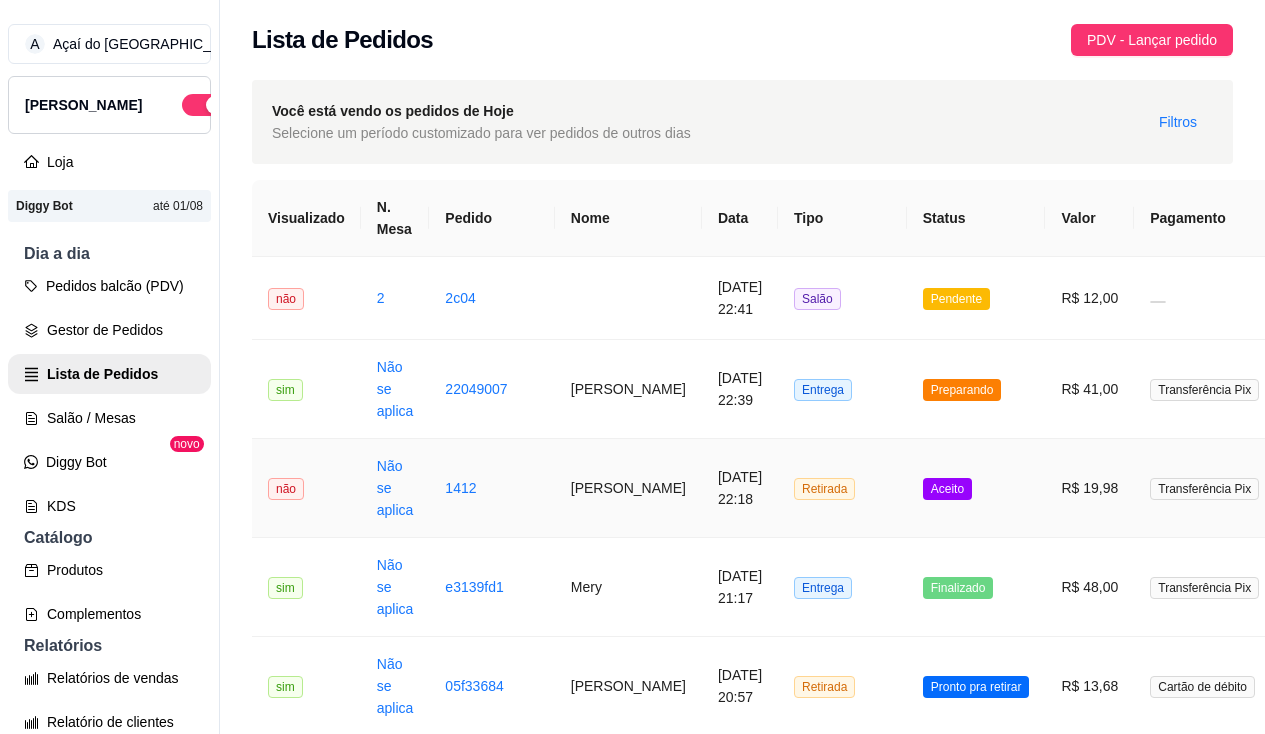 click on "[PERSON_NAME]" at bounding box center [628, 488] 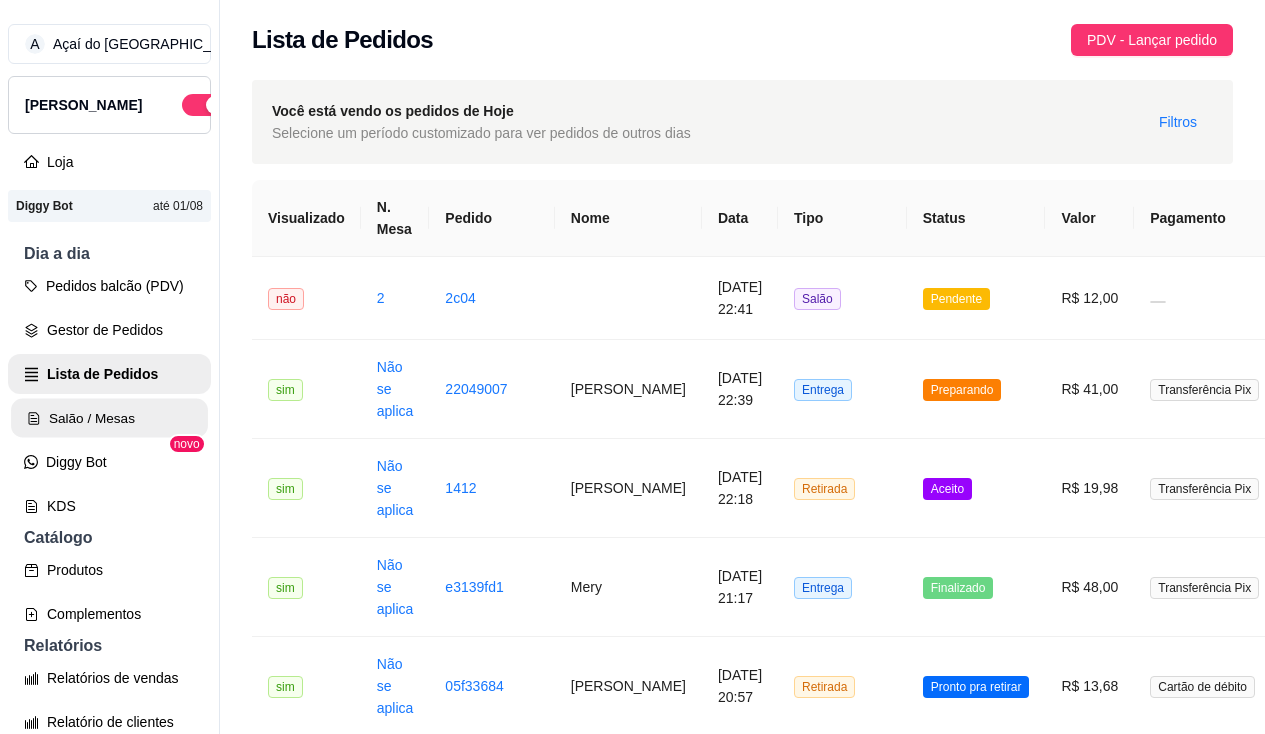 click on "Salão / Mesas" at bounding box center [109, 418] 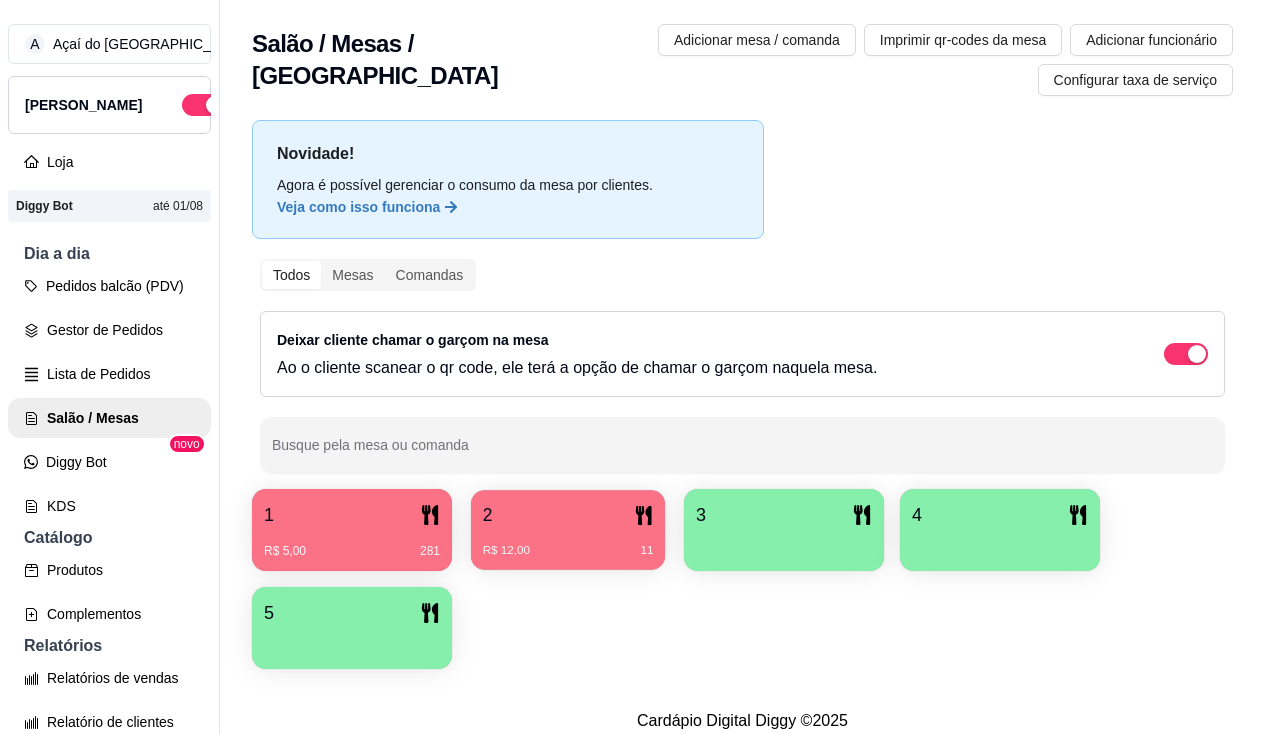 click on "R$ 12,00 11" at bounding box center [568, 543] 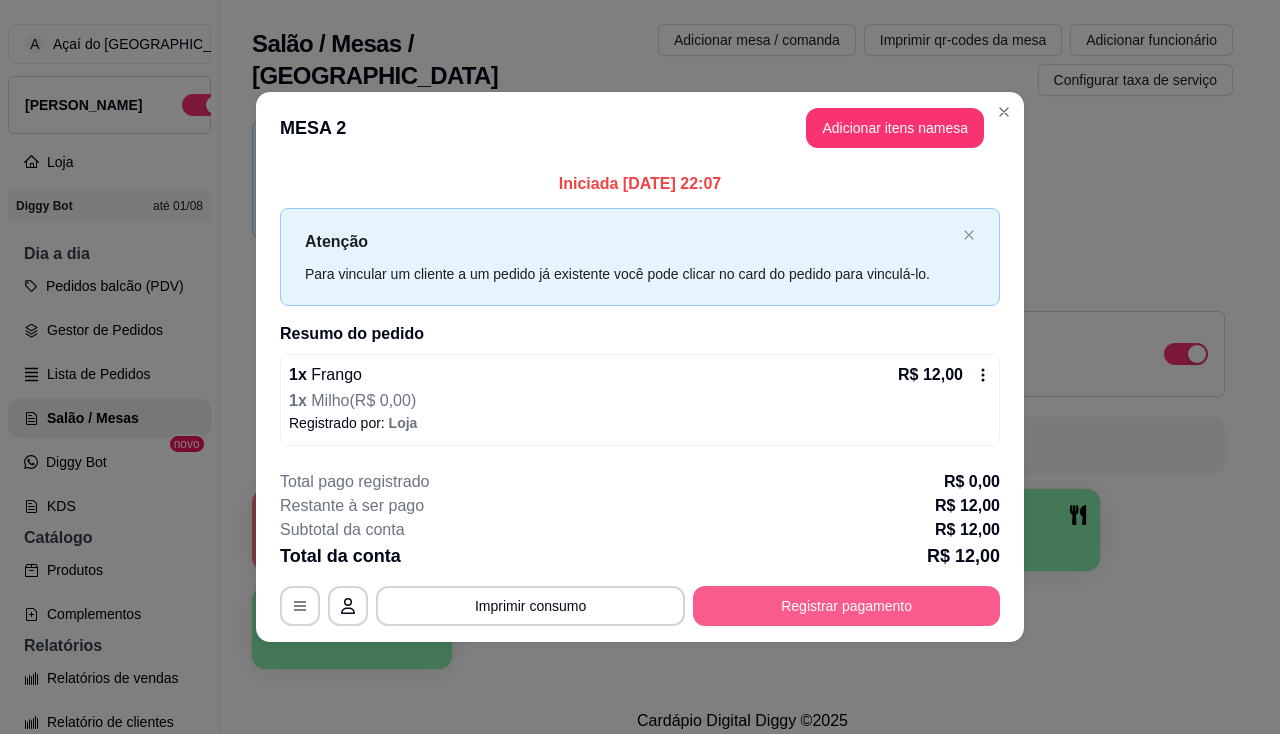 click on "Registrar pagamento" at bounding box center (846, 606) 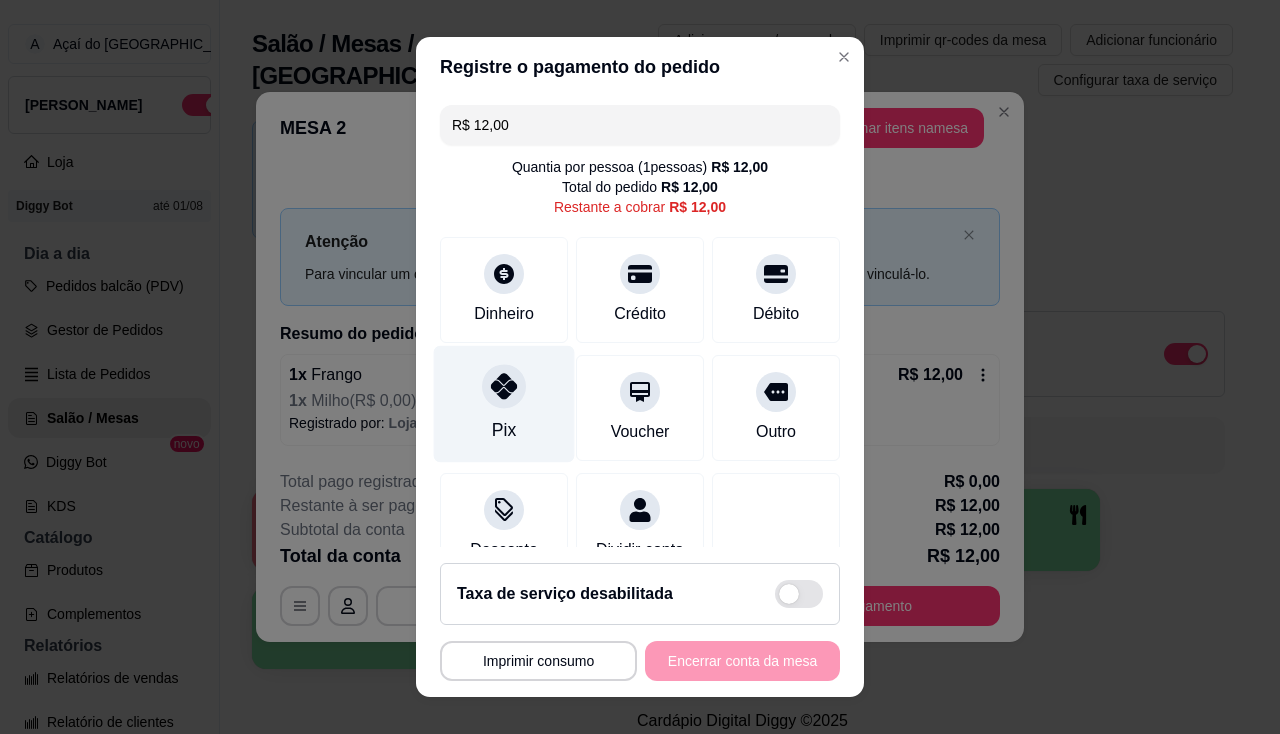 click at bounding box center [504, 386] 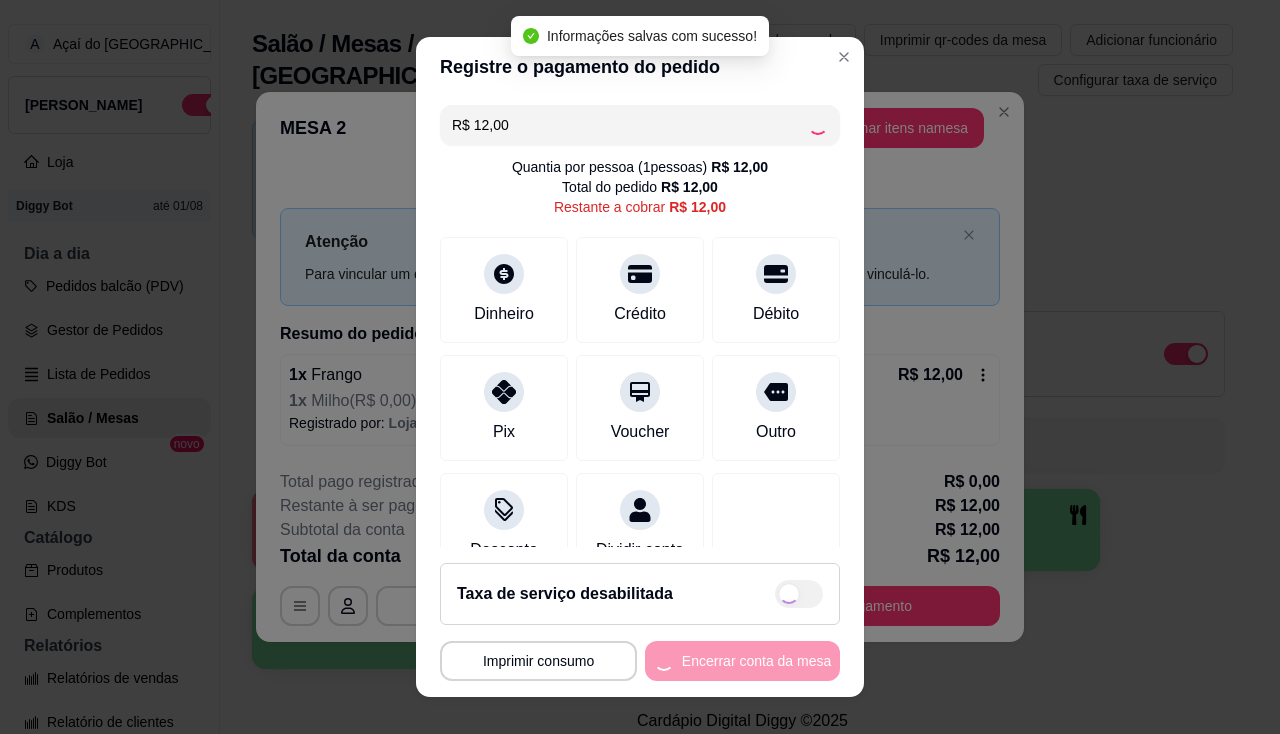 type on "R$ 0,00" 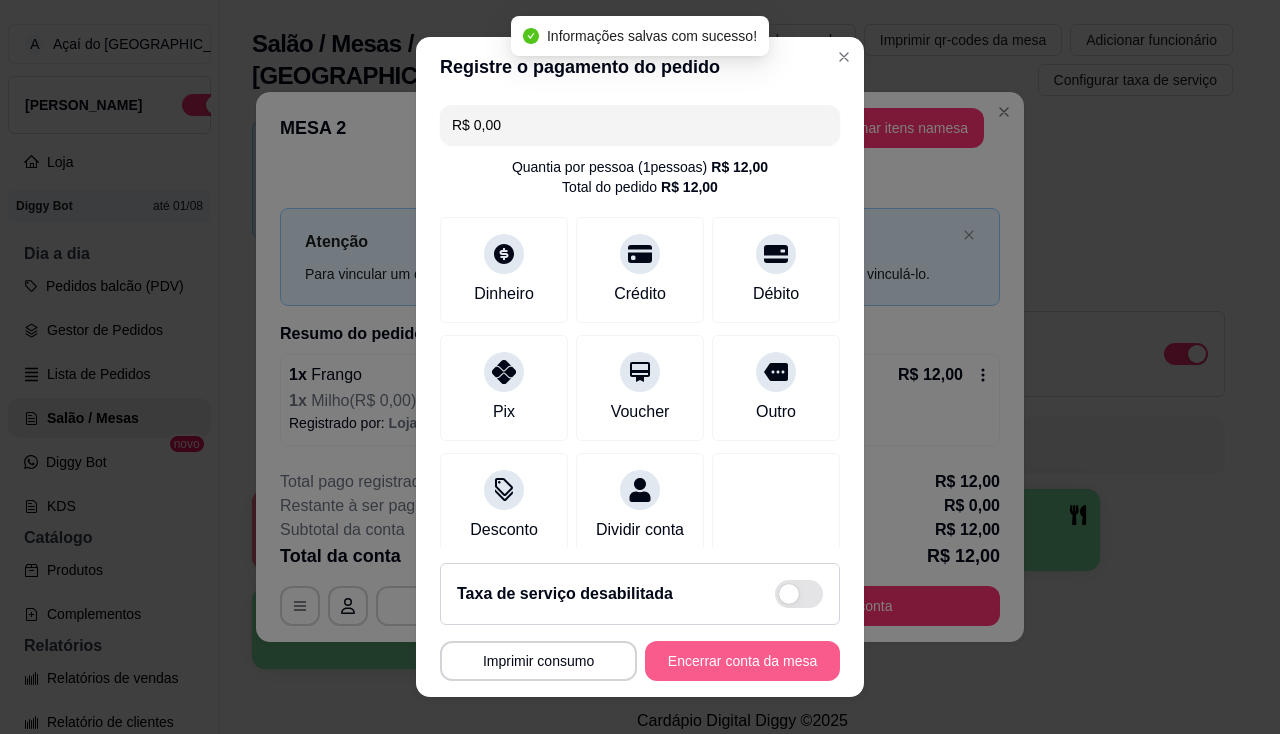 click on "Encerrar conta da mesa" at bounding box center (742, 661) 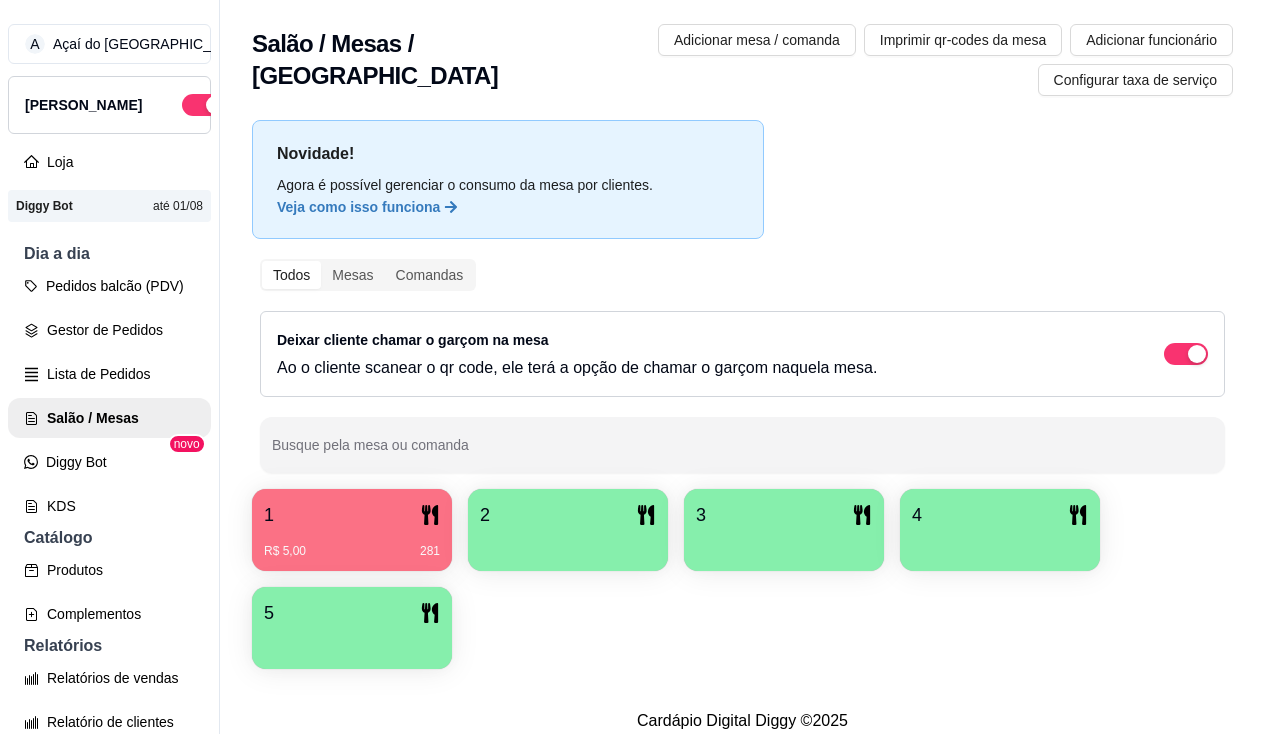 click at bounding box center [1000, 544] 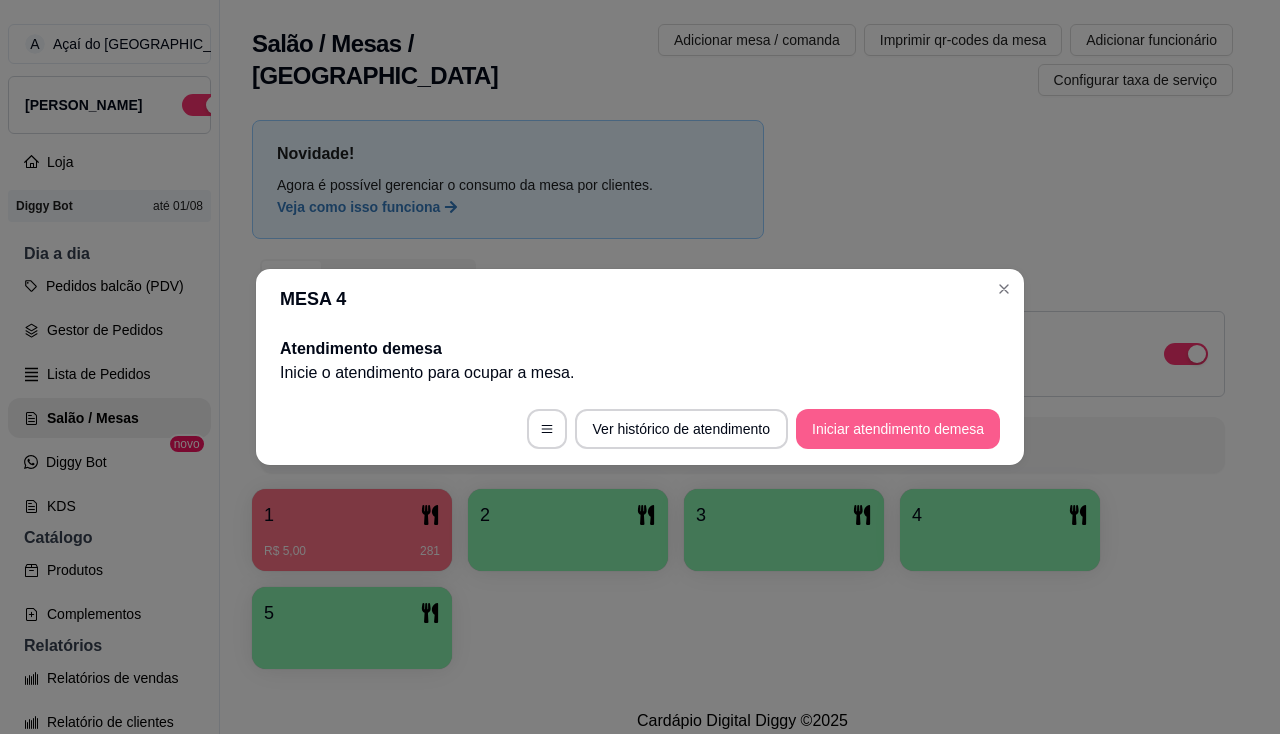 click on "Iniciar atendimento de  mesa" at bounding box center [898, 429] 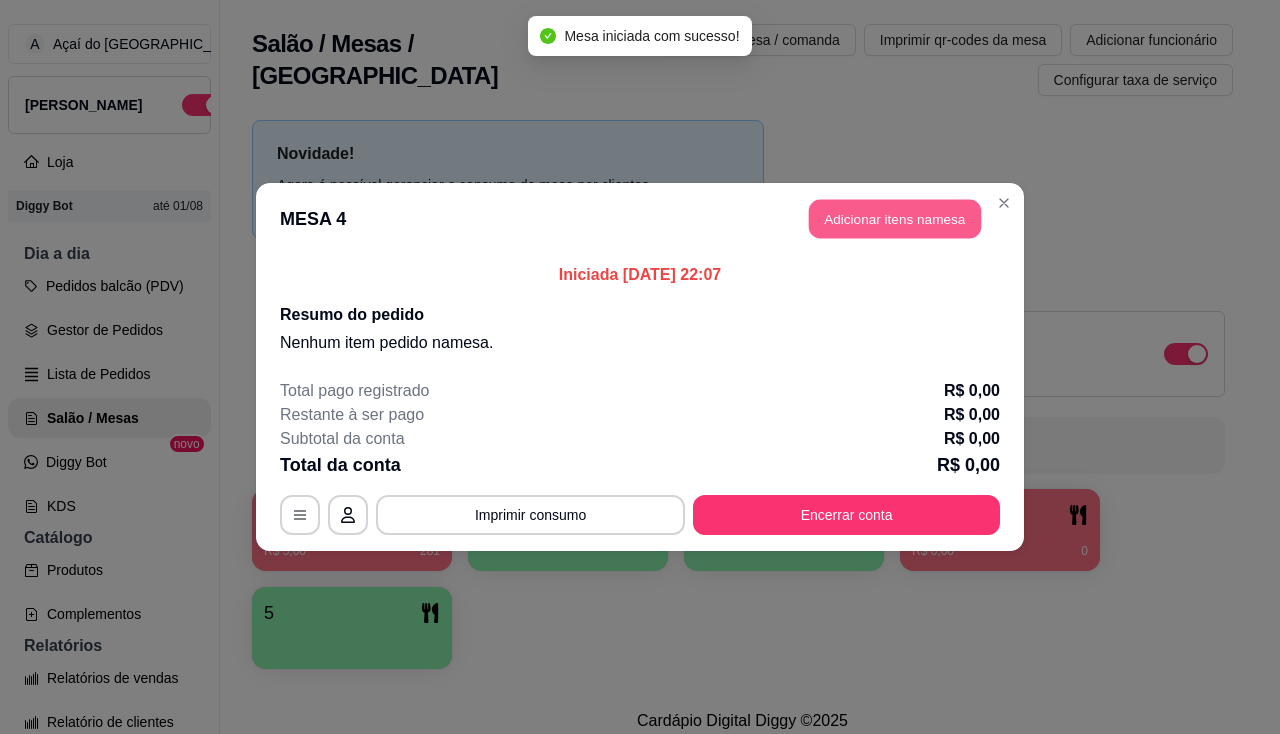 click on "Adicionar itens na  mesa" at bounding box center [895, 219] 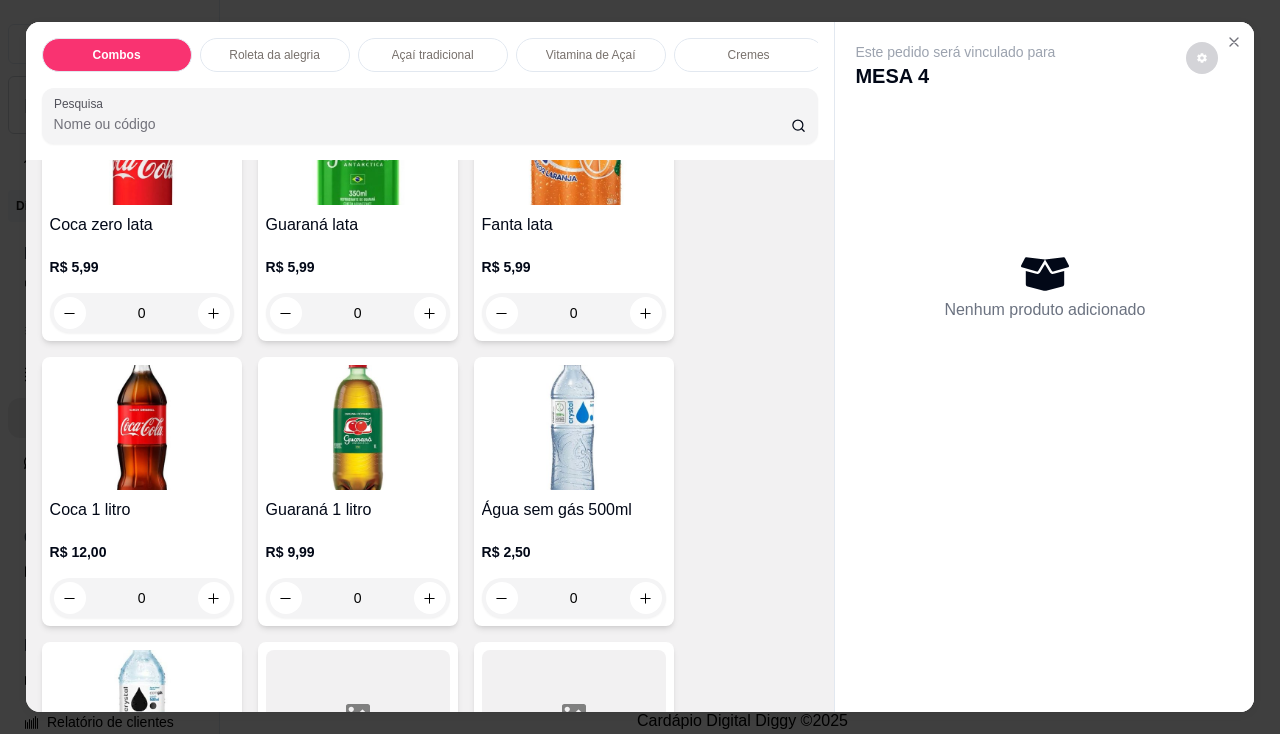 scroll, scrollTop: 4900, scrollLeft: 0, axis: vertical 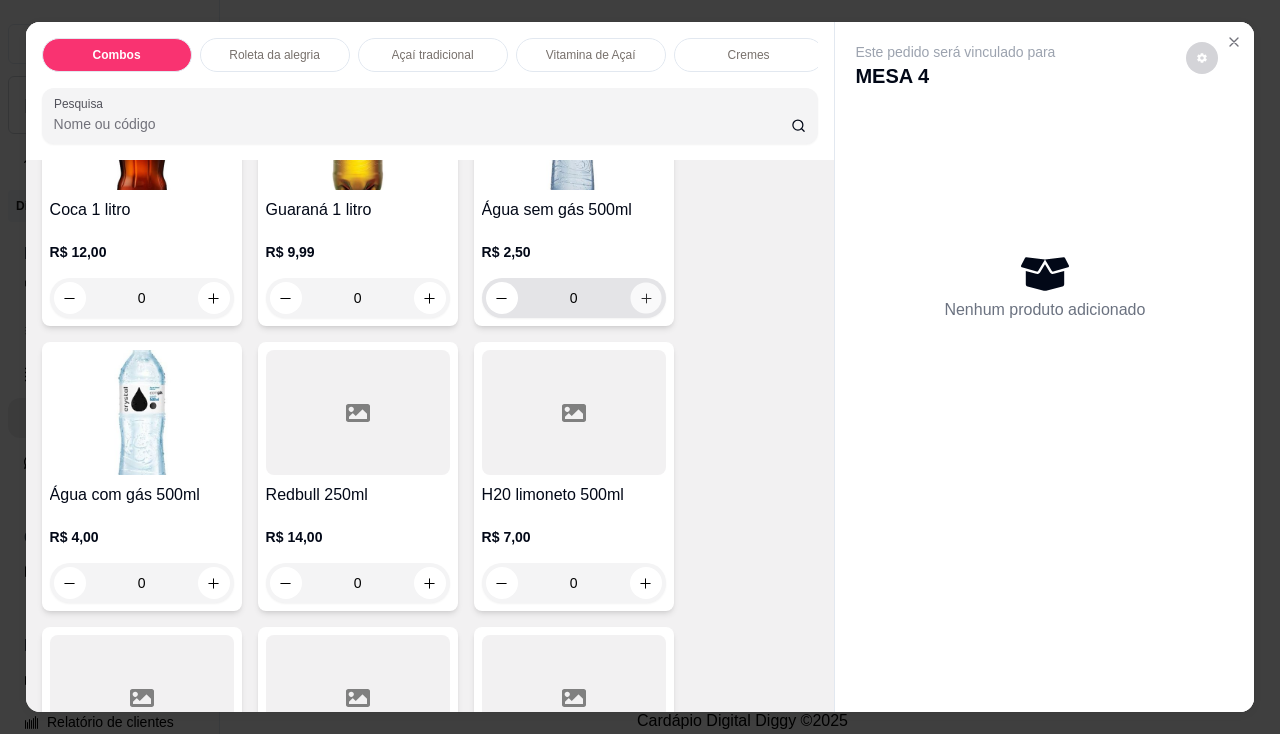 click 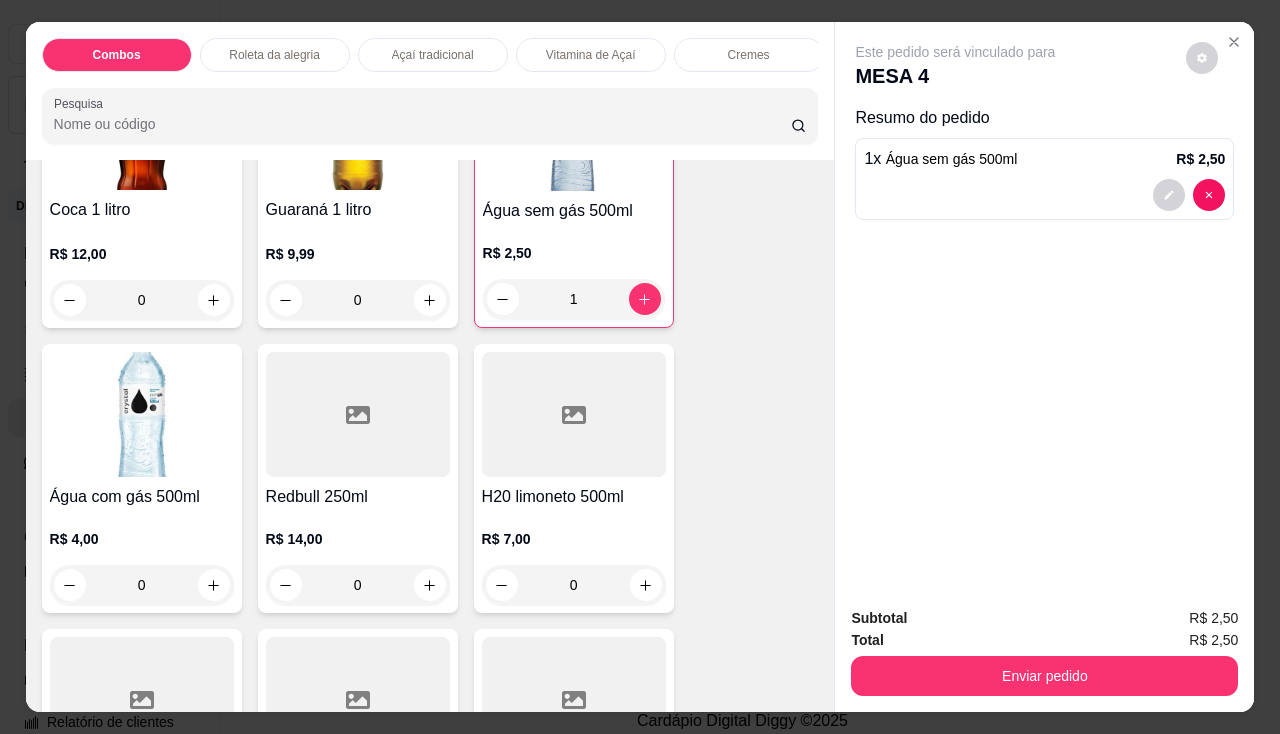 click on "Subtotal R$ 2,50 Total R$ 2,50 Enviar pedido" at bounding box center [1044, 651] 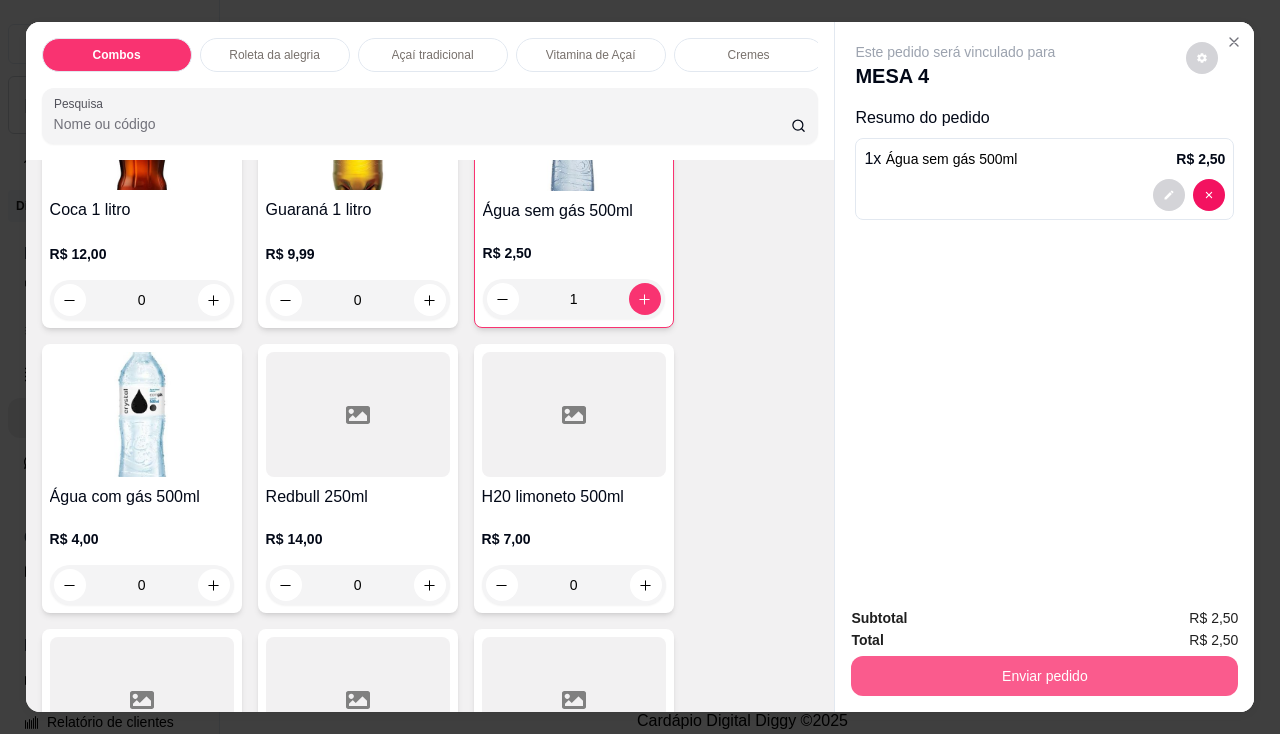 click on "Enviar pedido" at bounding box center (1044, 676) 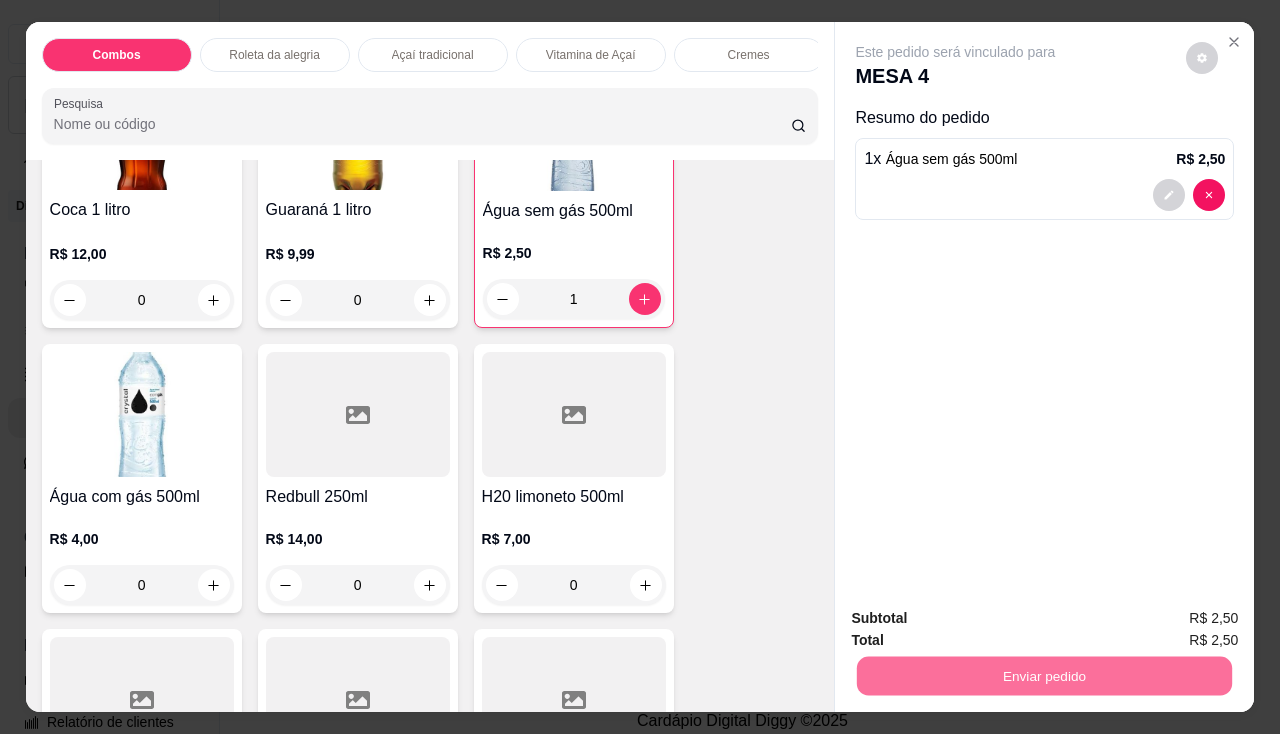 click on "Não registrar e enviar pedido" at bounding box center [979, 620] 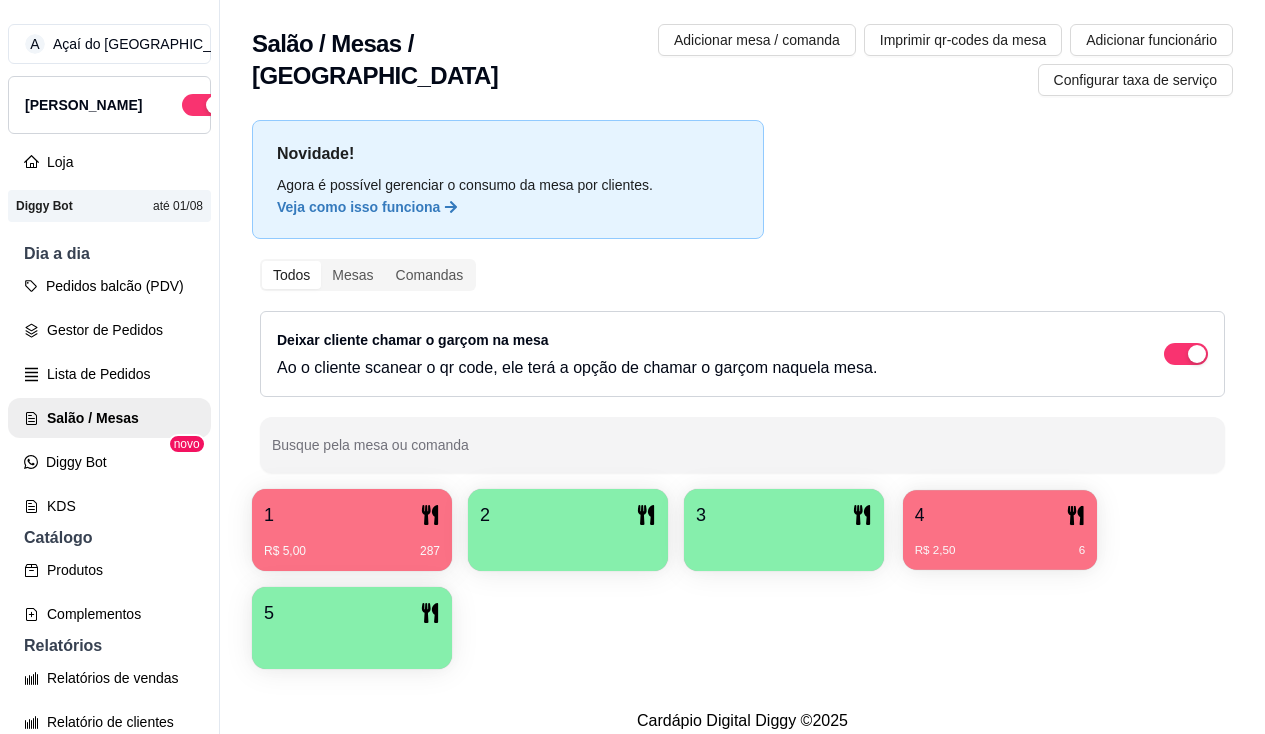 click on "R$ 2,50 6" at bounding box center [1000, 543] 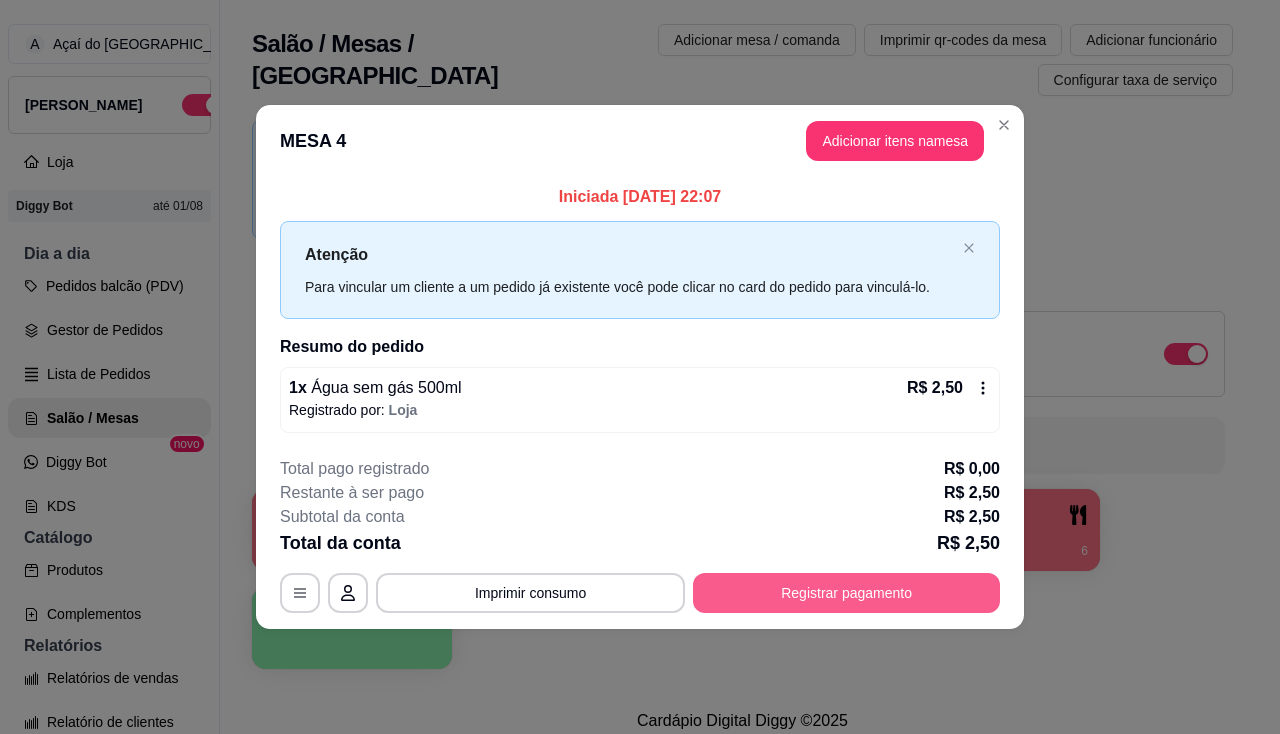 click on "Registrar pagamento" at bounding box center [846, 593] 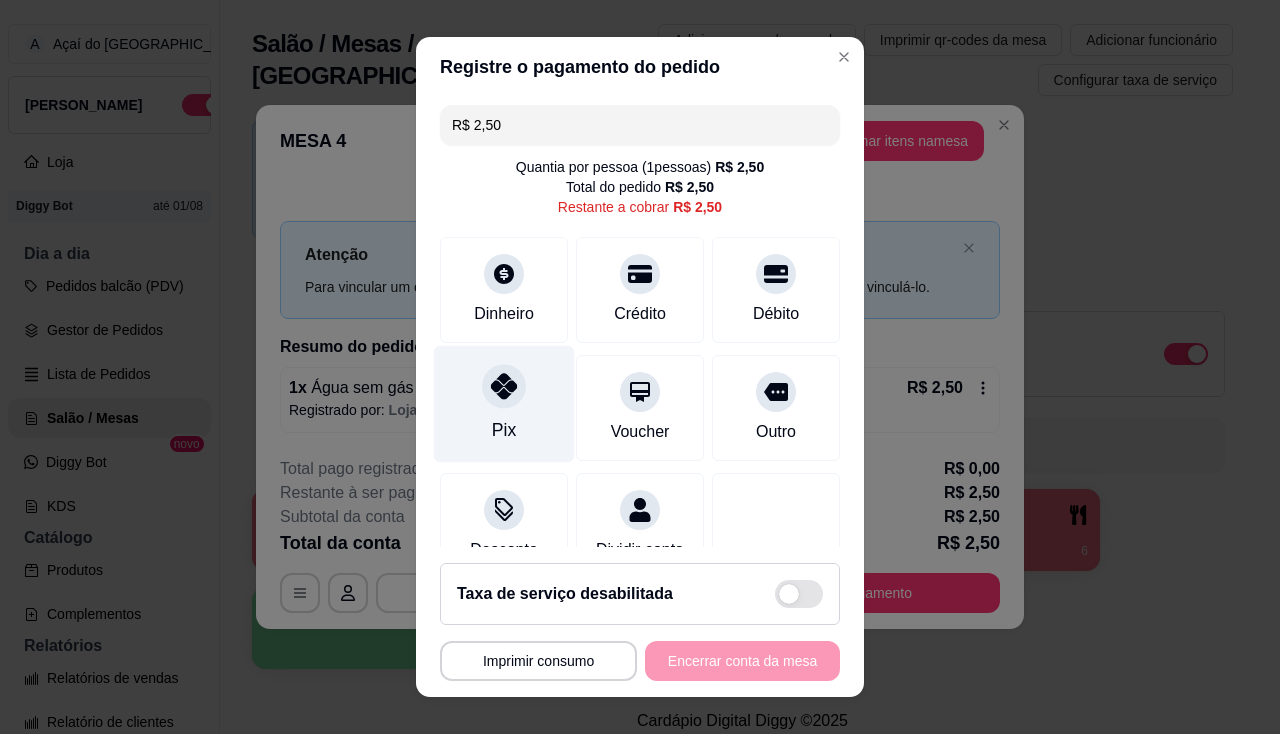 click on "Pix" at bounding box center [504, 403] 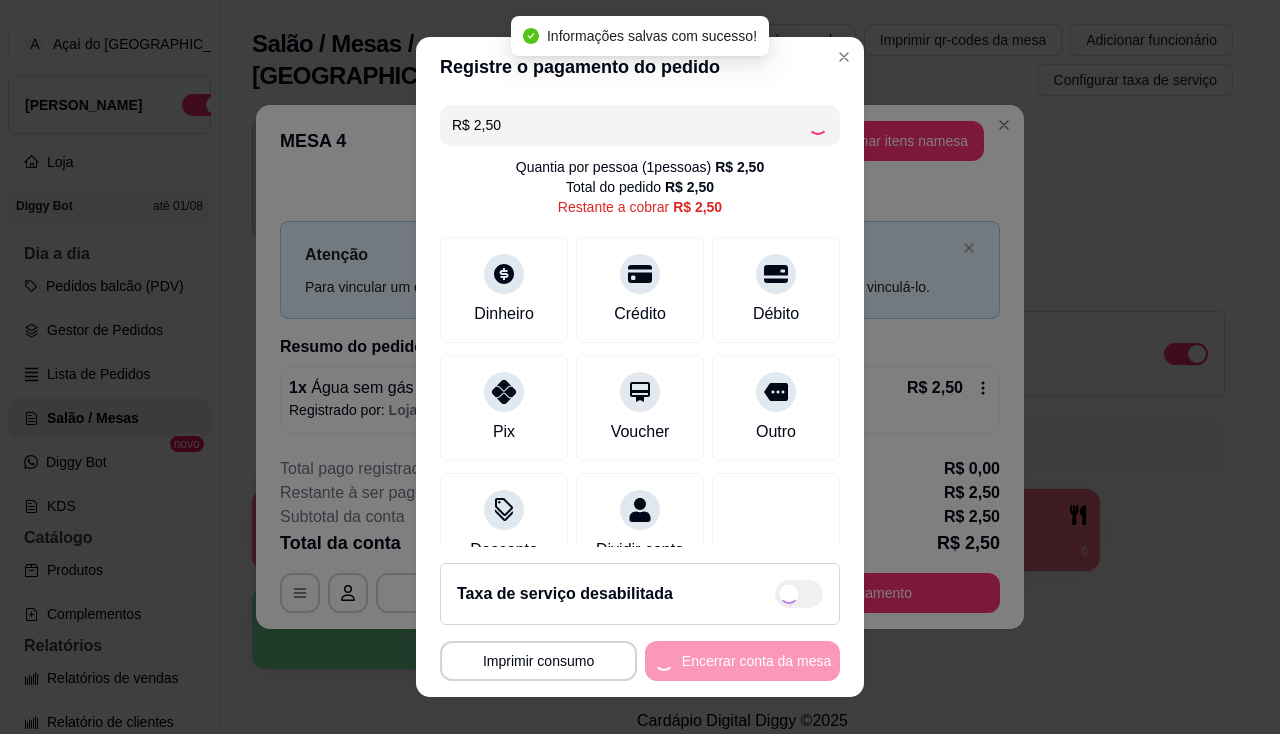 type on "R$ 0,00" 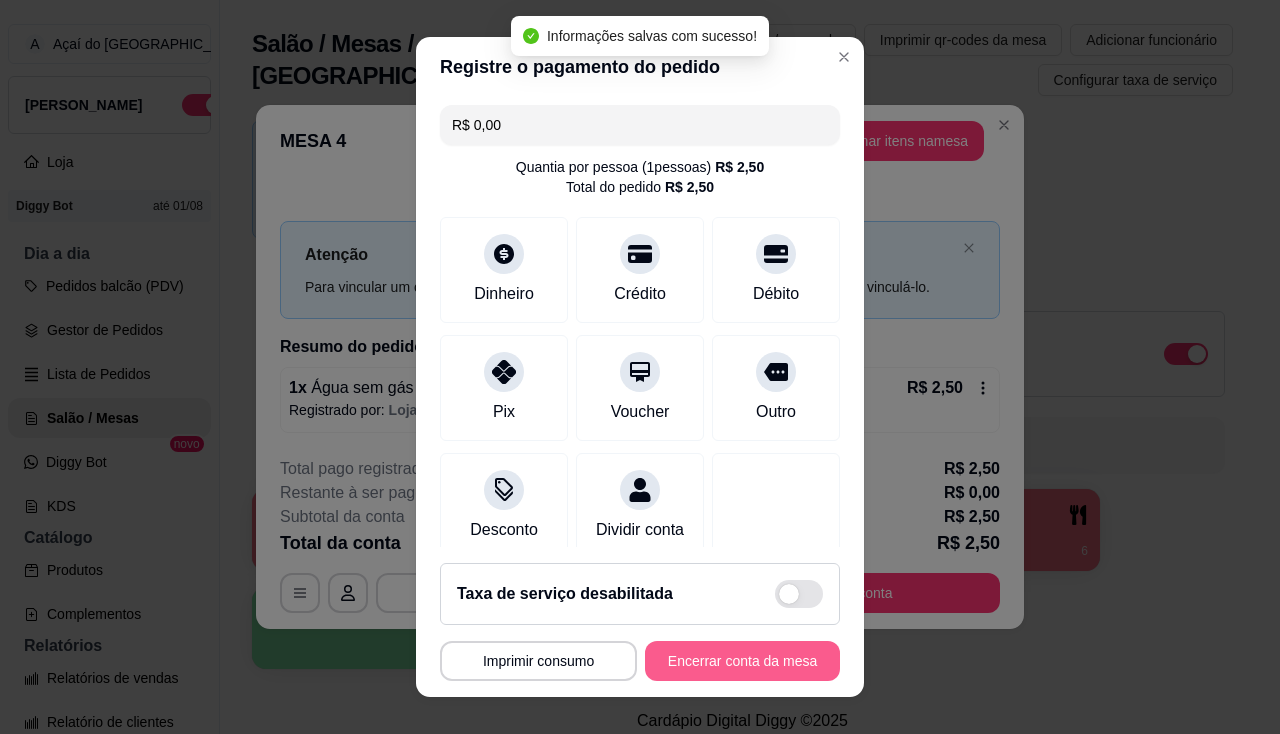 click on "Encerrar conta da mesa" at bounding box center [742, 661] 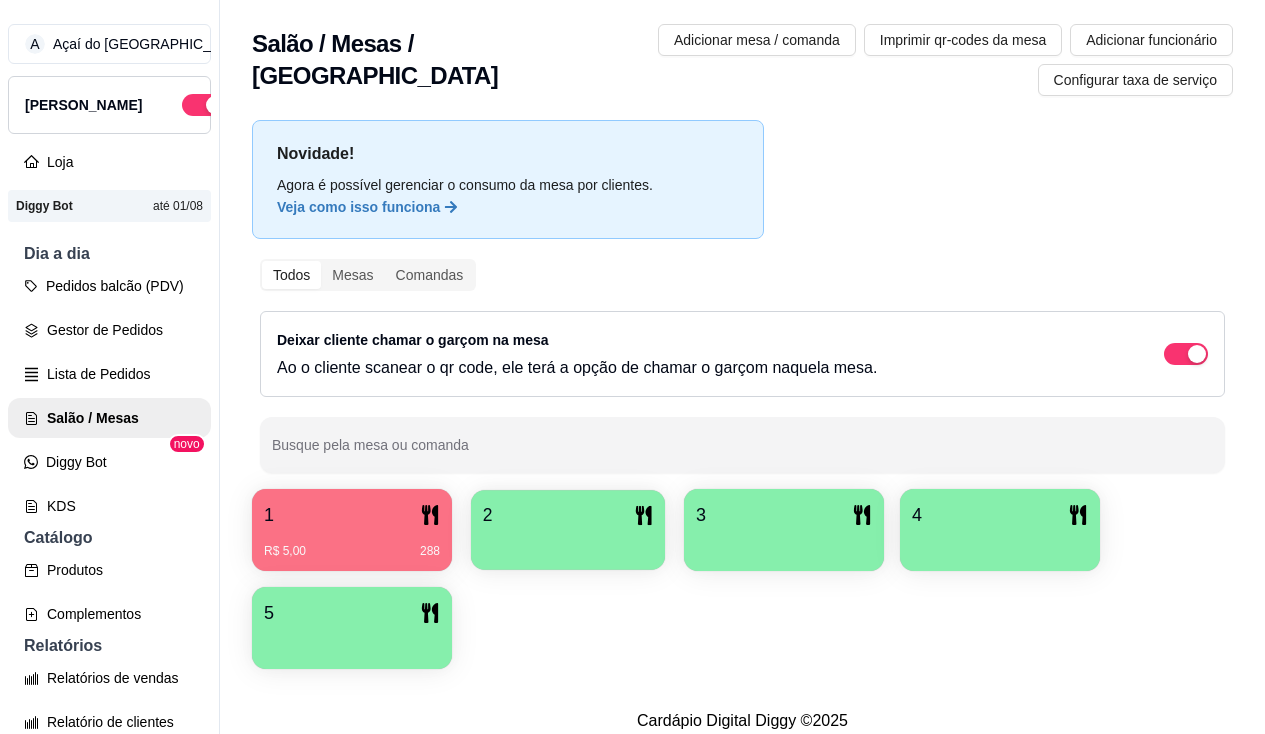click at bounding box center (568, 543) 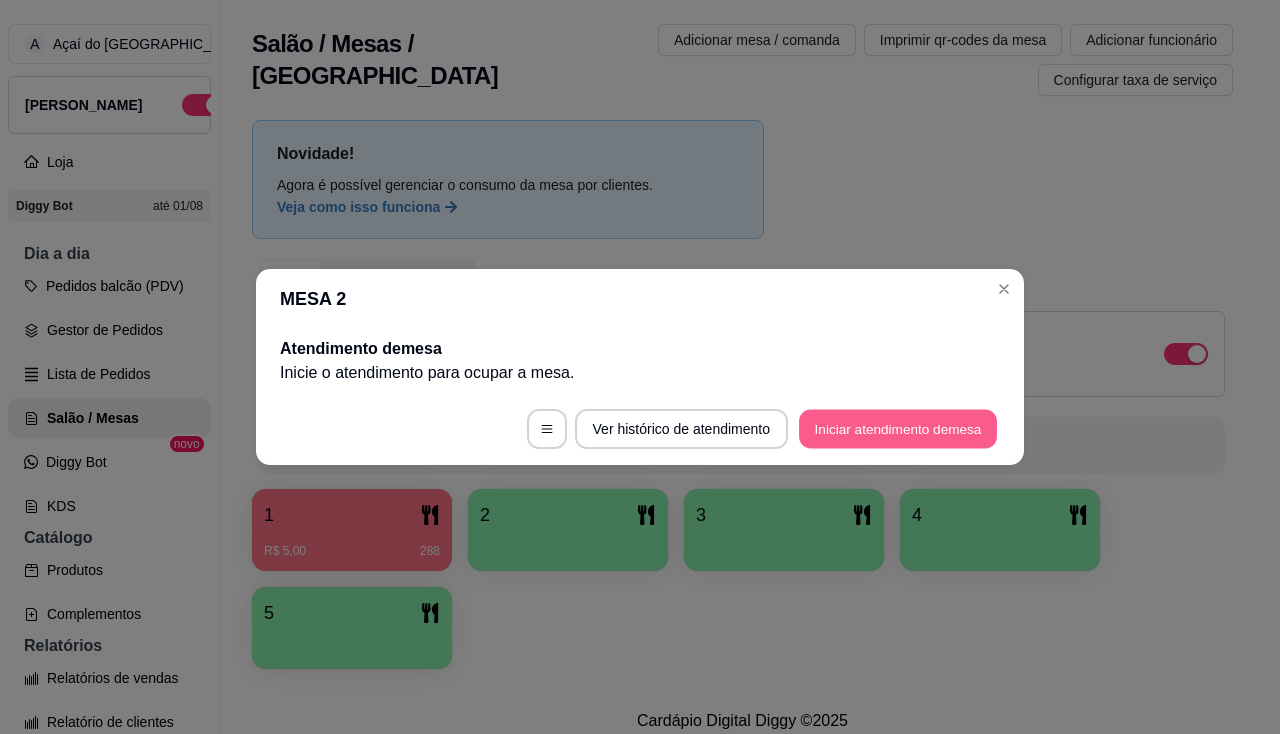click on "Iniciar atendimento de  mesa" at bounding box center (898, 429) 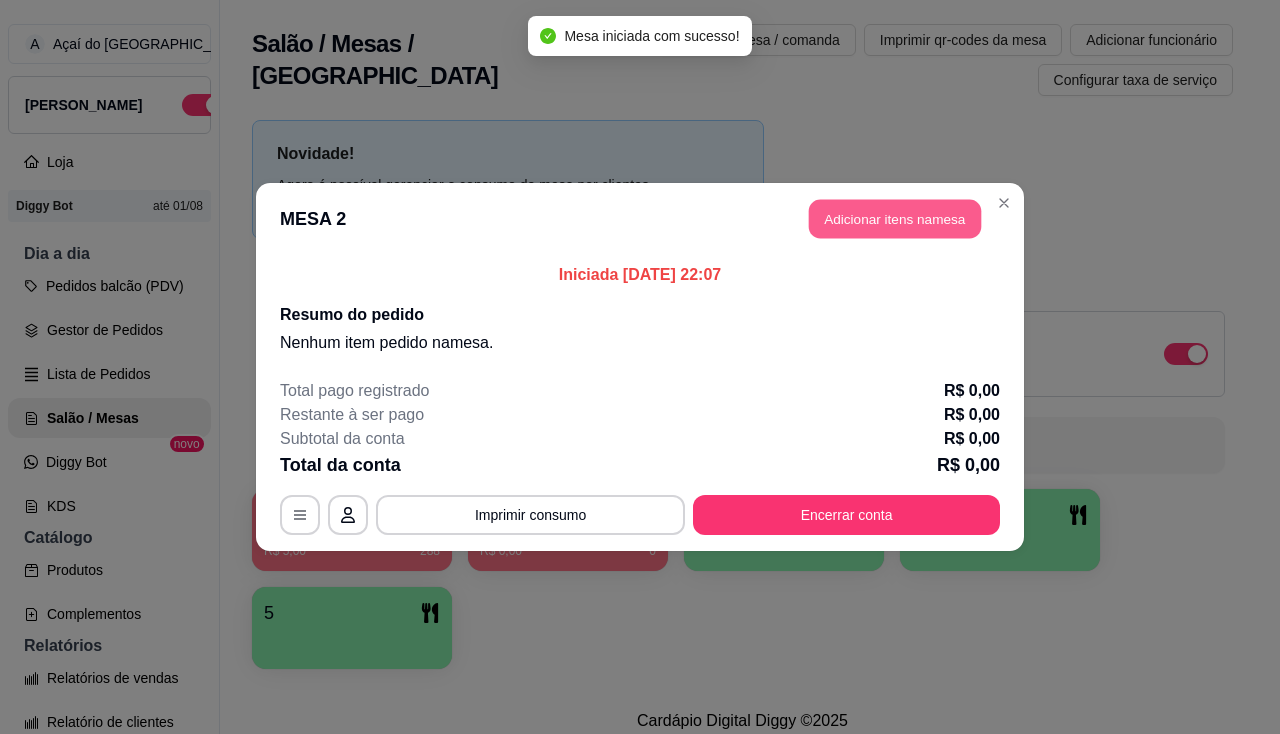 click on "Adicionar itens na  mesa" at bounding box center [895, 219] 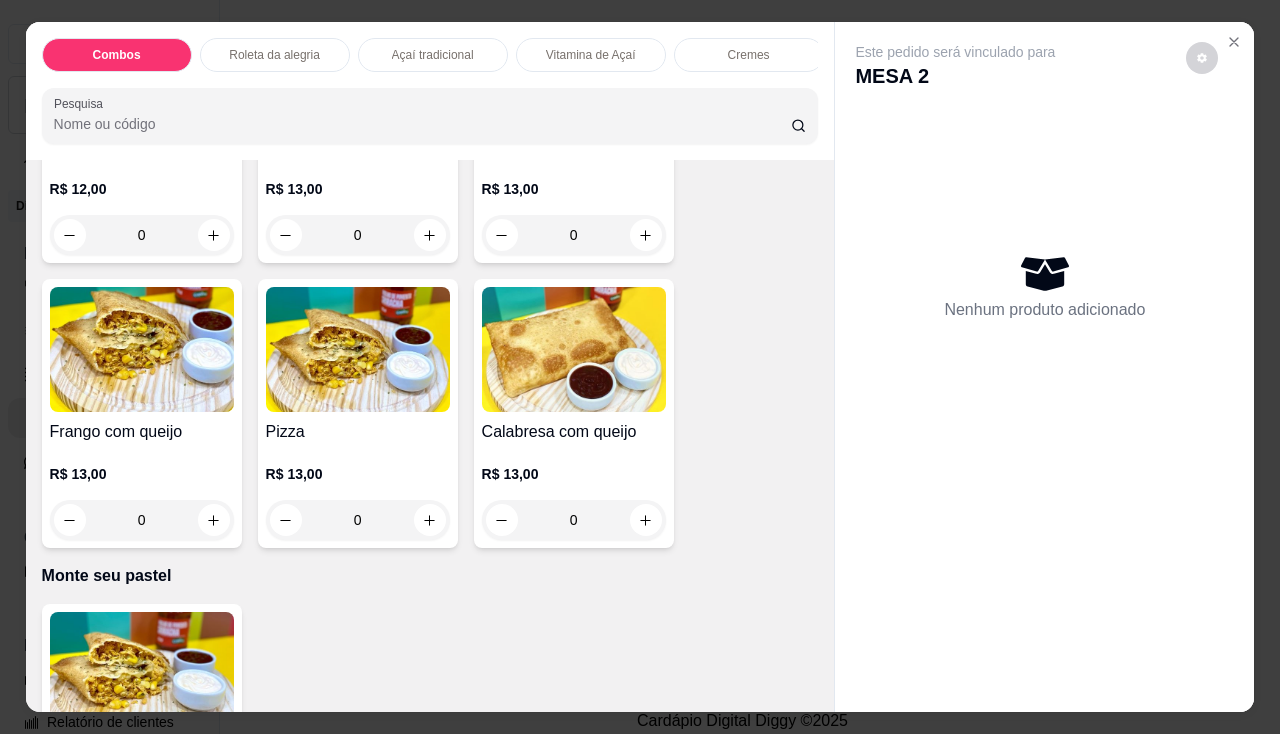 scroll, scrollTop: 2700, scrollLeft: 0, axis: vertical 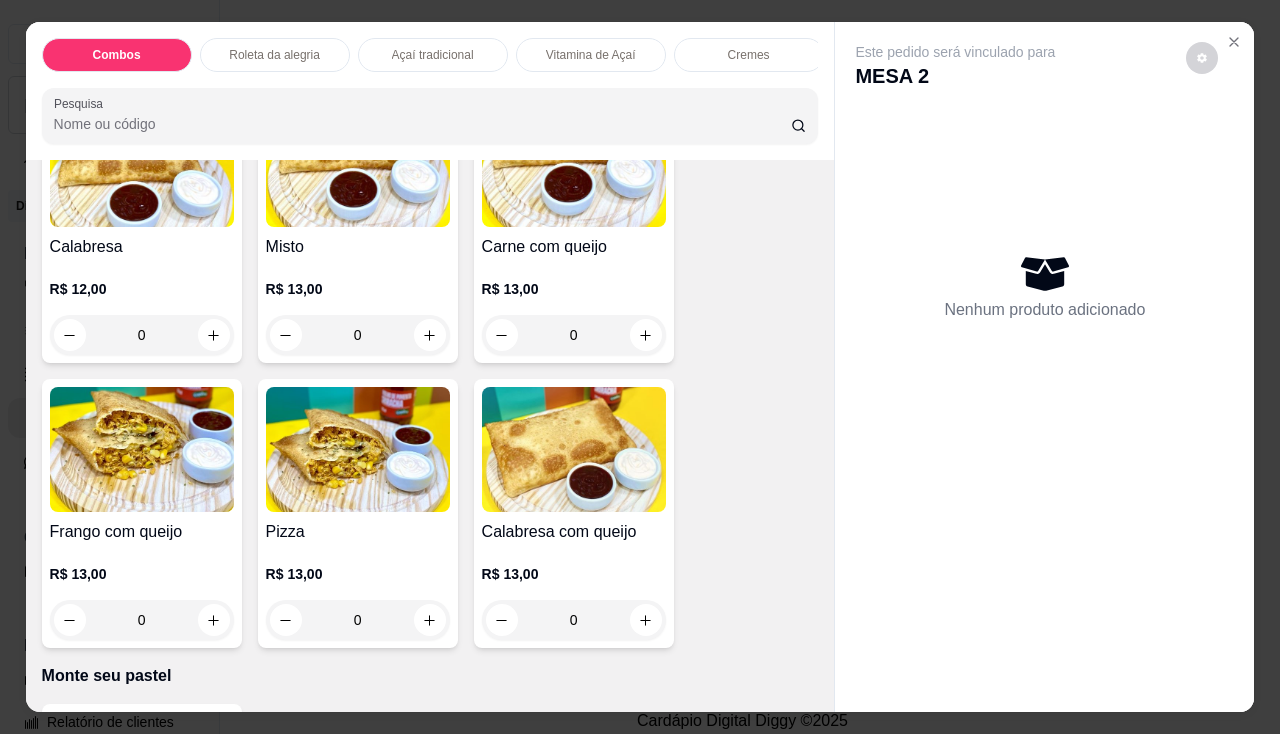 click at bounding box center [574, 449] 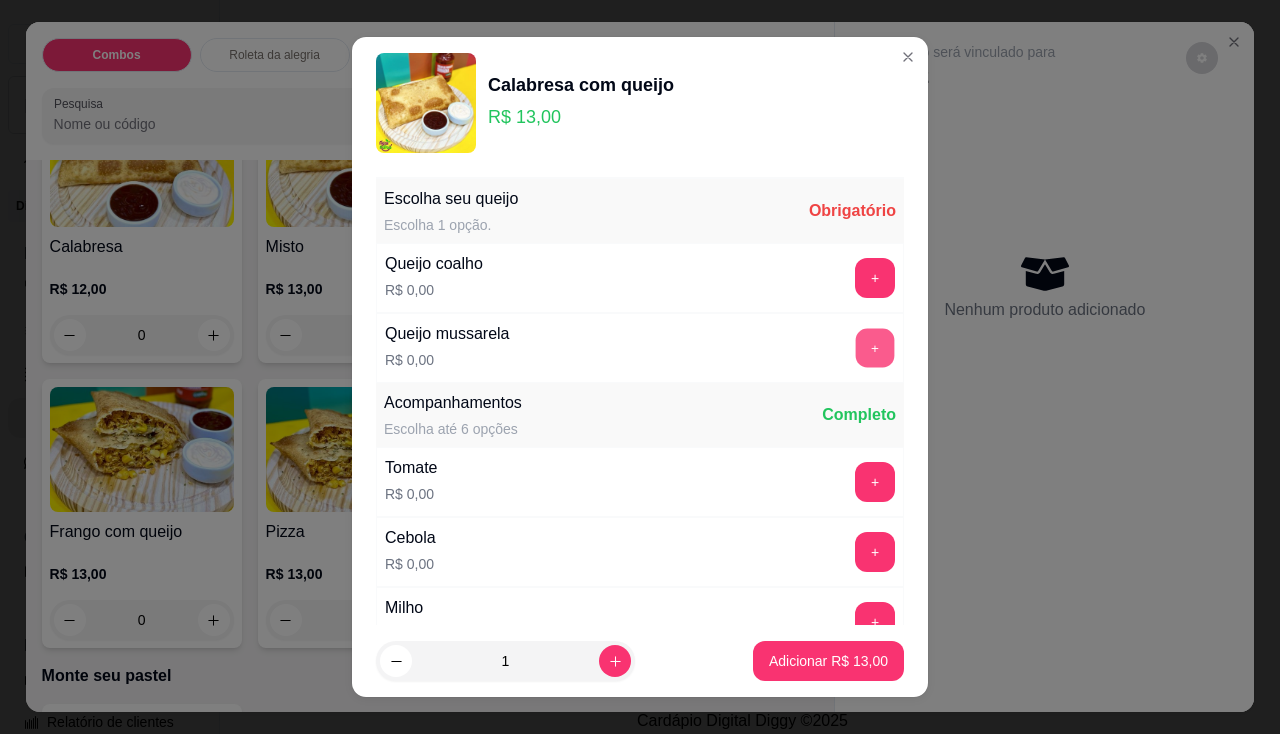 click on "+" at bounding box center [875, 347] 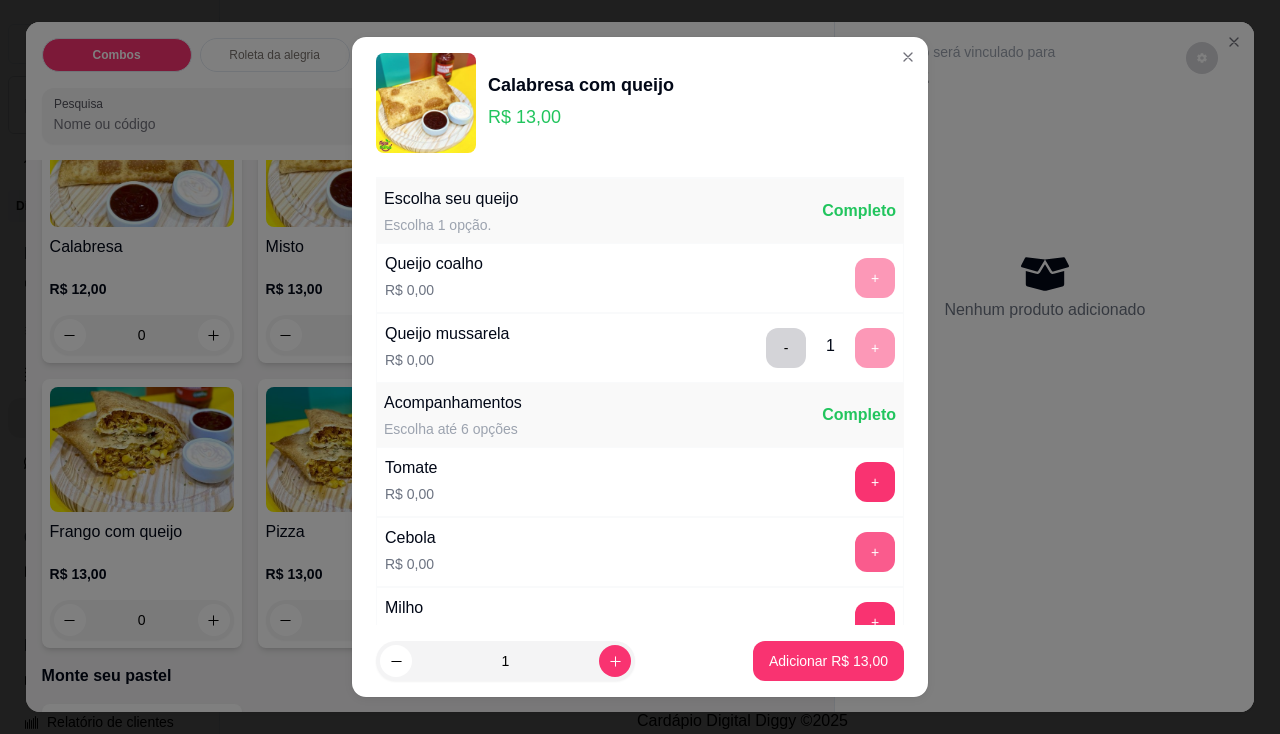 scroll, scrollTop: 200, scrollLeft: 0, axis: vertical 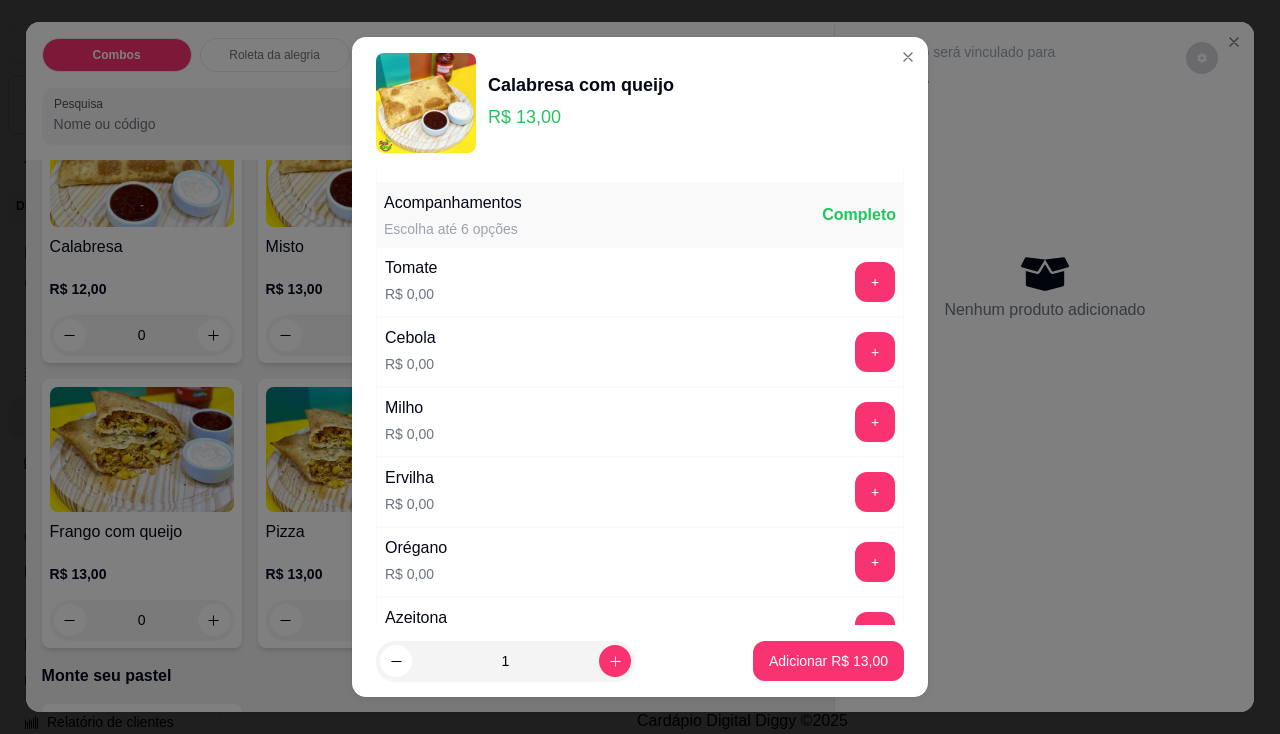 click on "+" at bounding box center (875, 282) 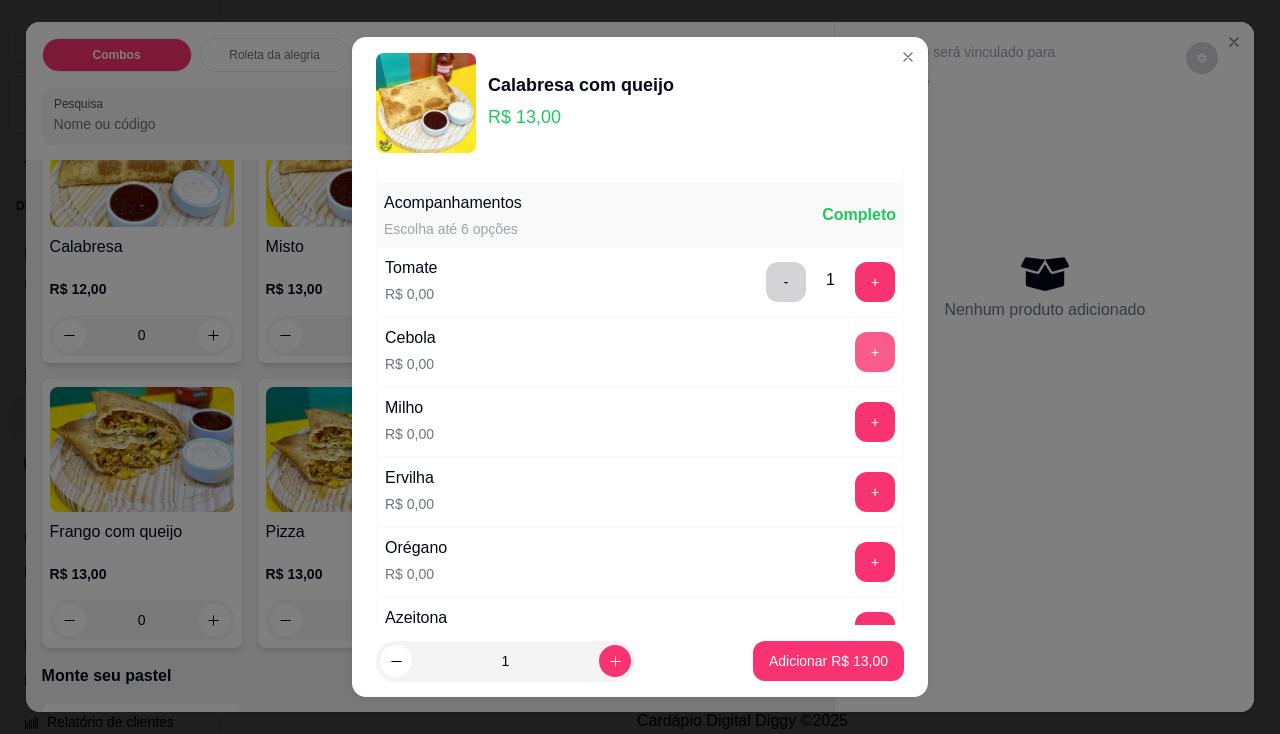 click on "+" at bounding box center (875, 352) 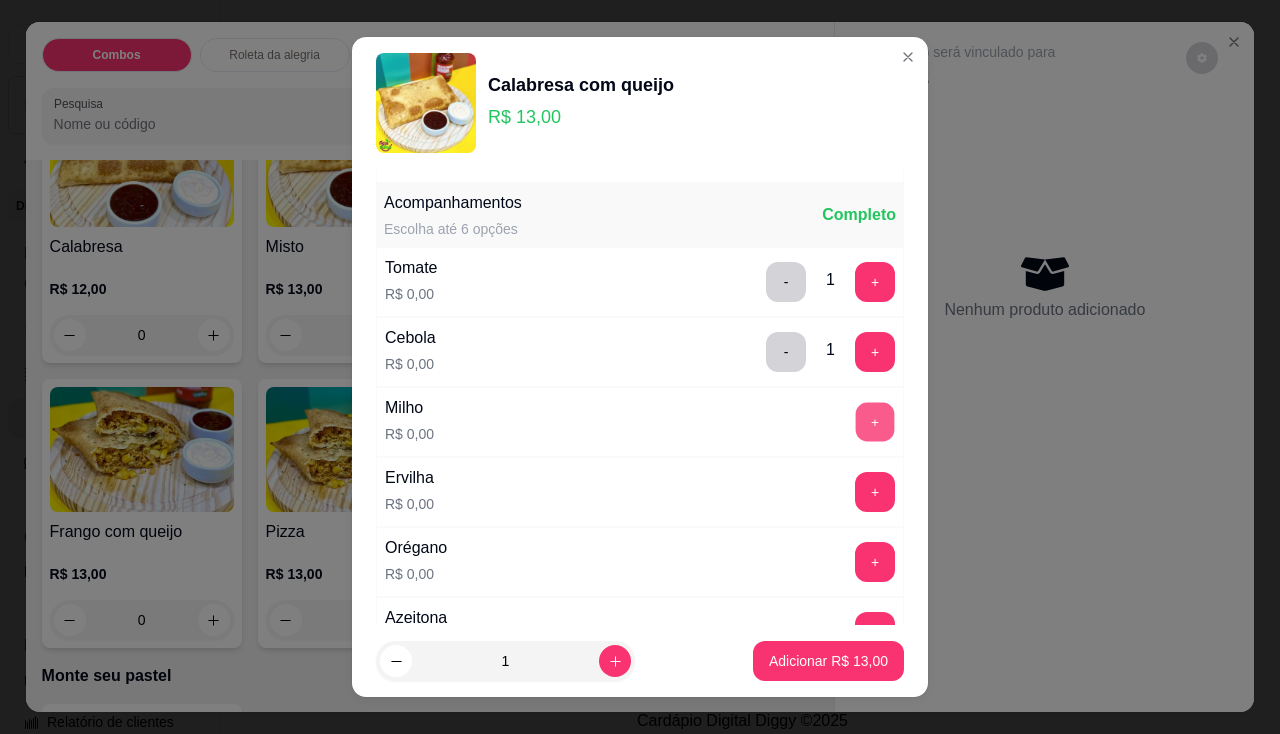 click on "+" at bounding box center [875, 421] 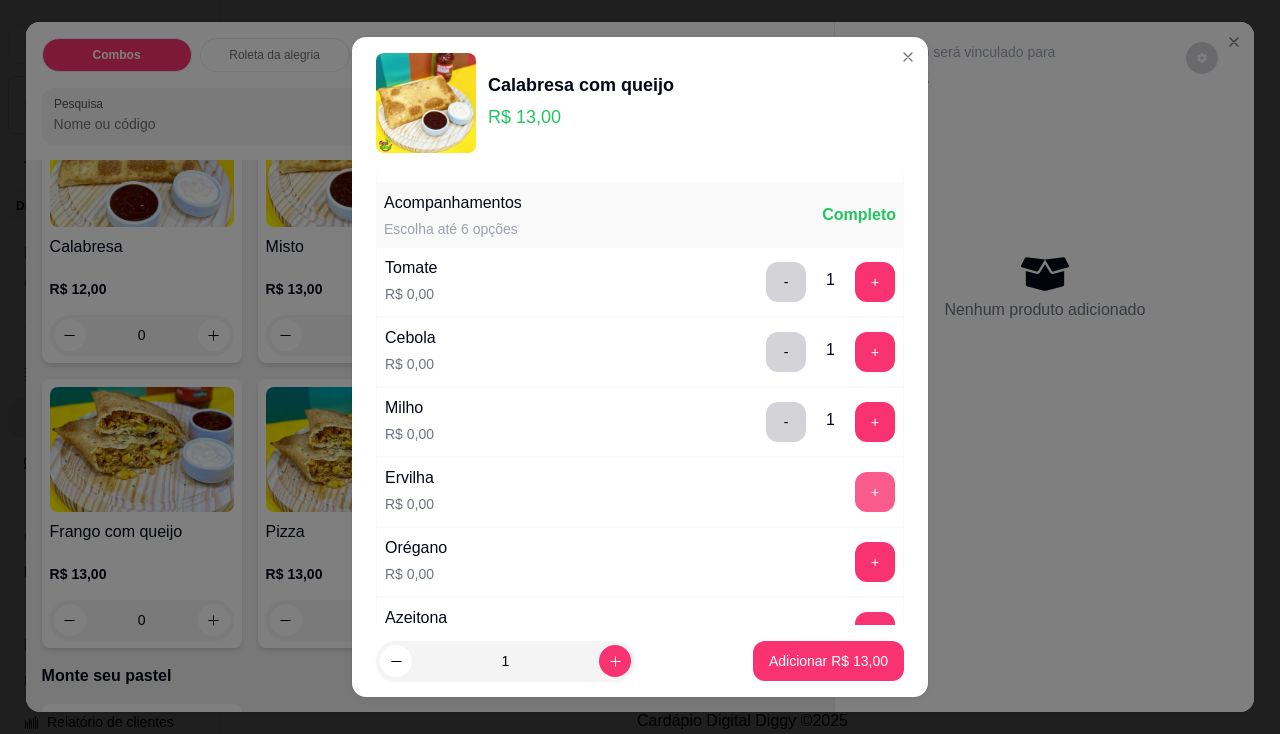 click on "+" at bounding box center (875, 492) 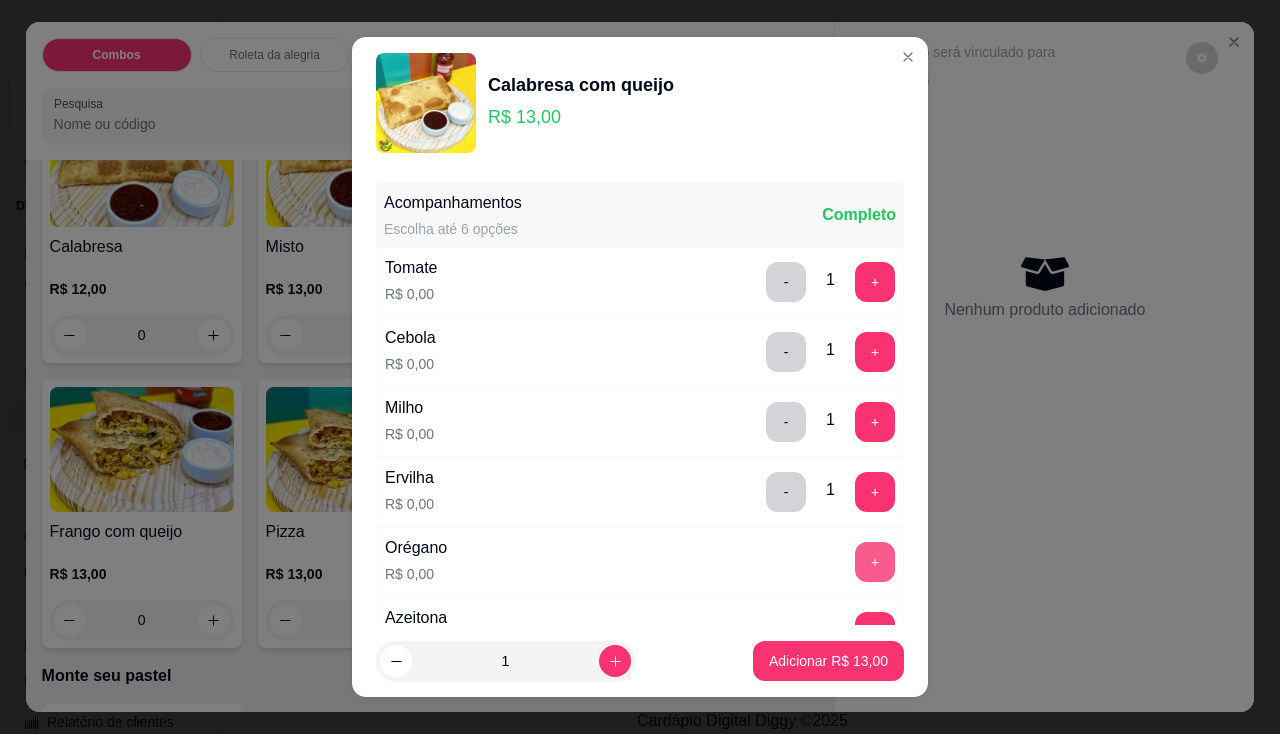 click on "+" at bounding box center (875, 562) 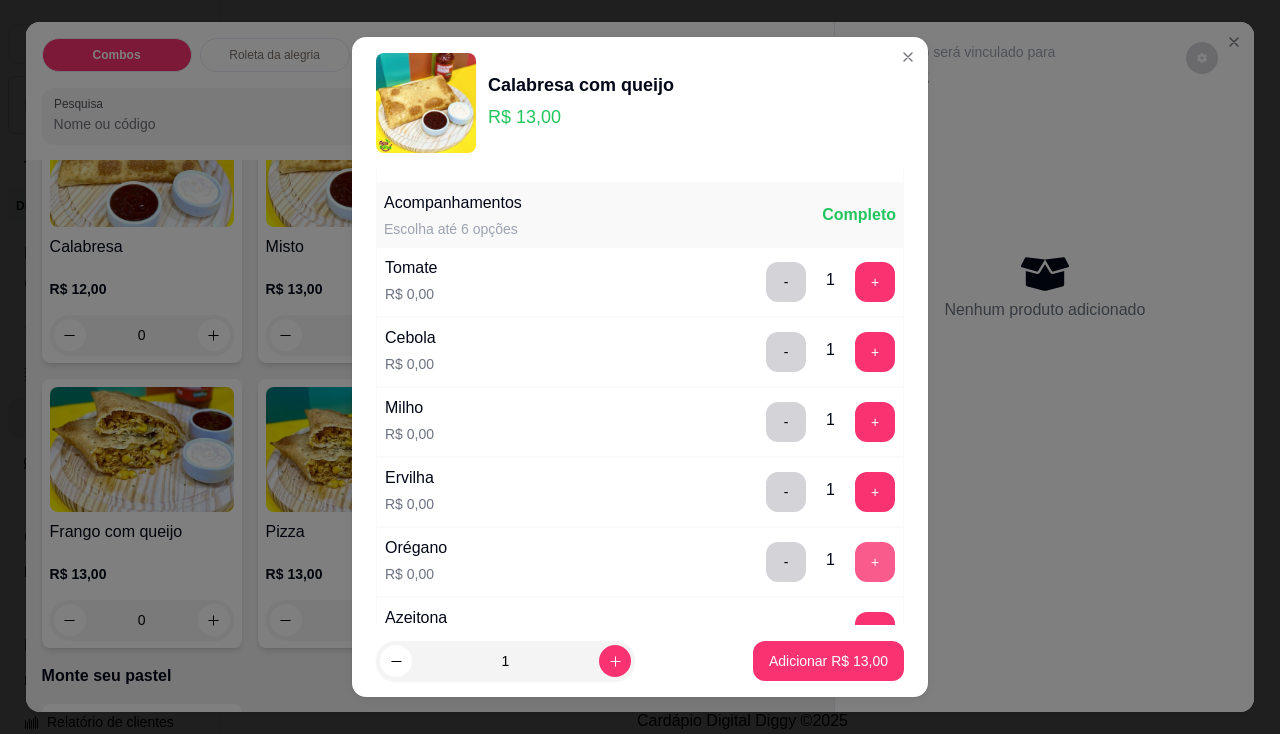 scroll, scrollTop: 400, scrollLeft: 0, axis: vertical 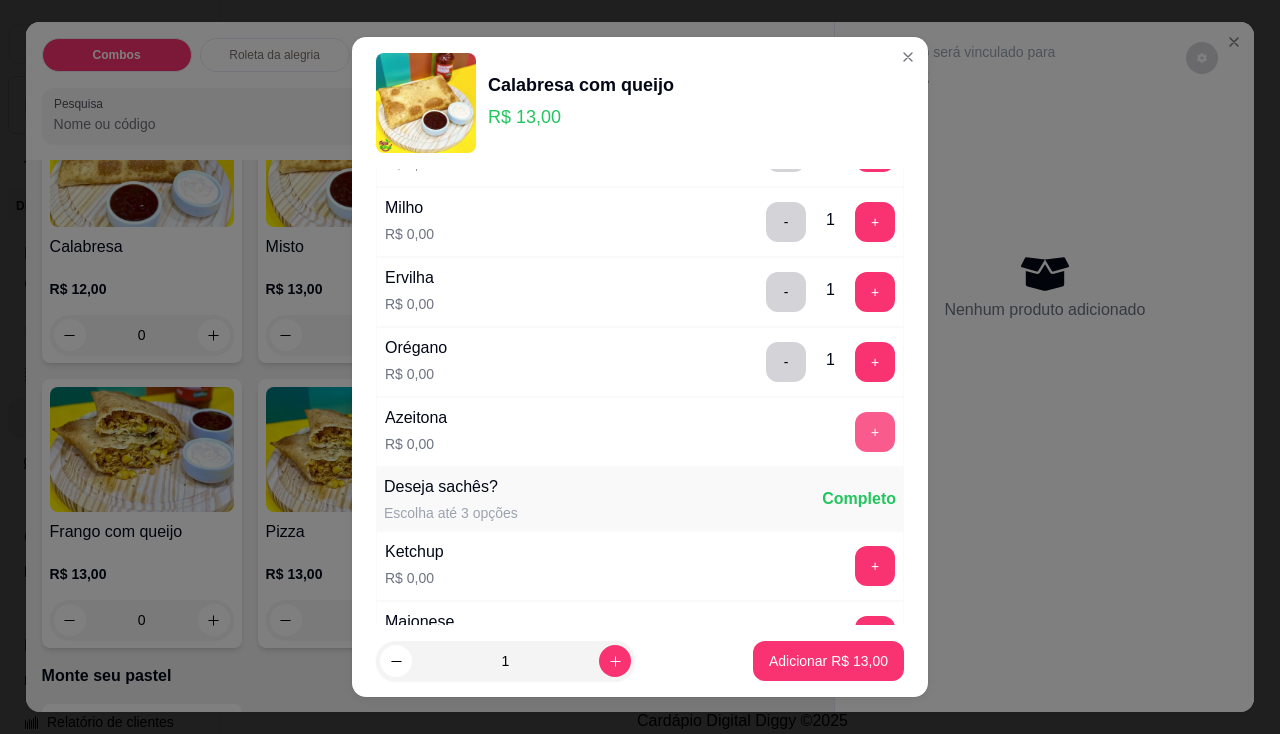 click on "+" at bounding box center [875, 432] 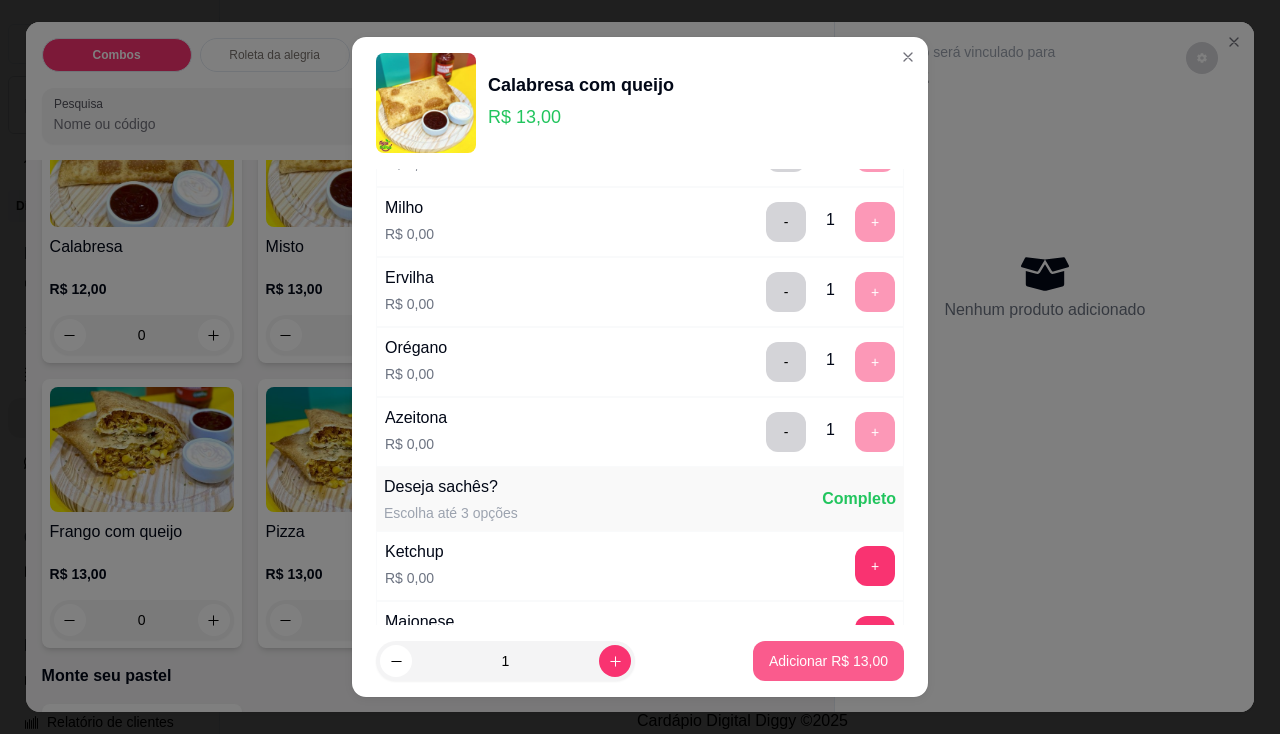 click on "Adicionar   R$ 13,00" at bounding box center [828, 661] 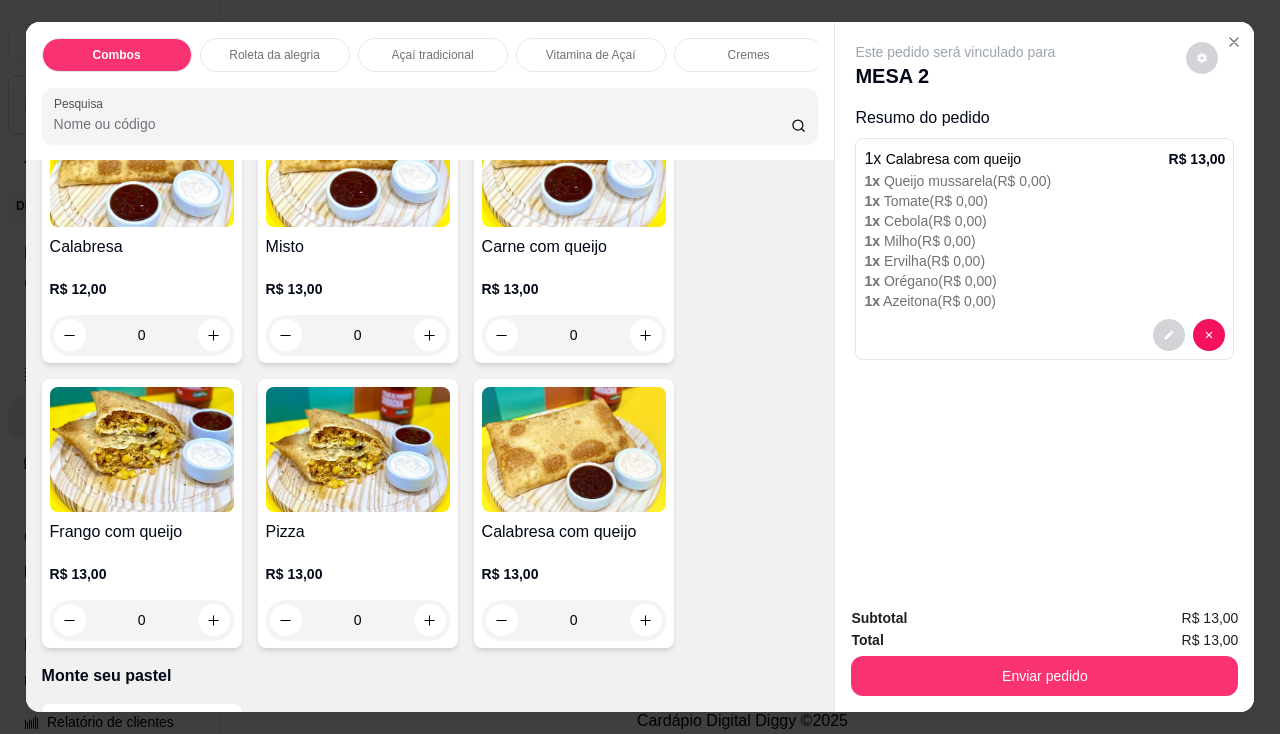 click at bounding box center [142, 449] 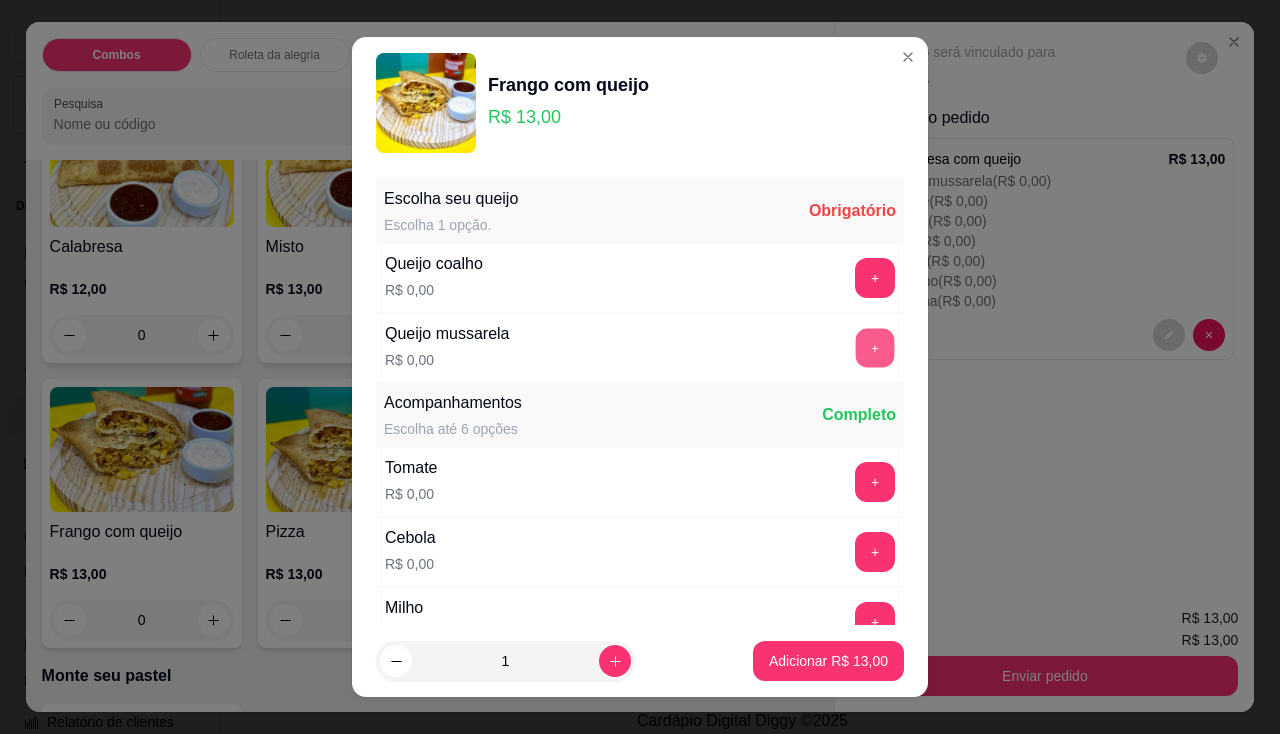 click on "+" at bounding box center (875, 347) 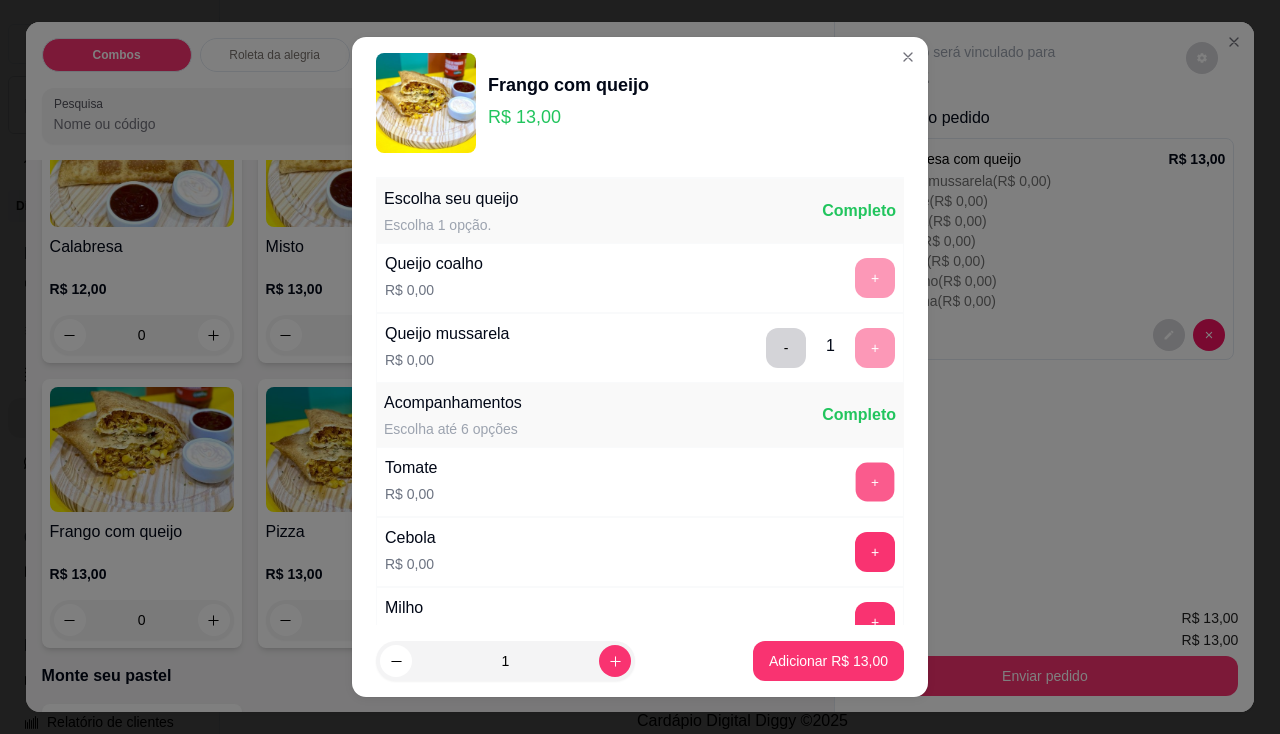 click on "+" at bounding box center [875, 481] 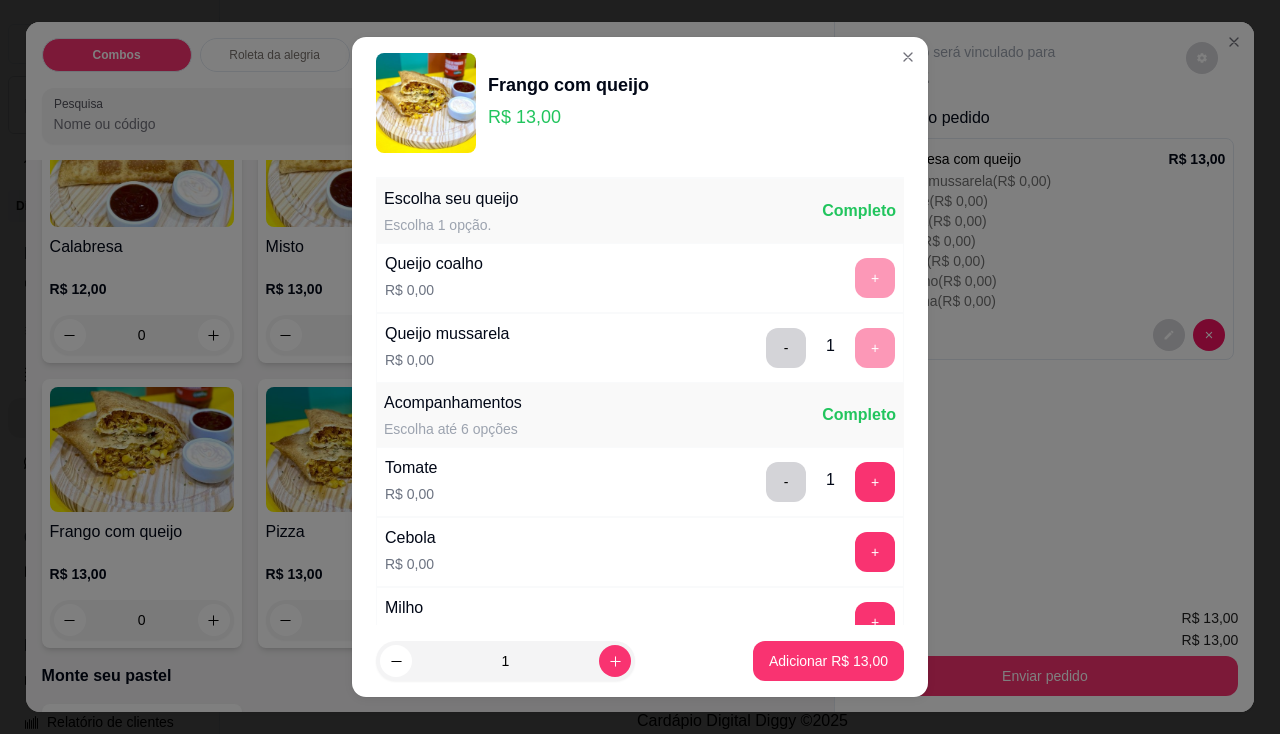 click on "Cebola R$ 0,00 +" at bounding box center (640, 552) 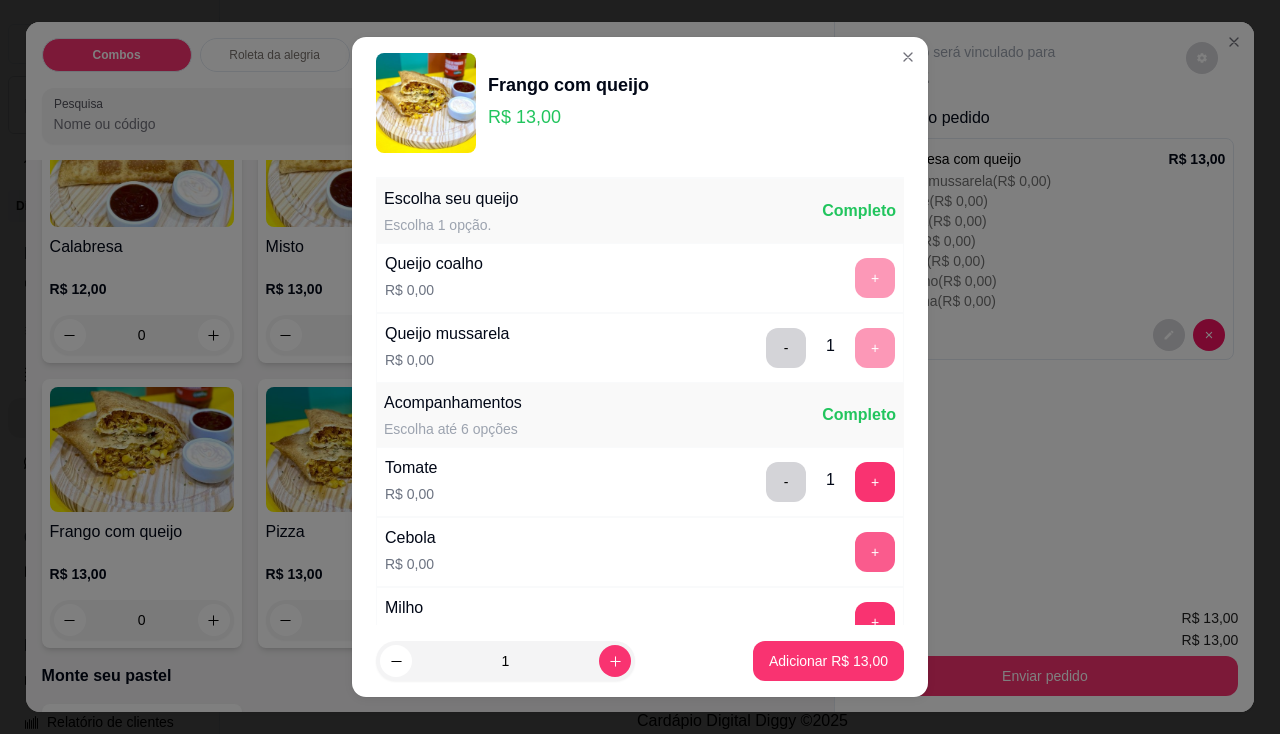 click on "+" at bounding box center [875, 552] 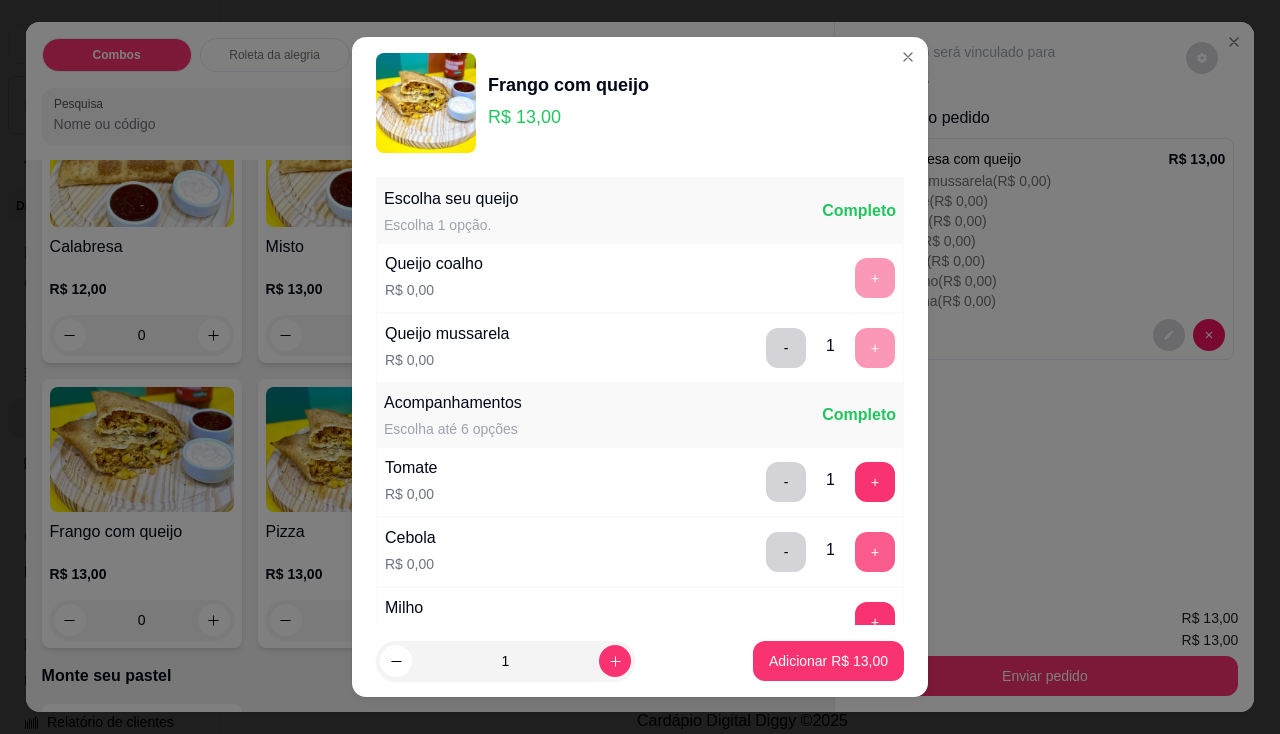 scroll, scrollTop: 200, scrollLeft: 0, axis: vertical 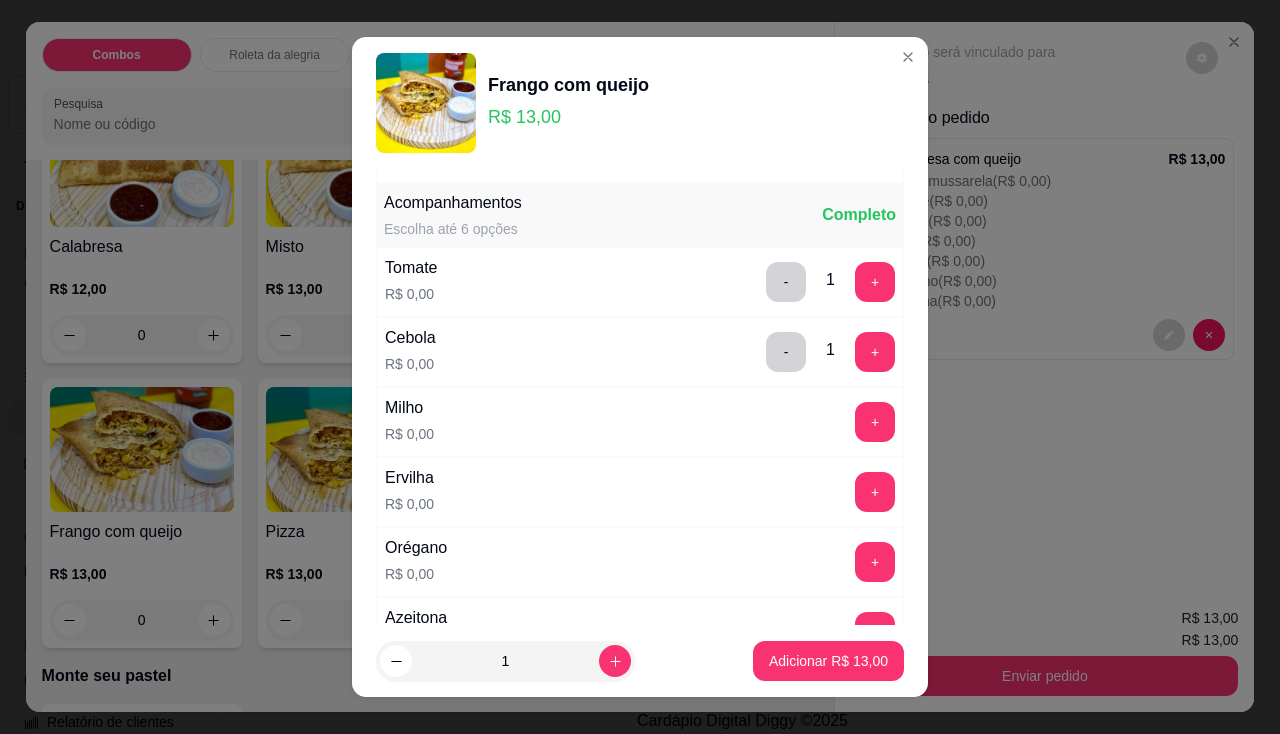 click on "Milho R$ 0,00 +" at bounding box center [640, 422] 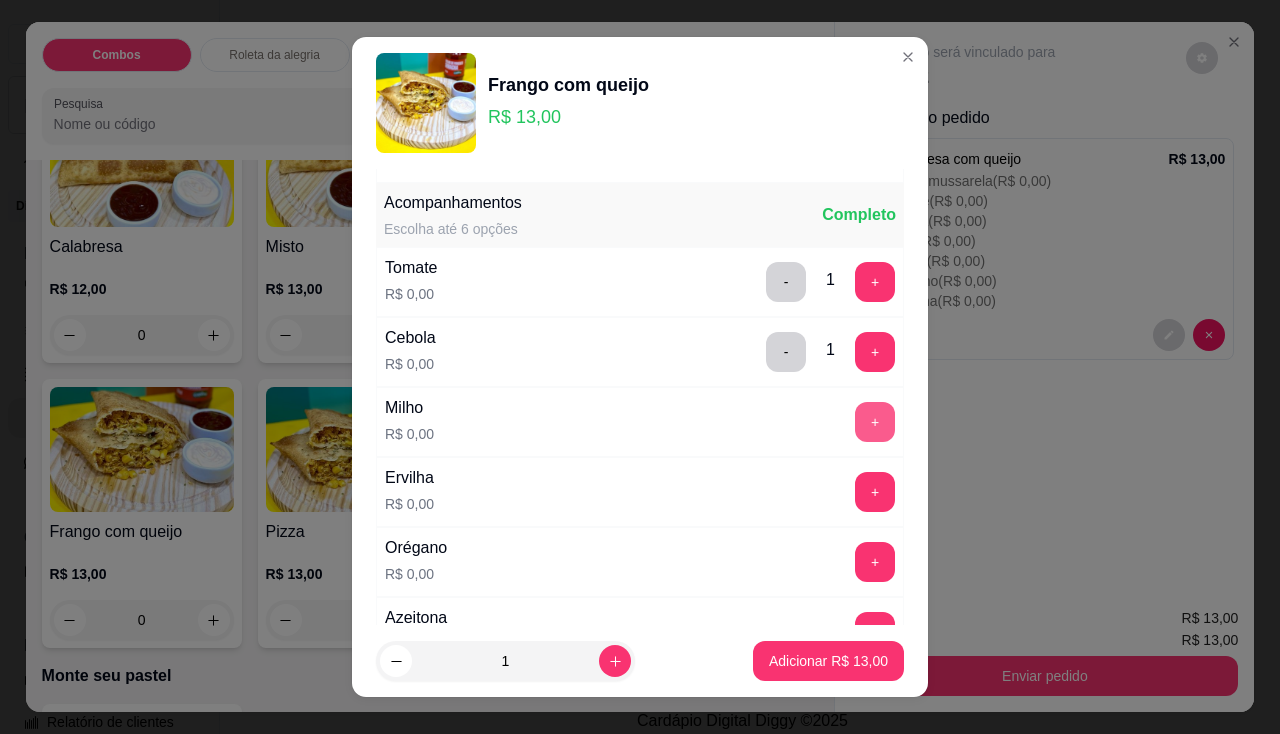 click on "+" at bounding box center [875, 422] 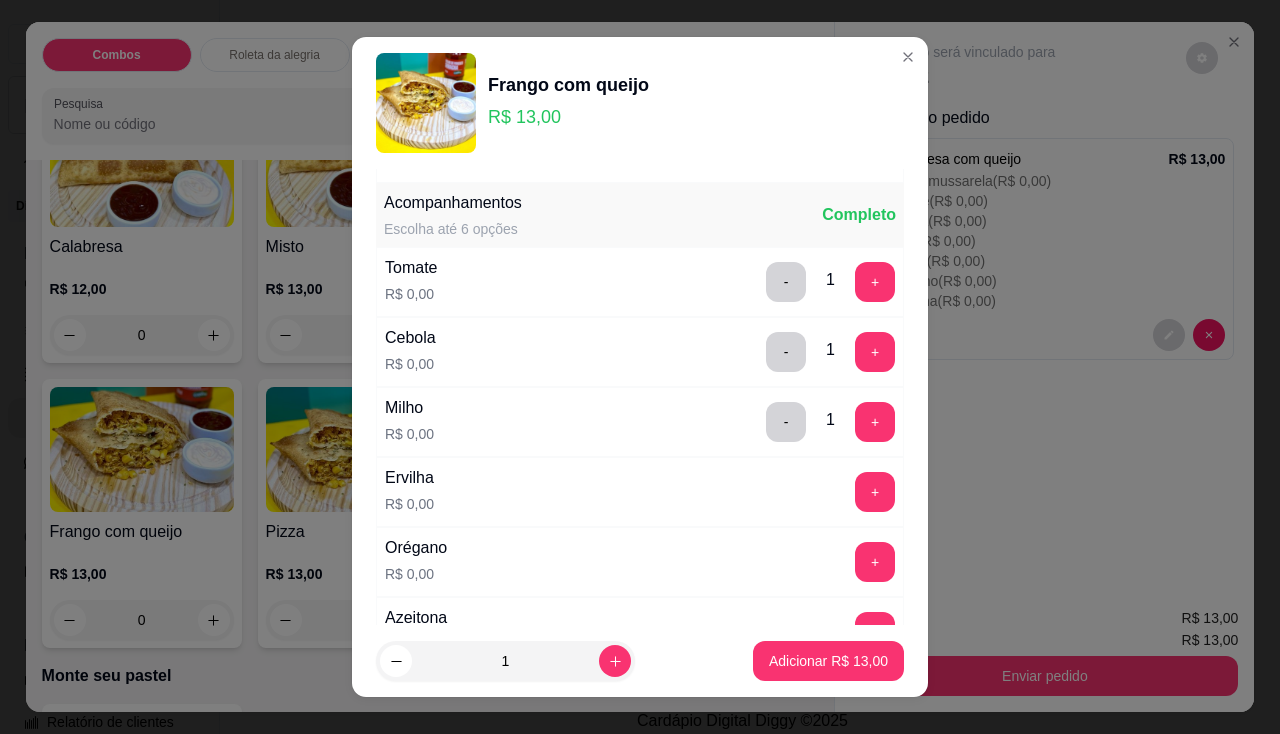 click on "Ervilha R$ 0,00 +" at bounding box center [640, 492] 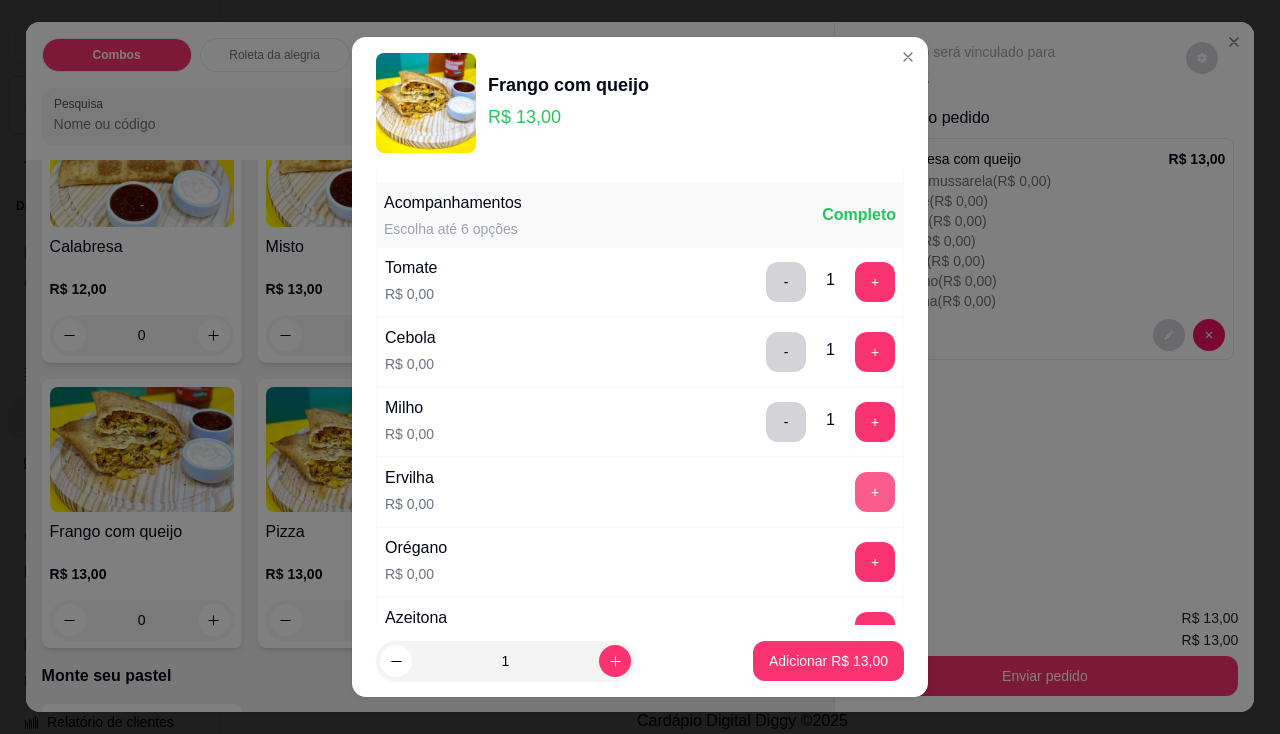 click on "+" at bounding box center (875, 492) 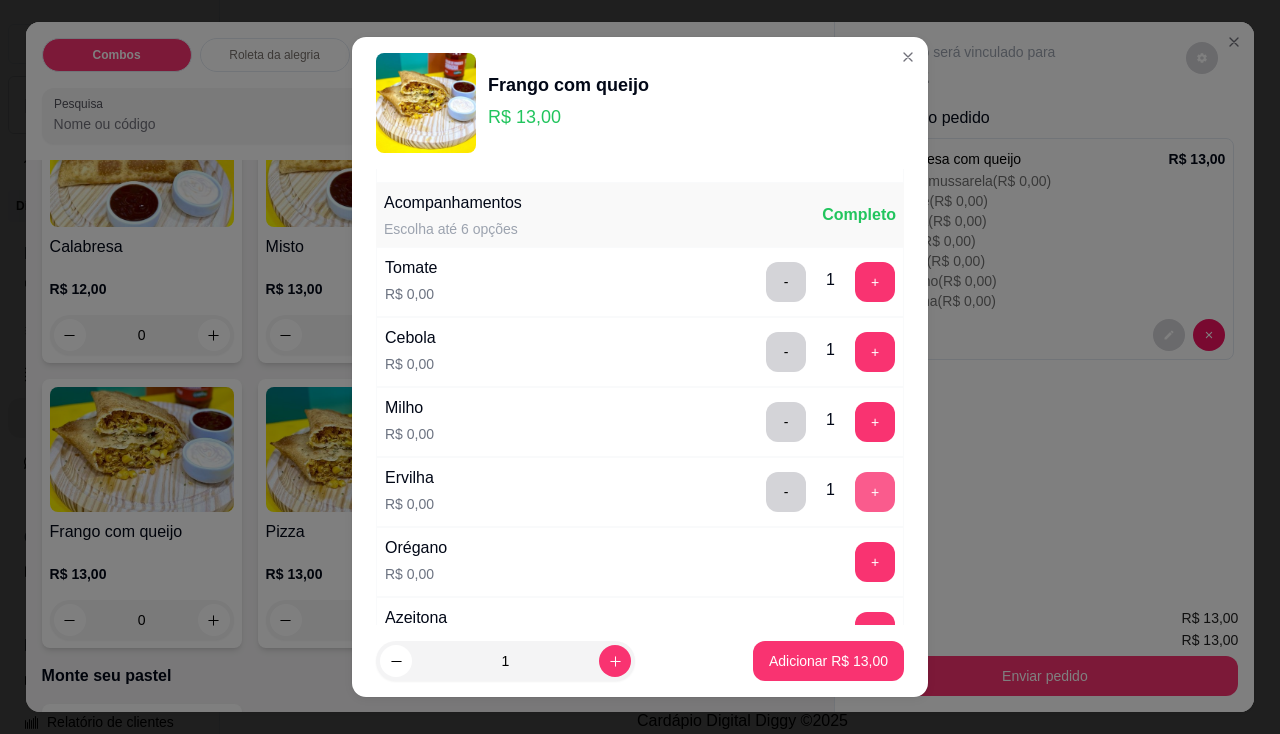 scroll, scrollTop: 300, scrollLeft: 0, axis: vertical 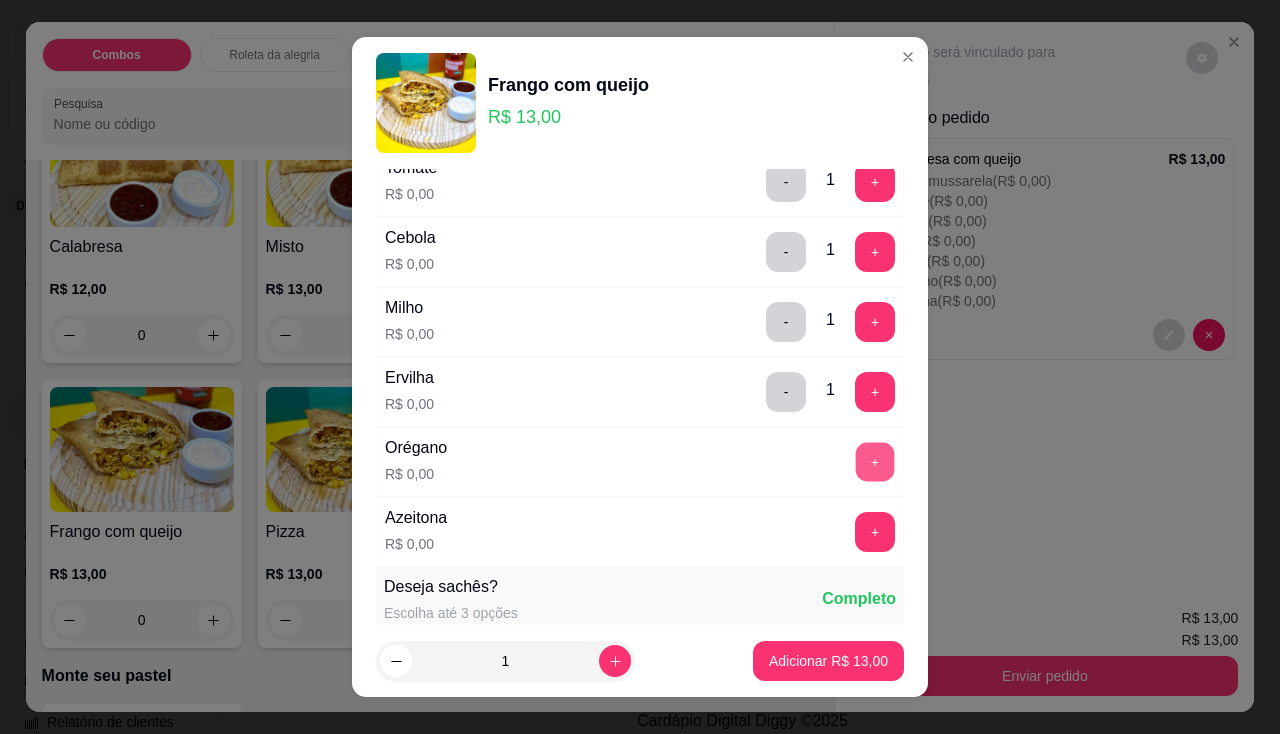 click on "+" at bounding box center (875, 461) 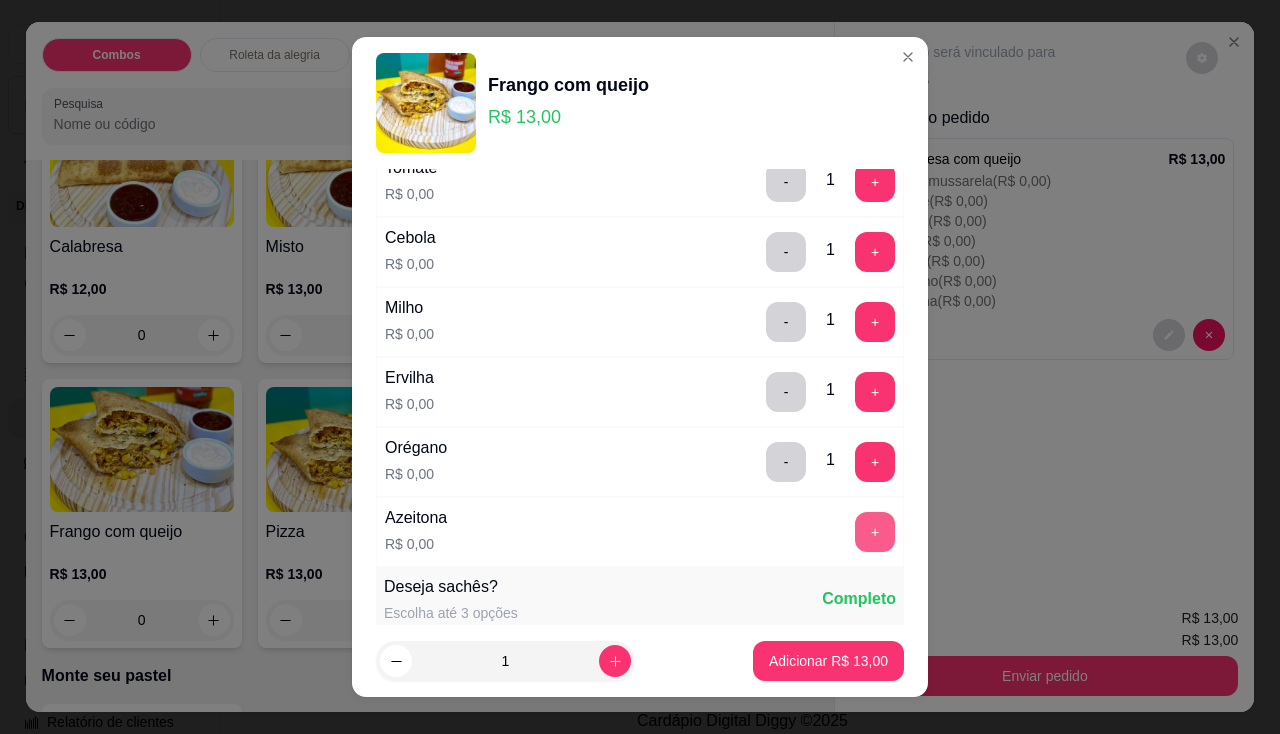 click on "+" at bounding box center [875, 532] 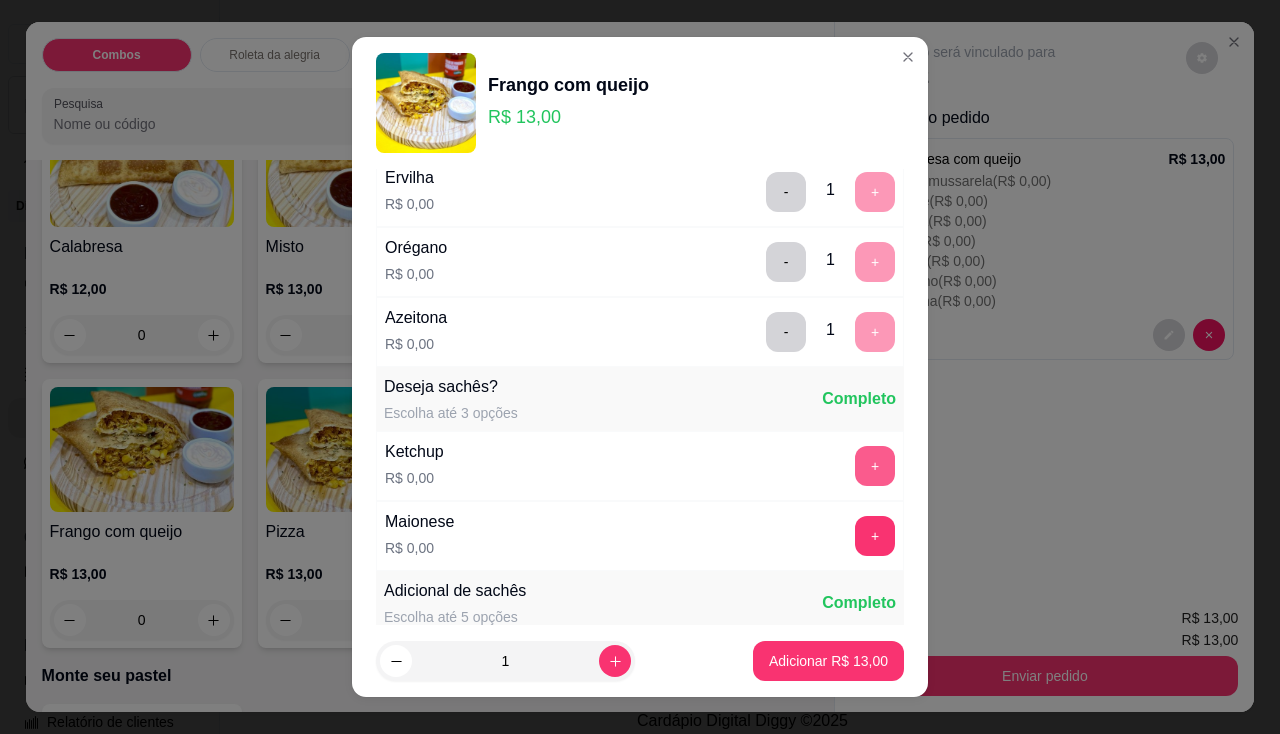 scroll, scrollTop: 600, scrollLeft: 0, axis: vertical 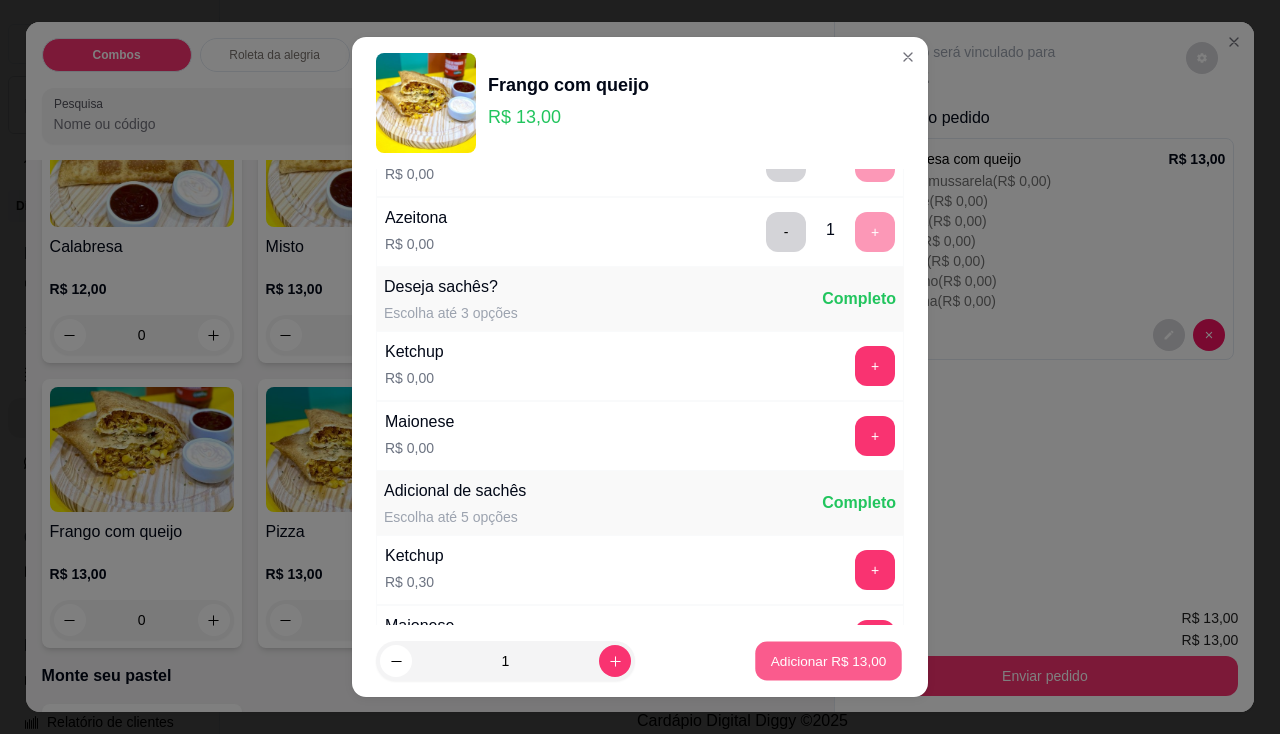 click on "Adicionar   R$ 13,00" at bounding box center [829, 661] 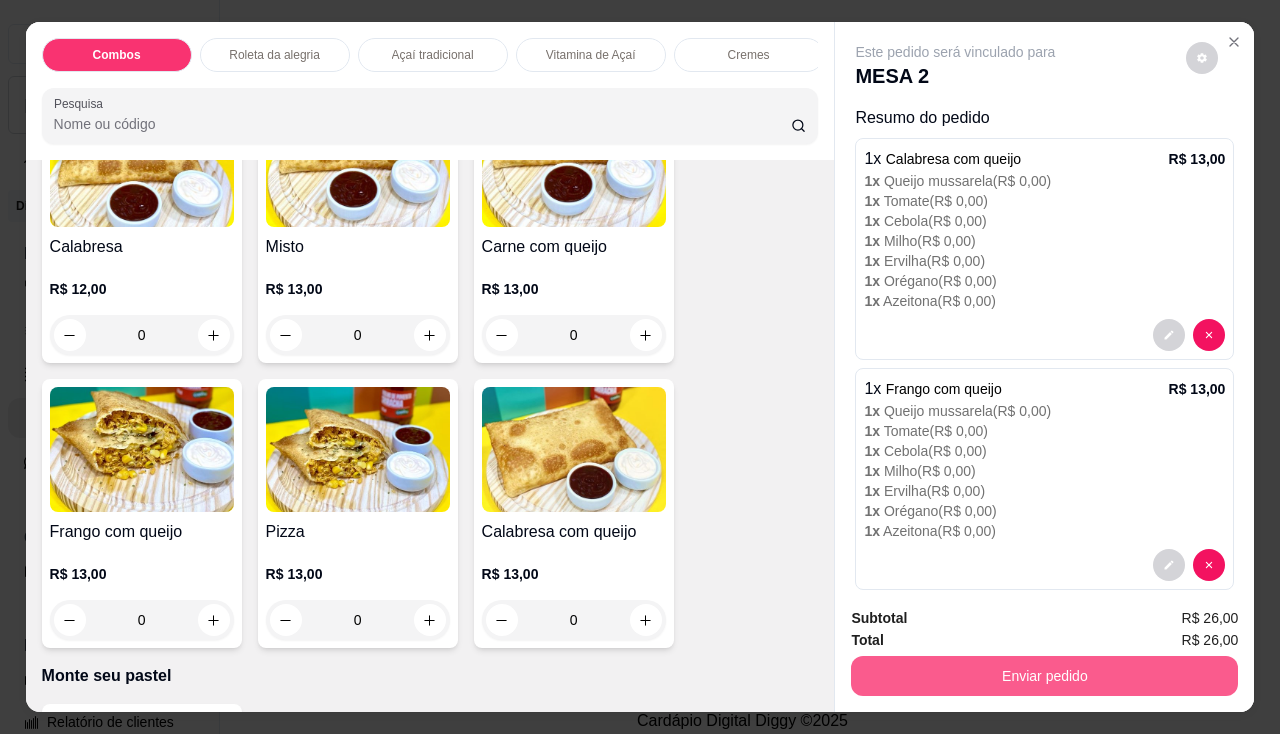 click on "Enviar pedido" at bounding box center [1044, 676] 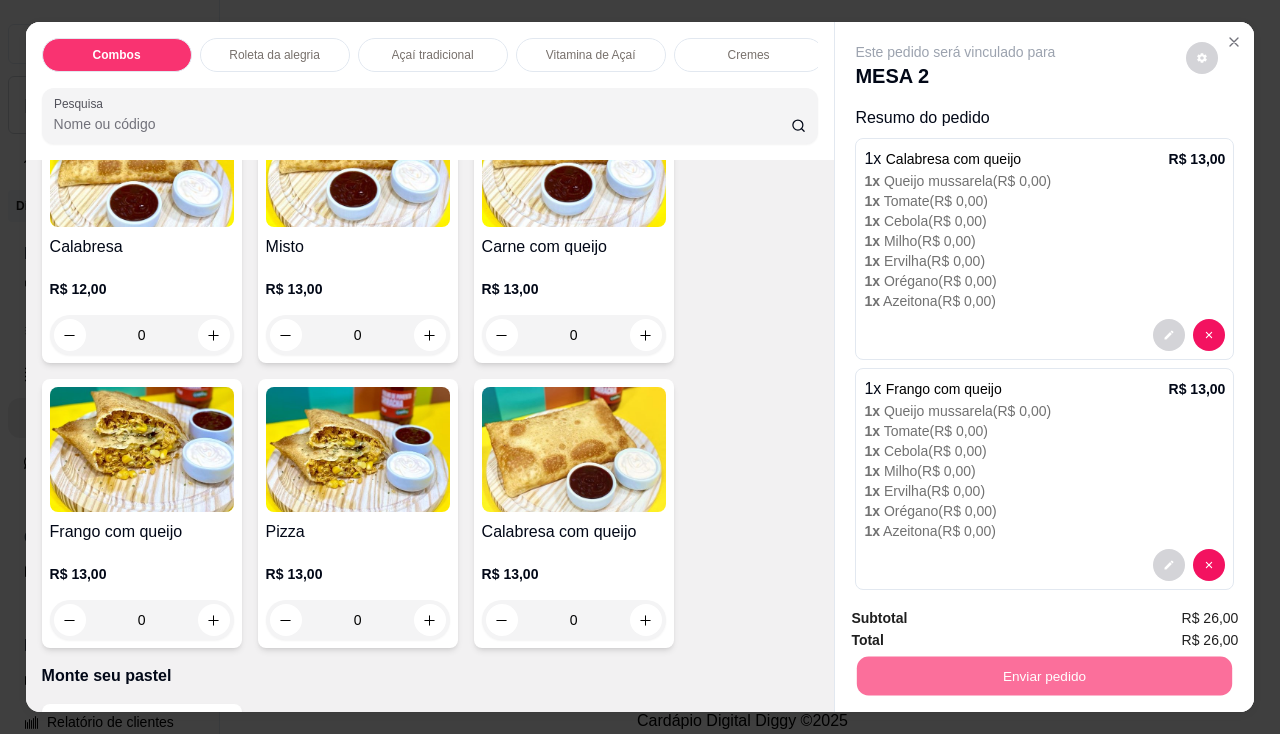 click on "Não registrar e enviar pedido" at bounding box center (979, 619) 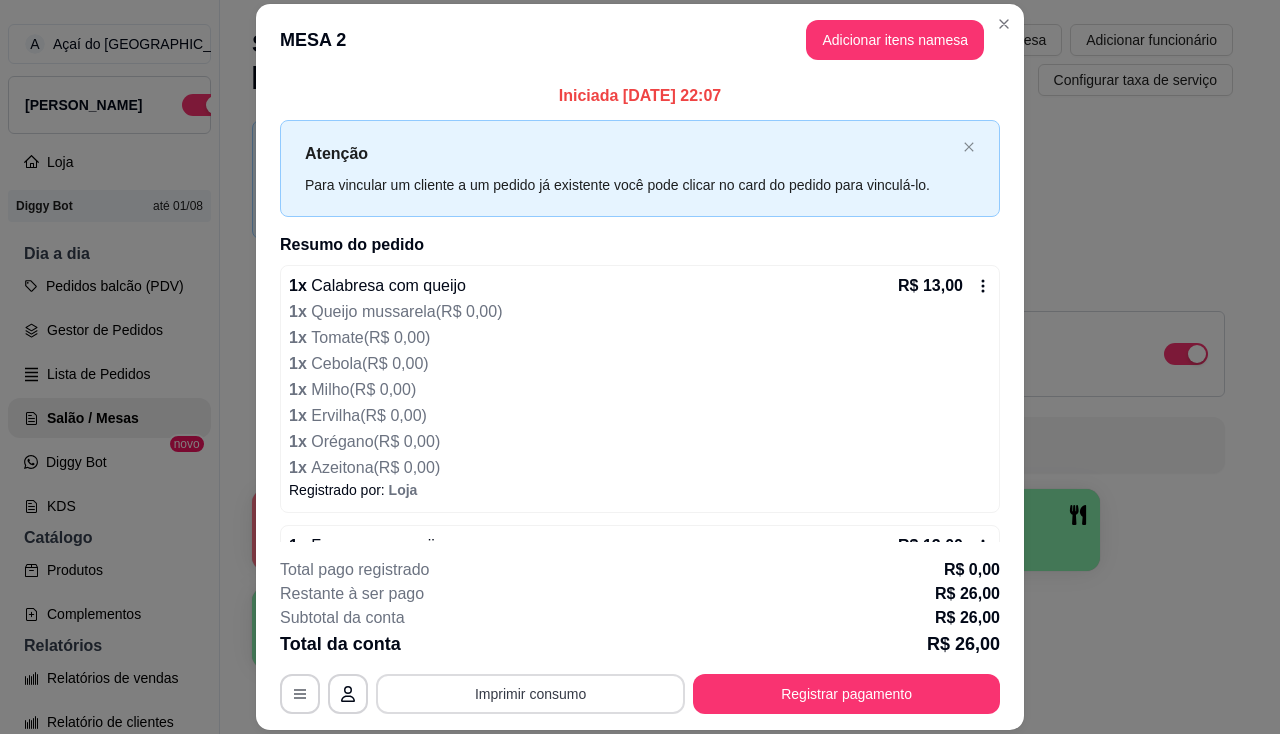 click on "Imprimir consumo" at bounding box center [530, 694] 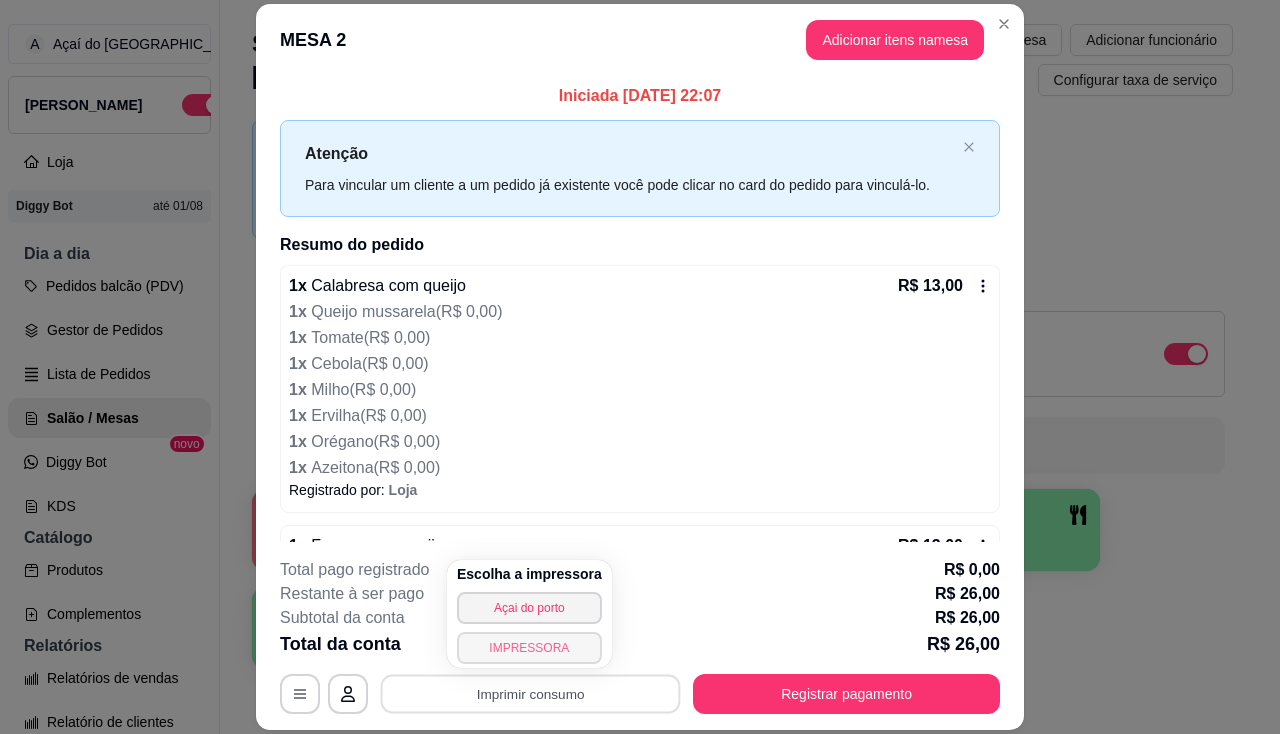 click on "IMPRESSORA" at bounding box center [529, 648] 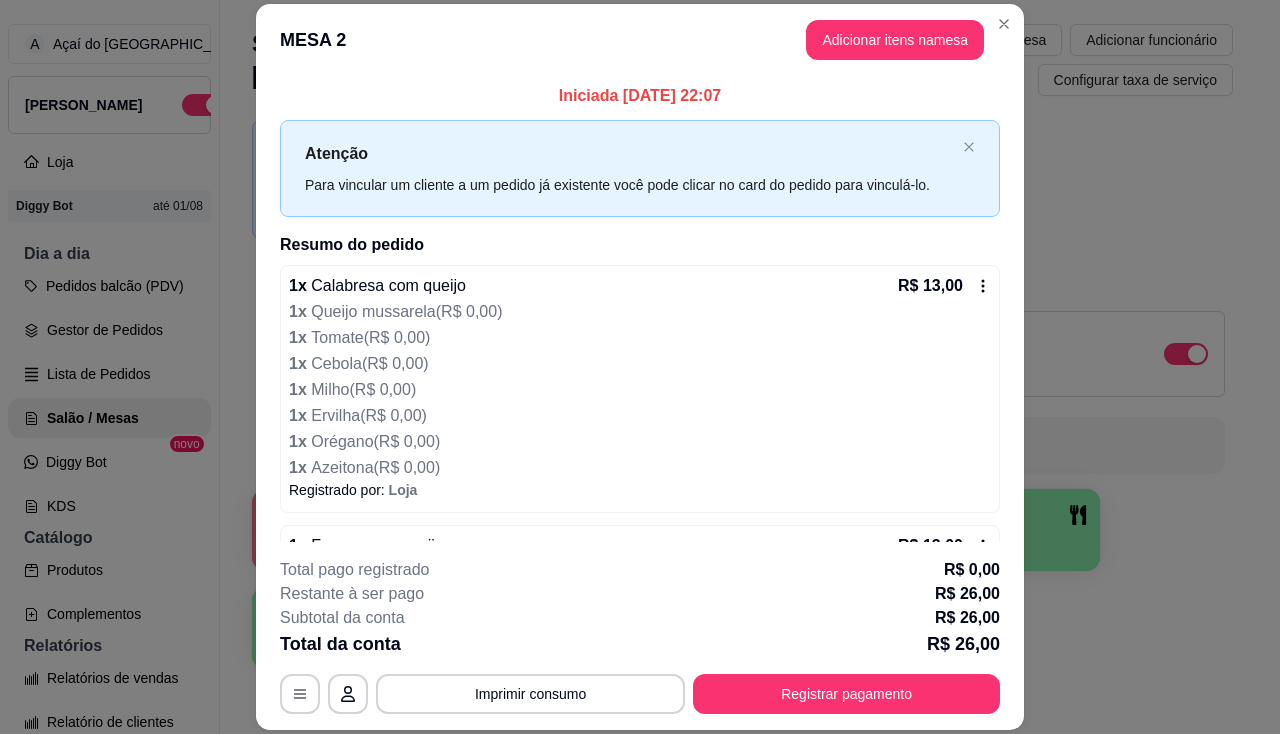 click on "1 x   Orégano   ( R$ 0,00 )" at bounding box center (638, 442) 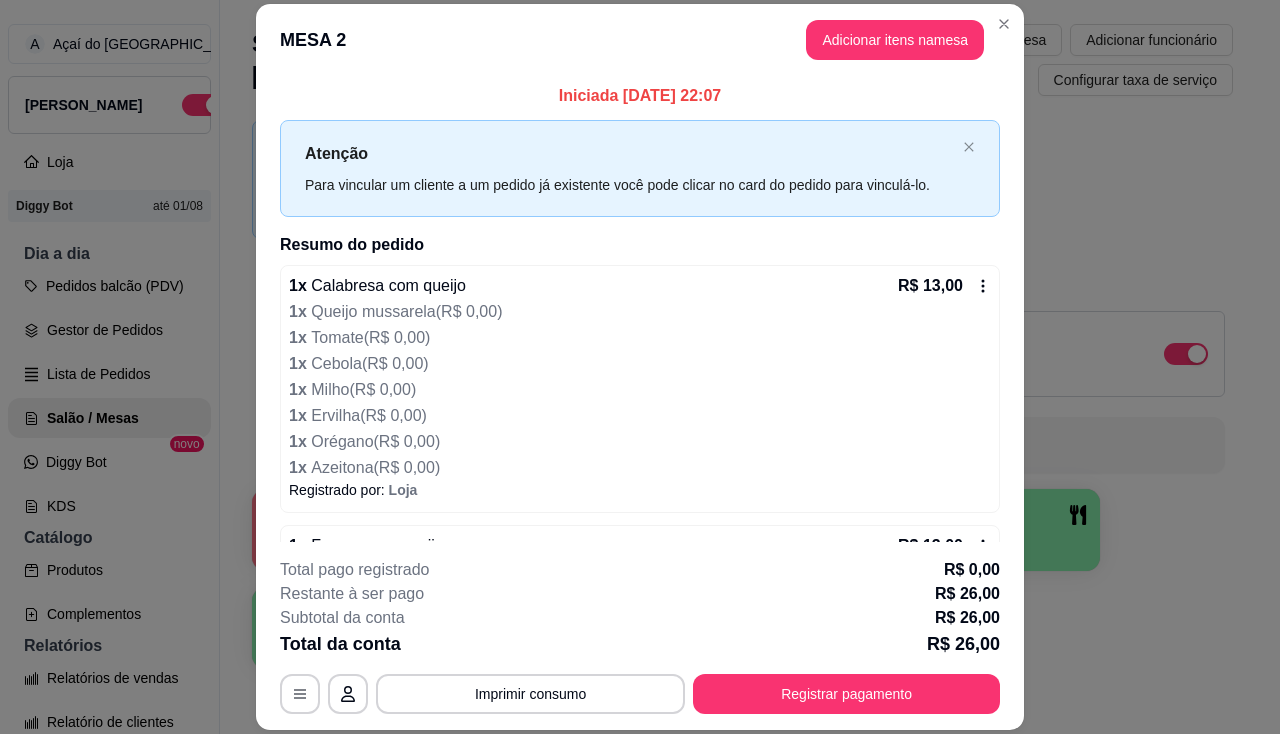 scroll, scrollTop: 238, scrollLeft: 0, axis: vertical 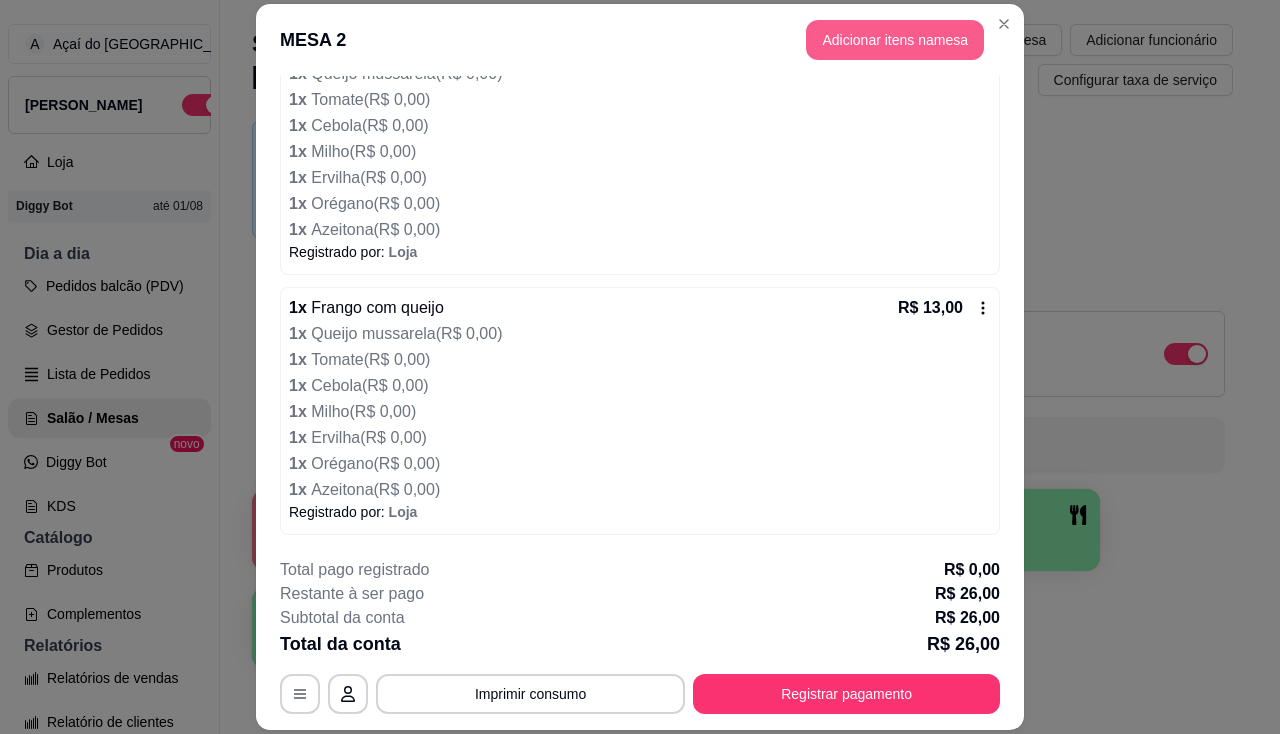 click on "Adicionar itens na  mesa" at bounding box center (895, 40) 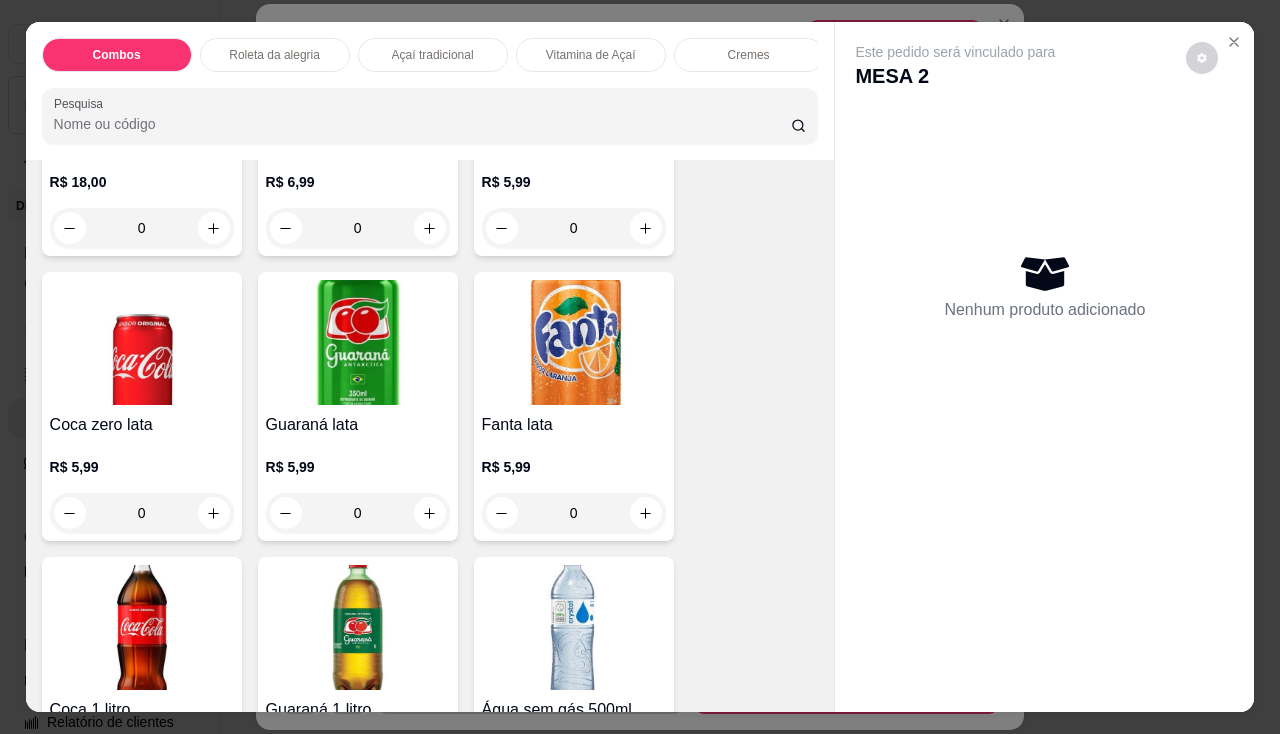 scroll, scrollTop: 4100, scrollLeft: 0, axis: vertical 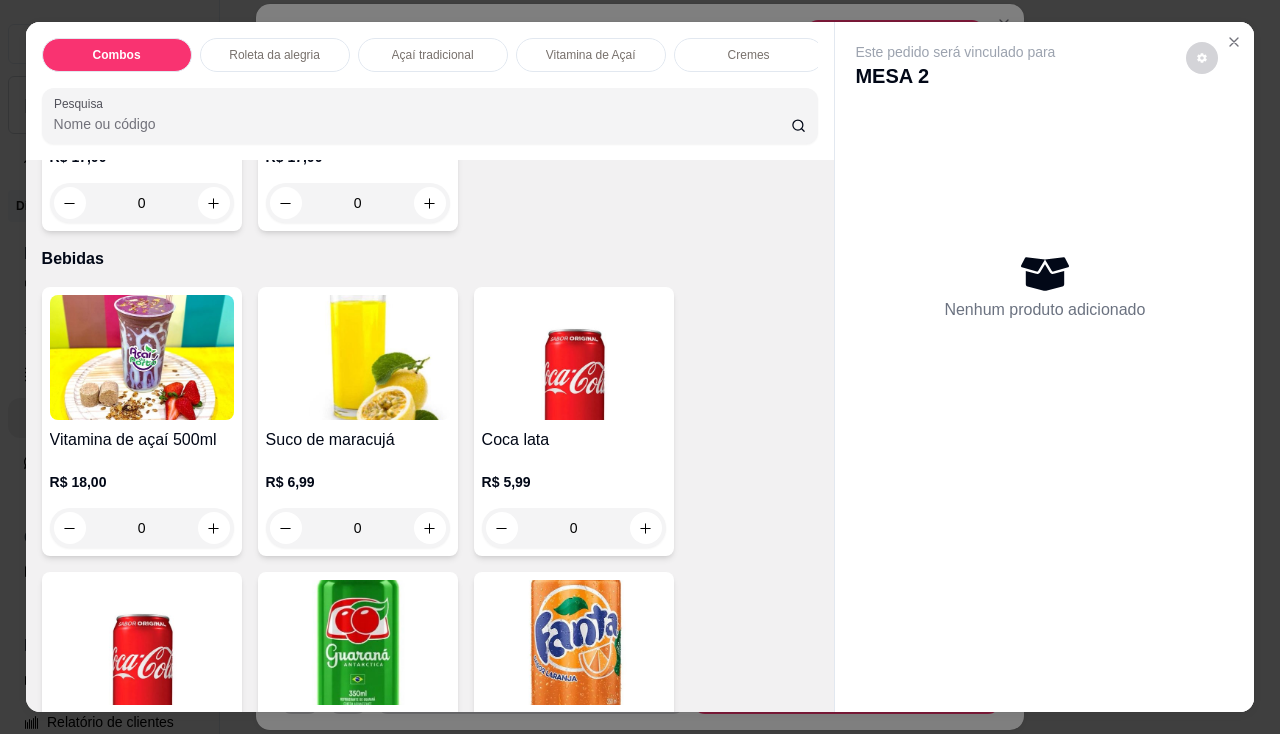 click at bounding box center [358, 357] 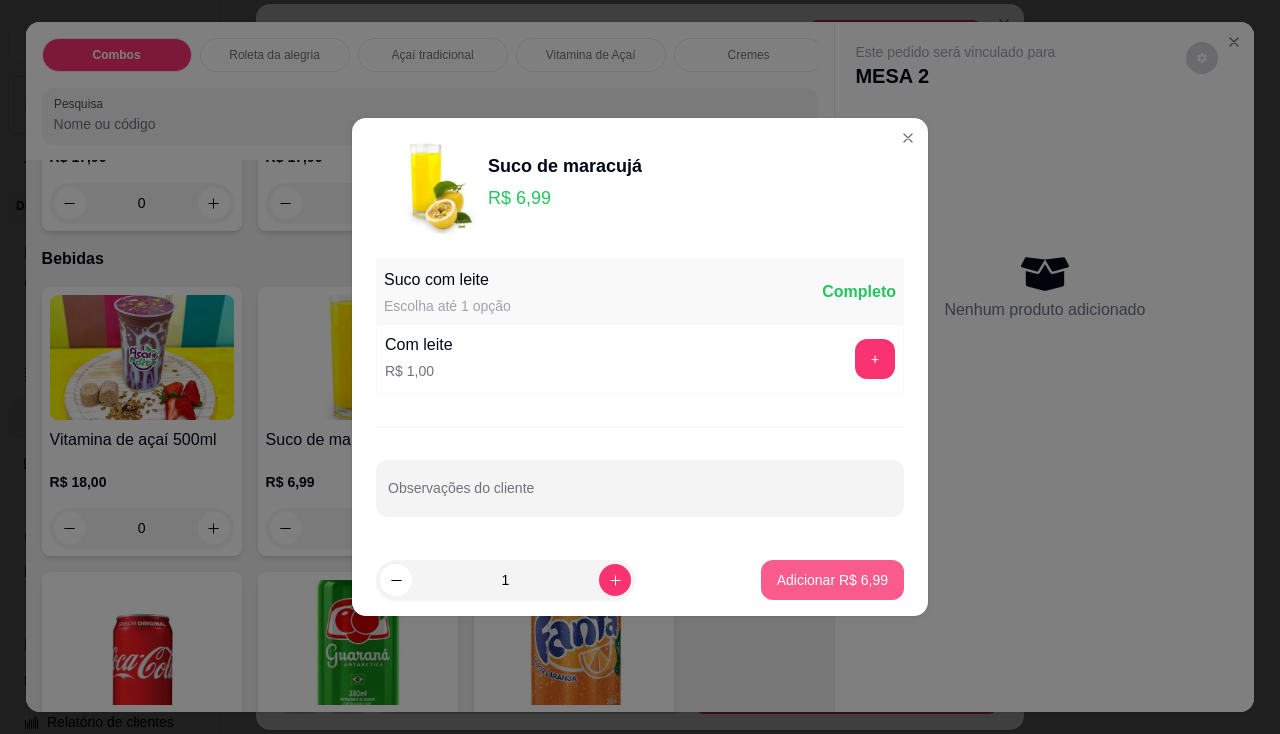 click on "Adicionar   R$ 6,99" at bounding box center [832, 580] 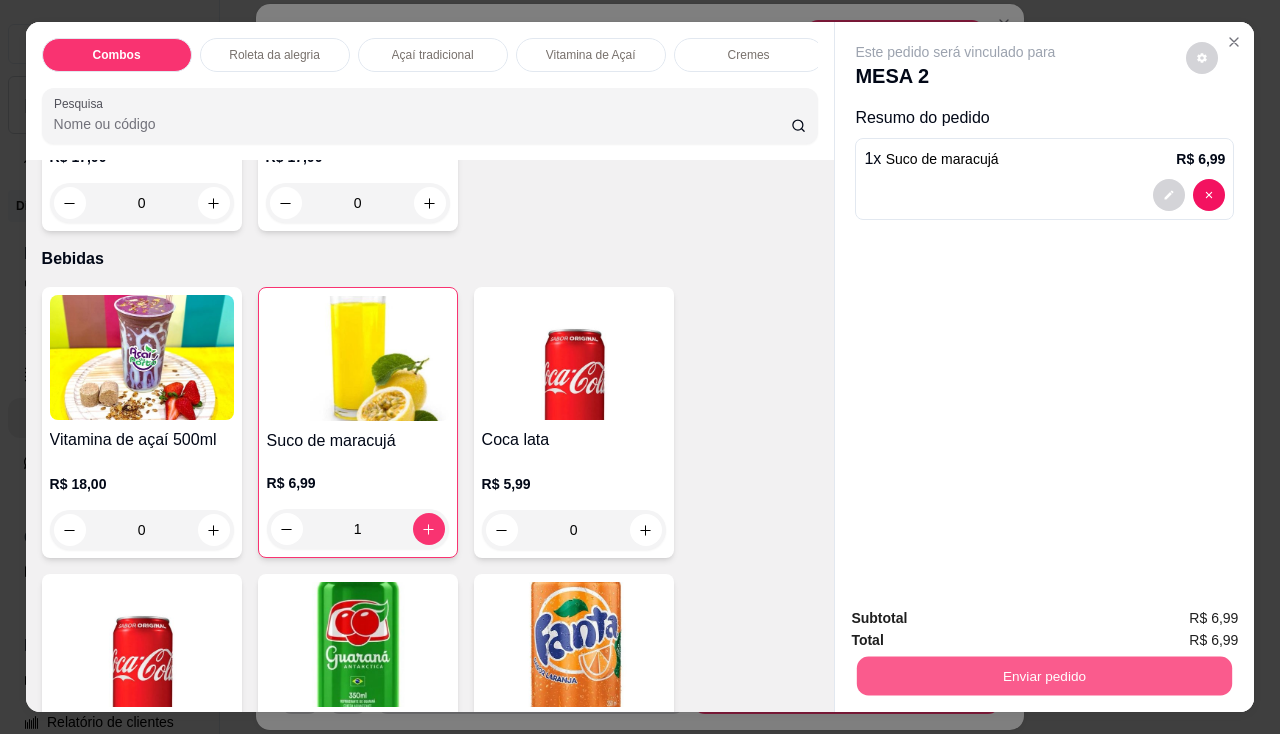 click on "Enviar pedido" at bounding box center [1044, 676] 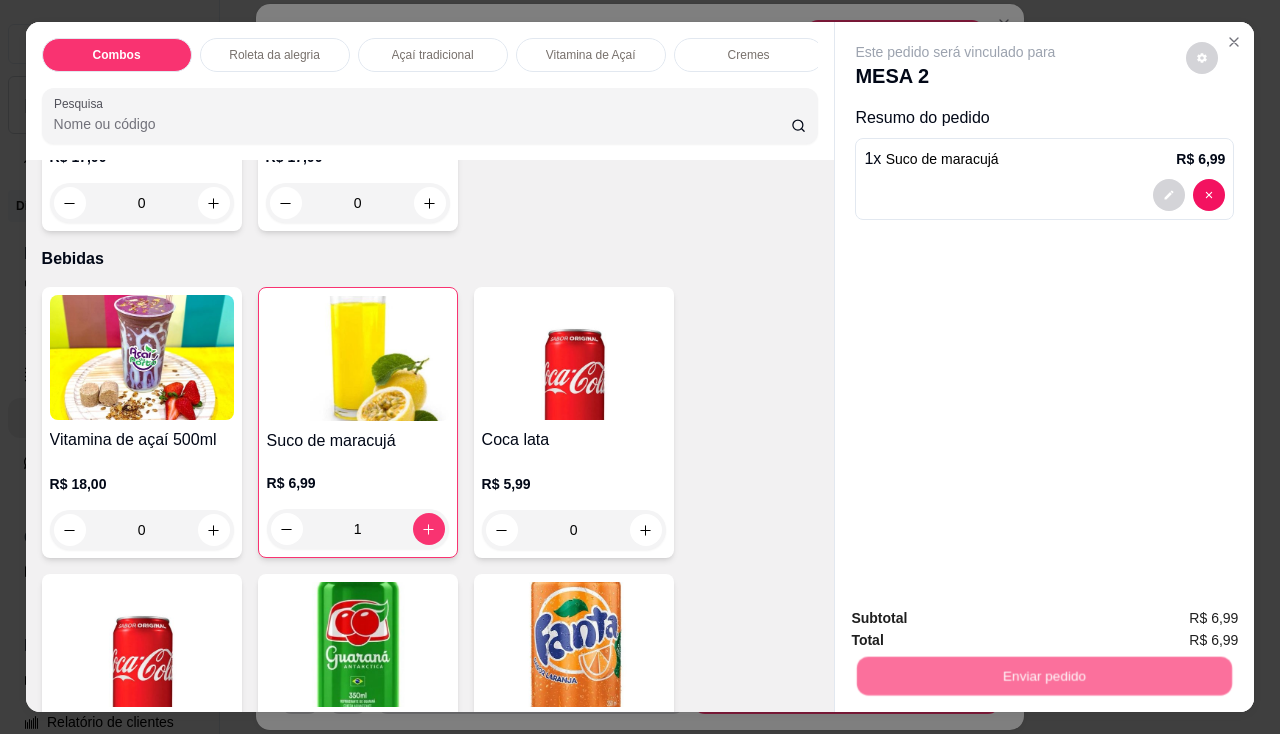 click on "Não registrar e enviar pedido" at bounding box center (979, 620) 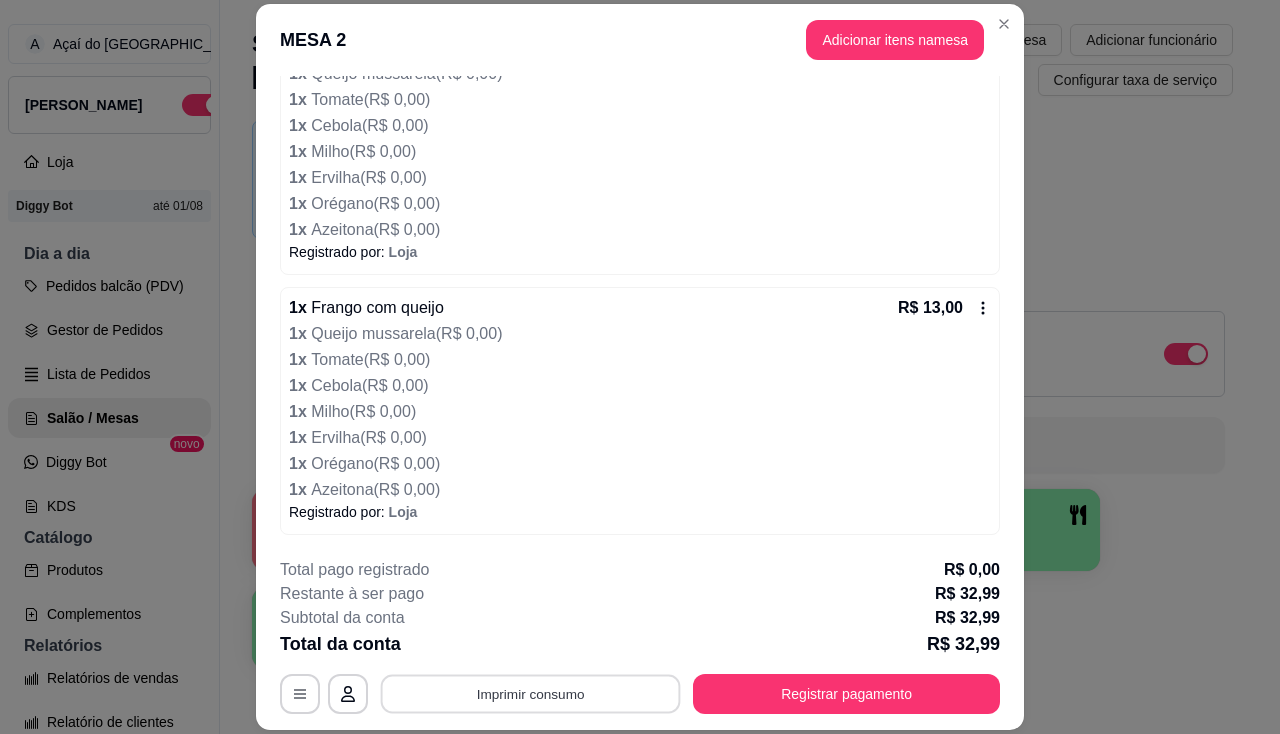 click on "Imprimir consumo" at bounding box center (531, 694) 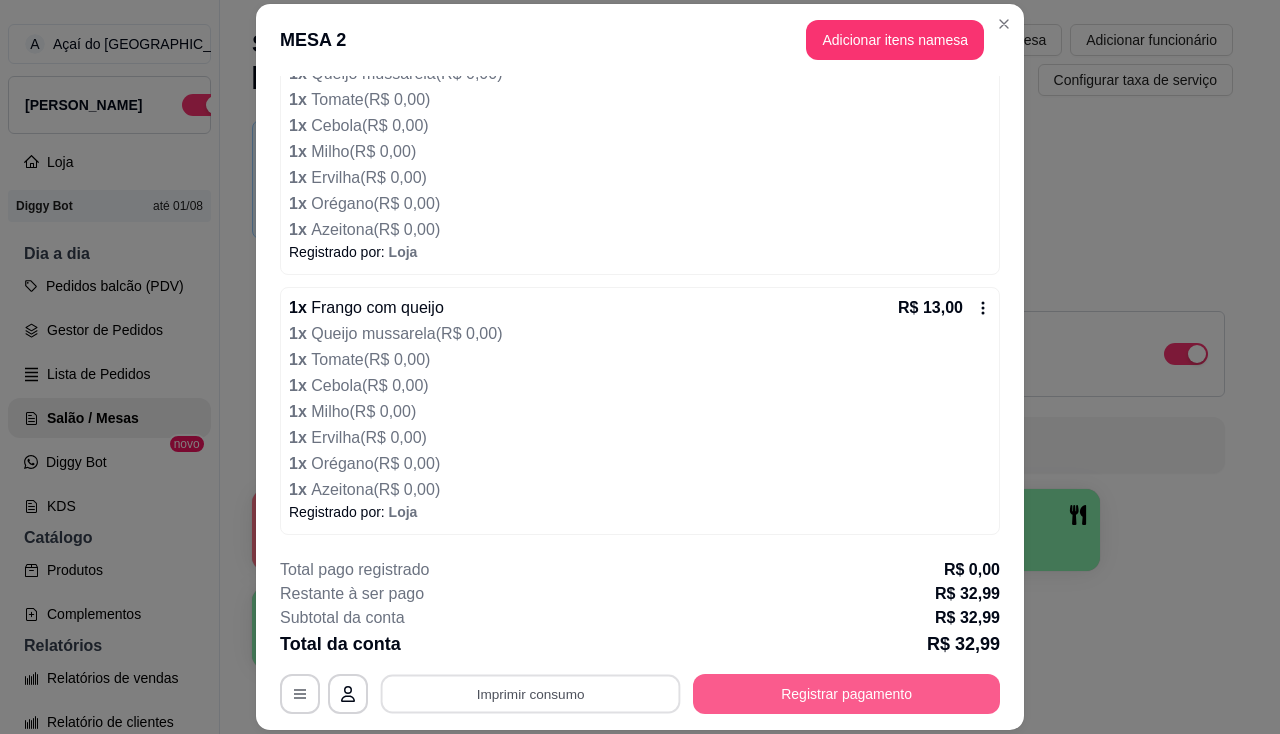 click on "Registrar pagamento" at bounding box center (846, 694) 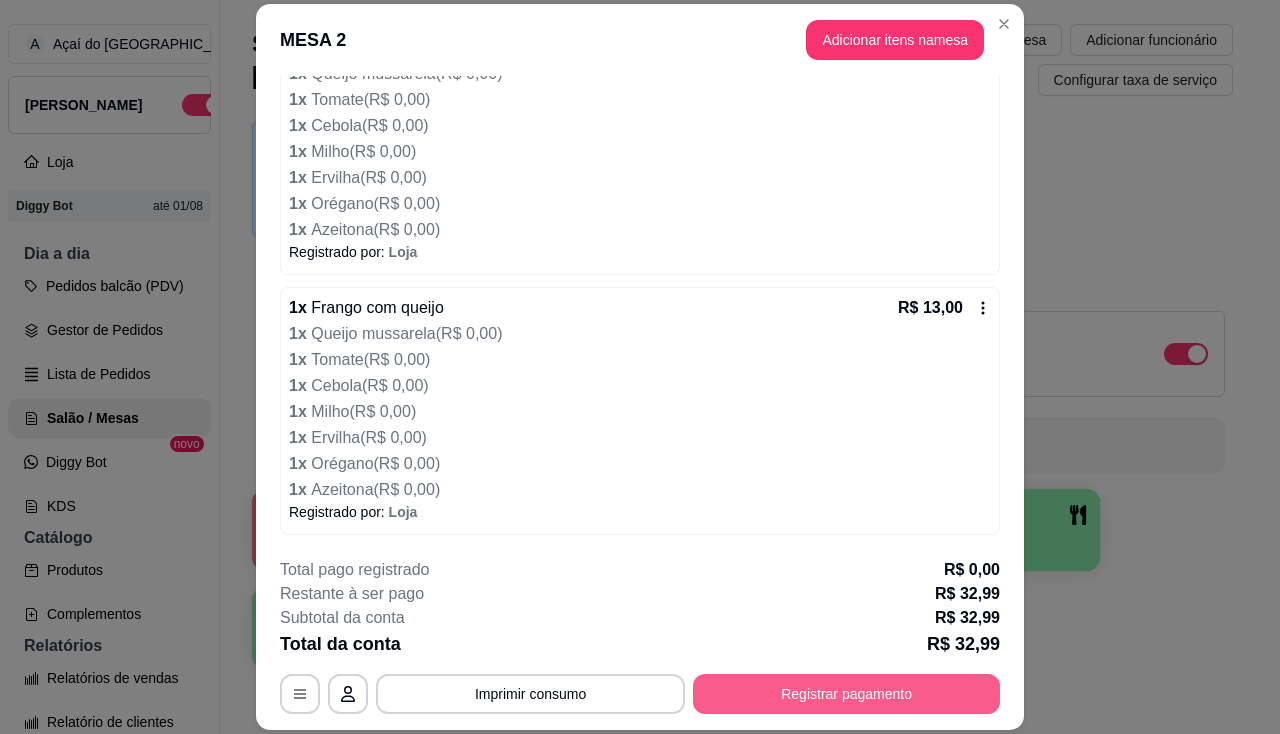 click on "Registrar pagamento" at bounding box center [846, 694] 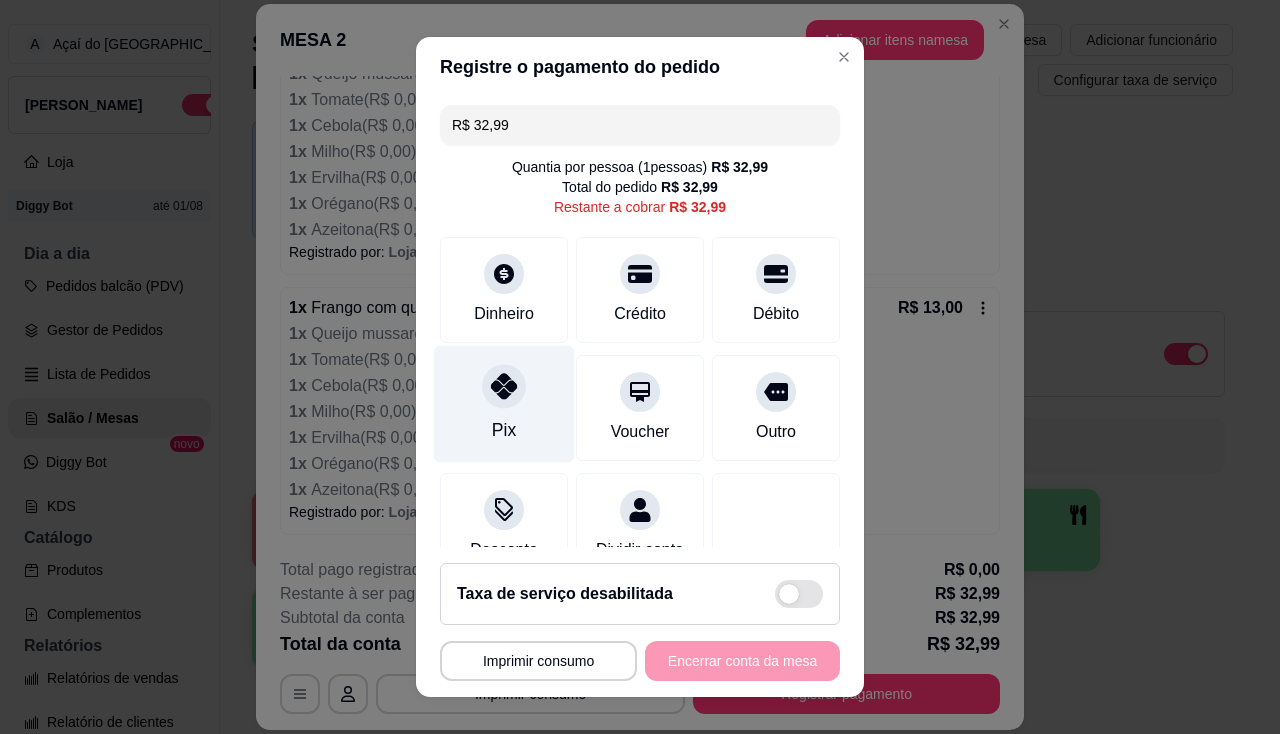 click on "Pix" at bounding box center [504, 403] 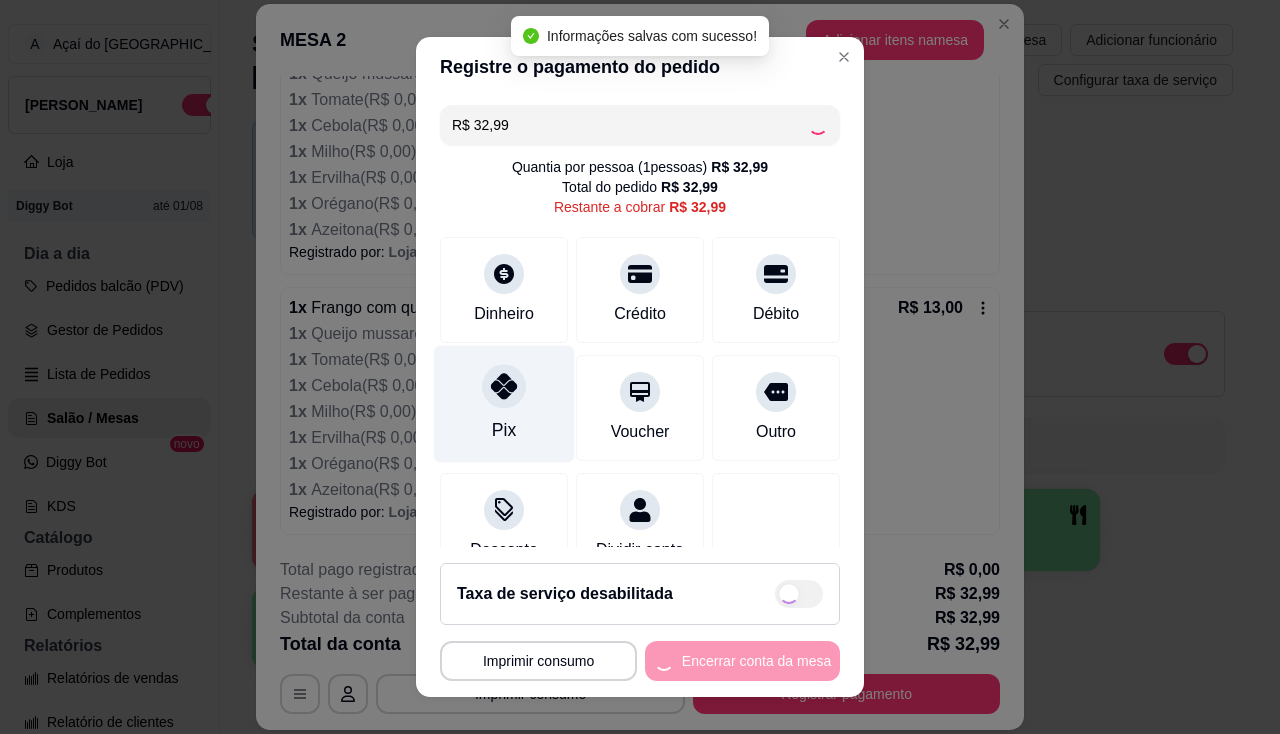 type on "R$ 0,00" 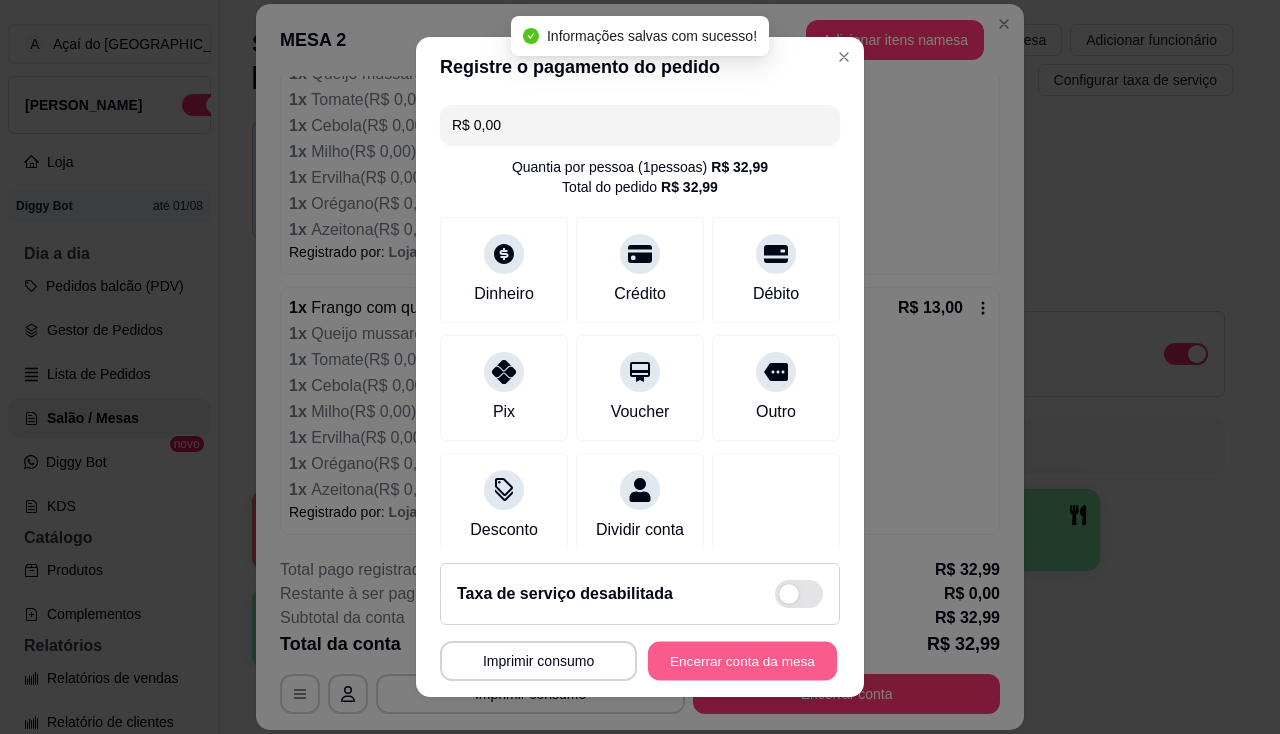 click on "Encerrar conta da mesa" at bounding box center [742, 661] 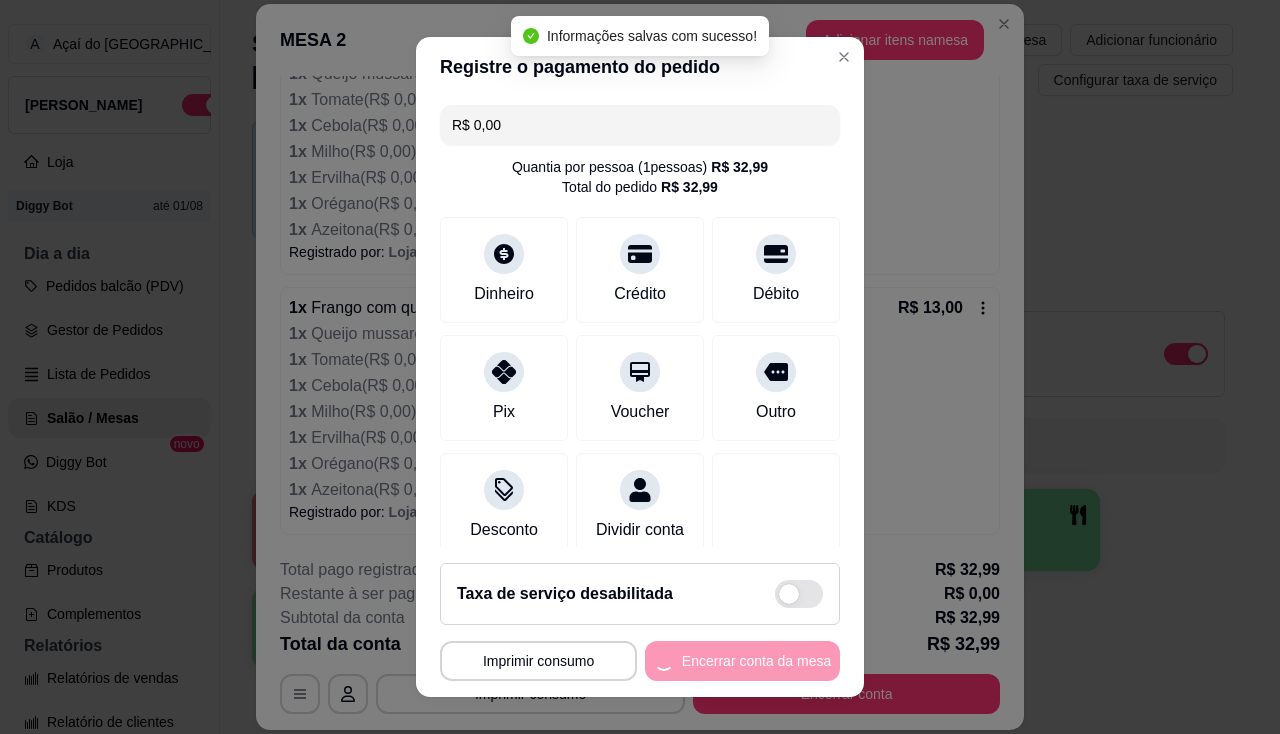 scroll, scrollTop: 0, scrollLeft: 0, axis: both 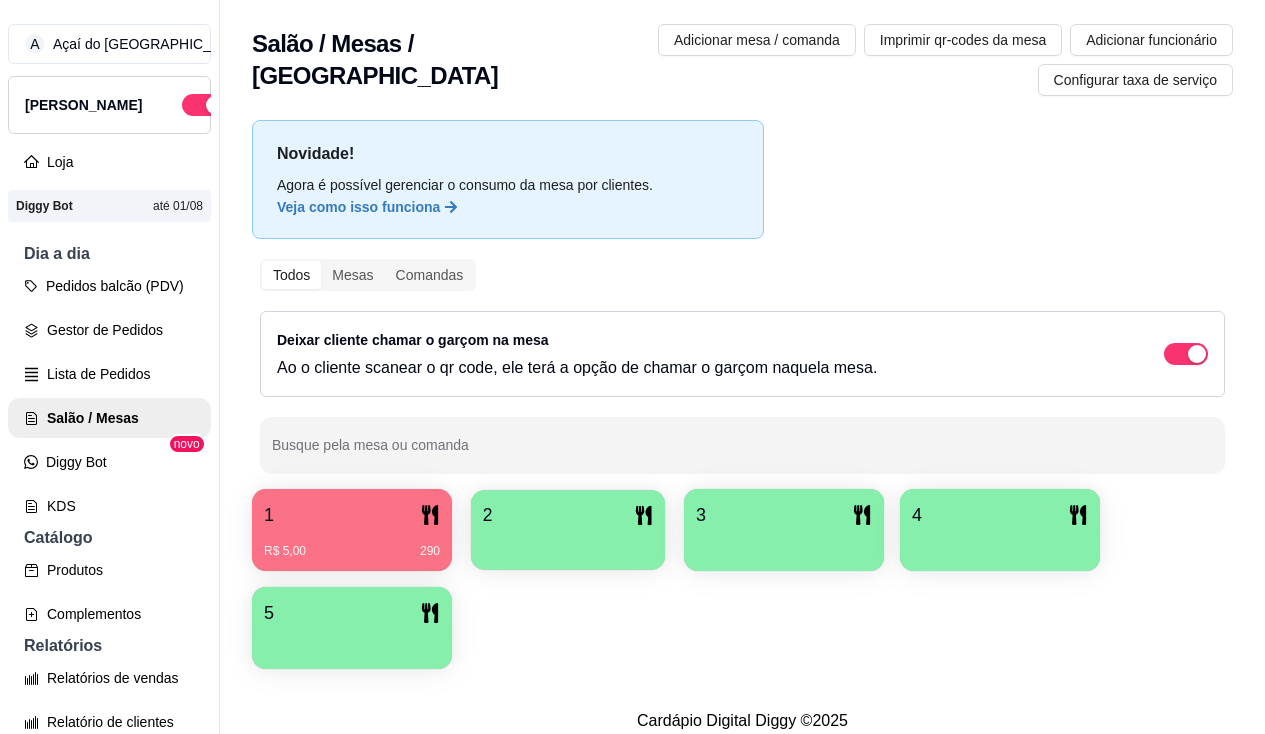 click on "2" at bounding box center [568, 530] 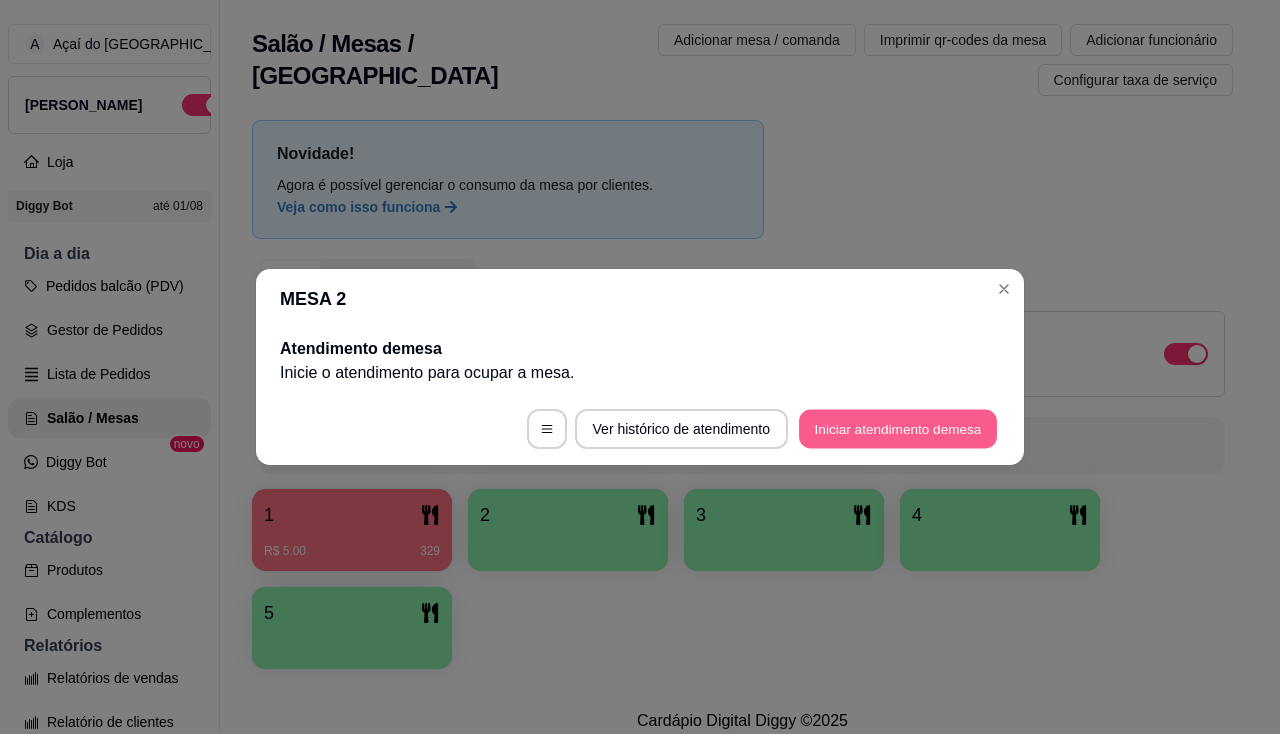 click on "Iniciar atendimento de  mesa" at bounding box center [898, 429] 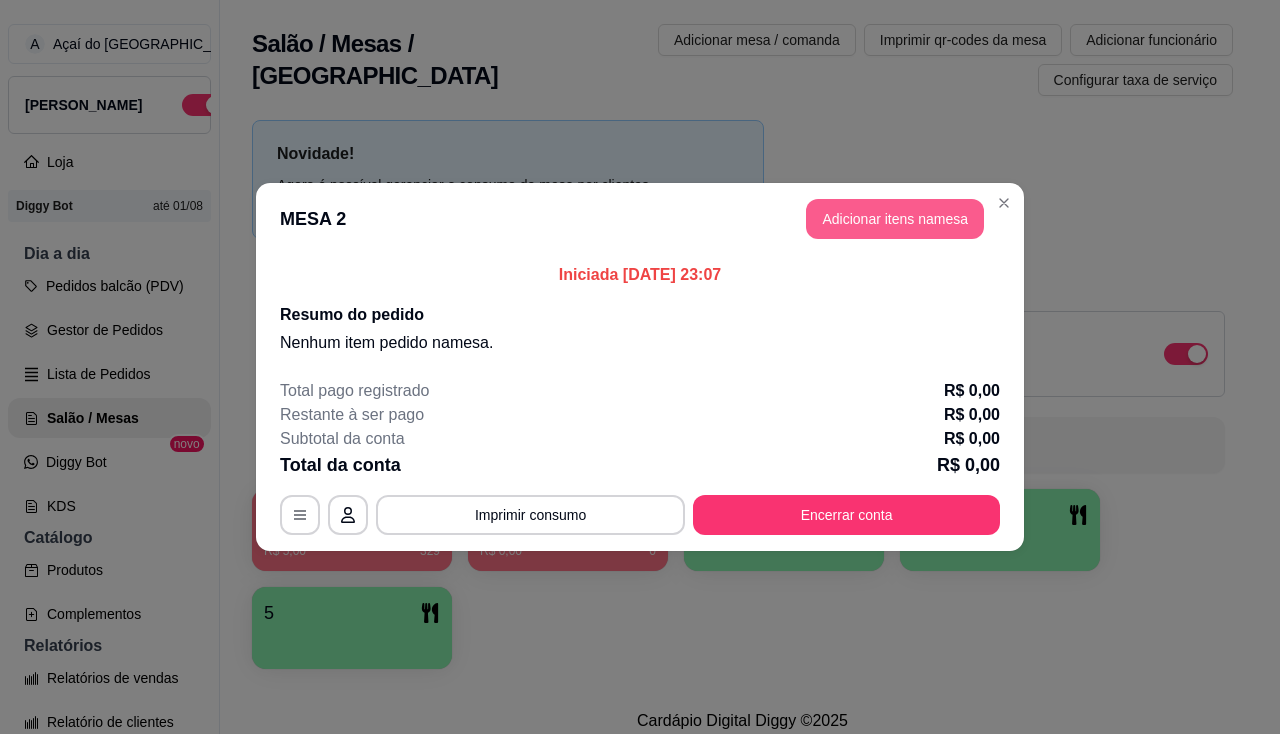 click on "Adicionar itens na  mesa" at bounding box center (895, 219) 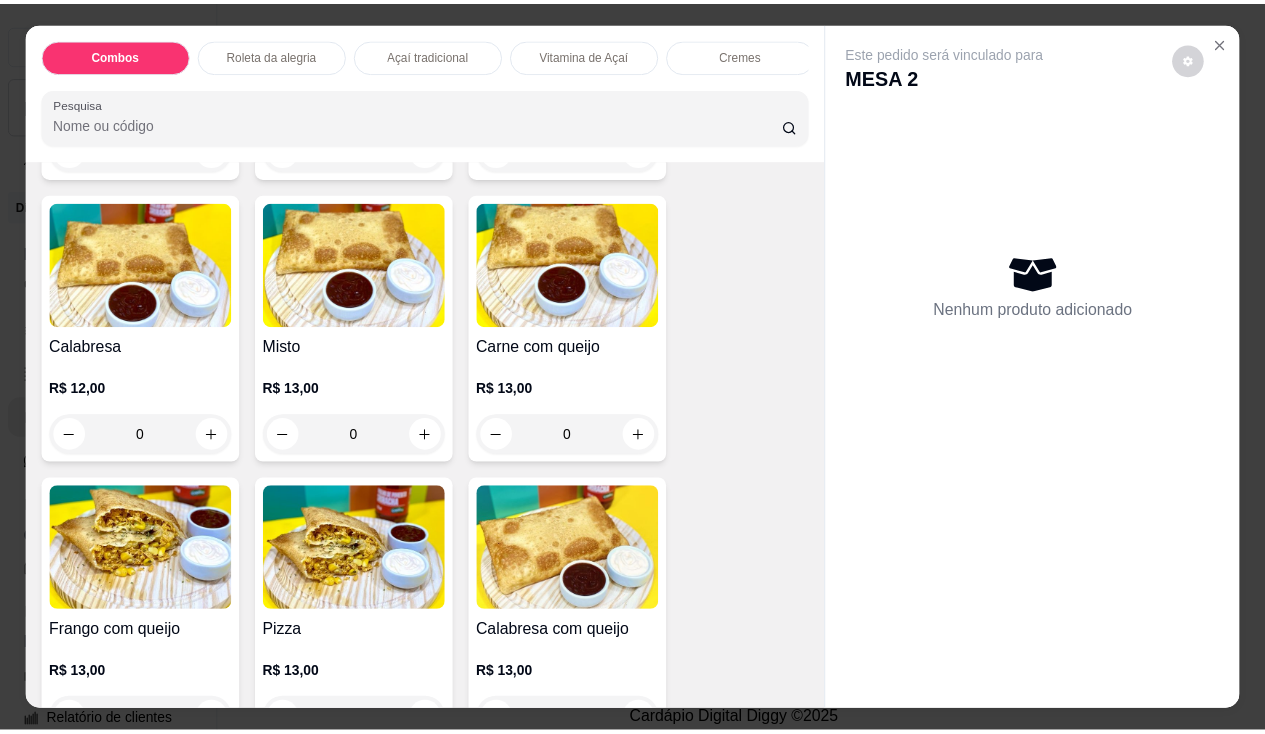 scroll, scrollTop: 2800, scrollLeft: 0, axis: vertical 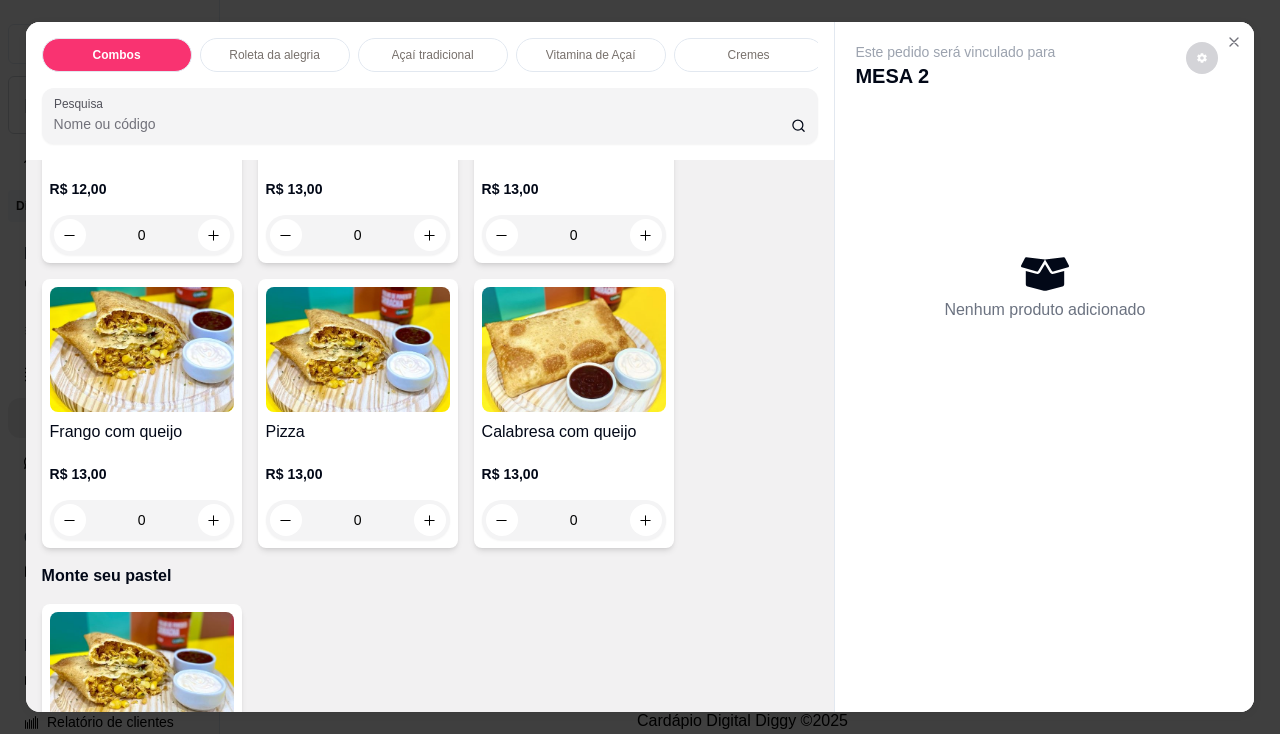 click on "0" at bounding box center [142, 520] 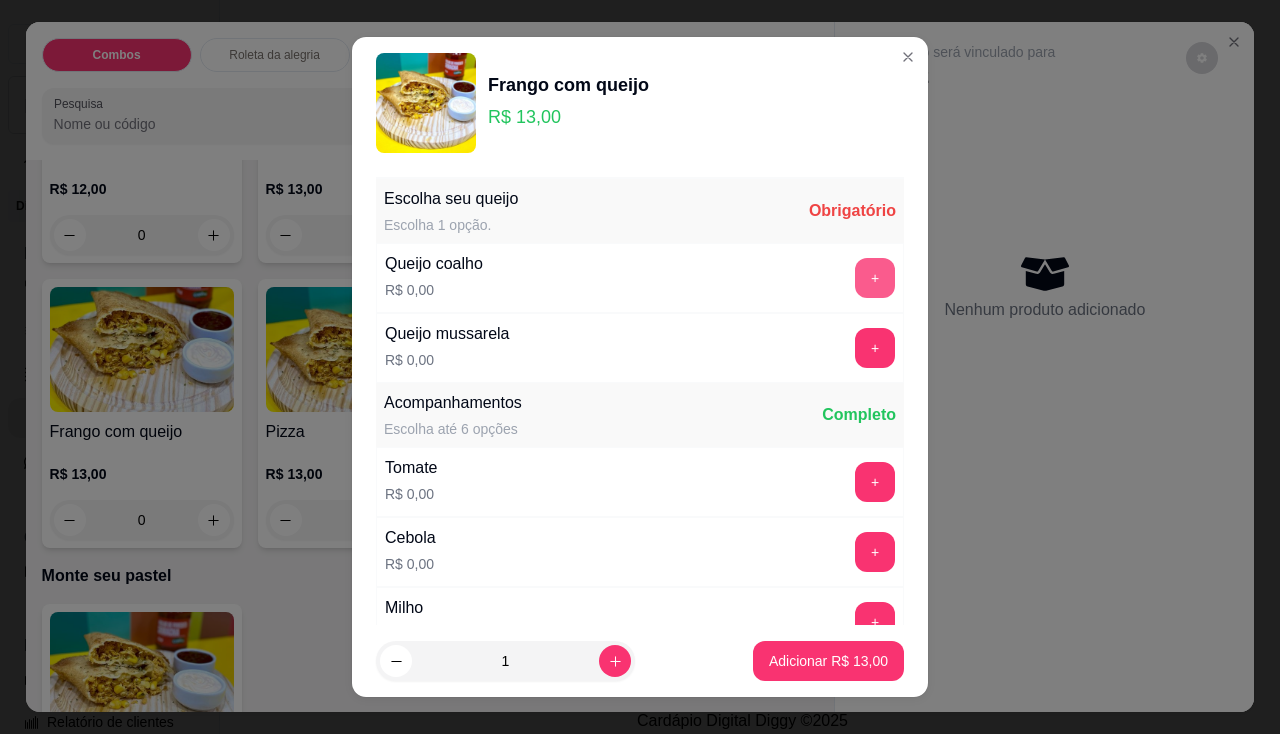 click on "+" at bounding box center [875, 278] 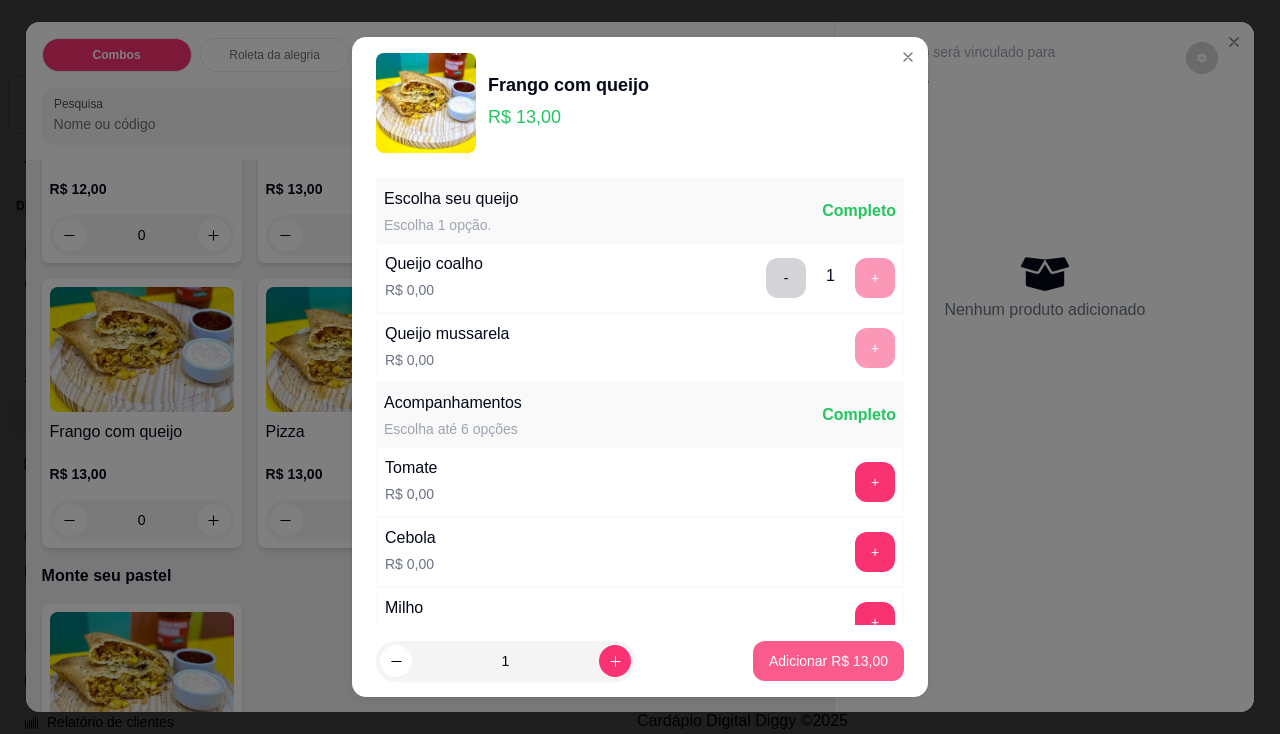 click on "Adicionar   R$ 13,00" at bounding box center [828, 661] 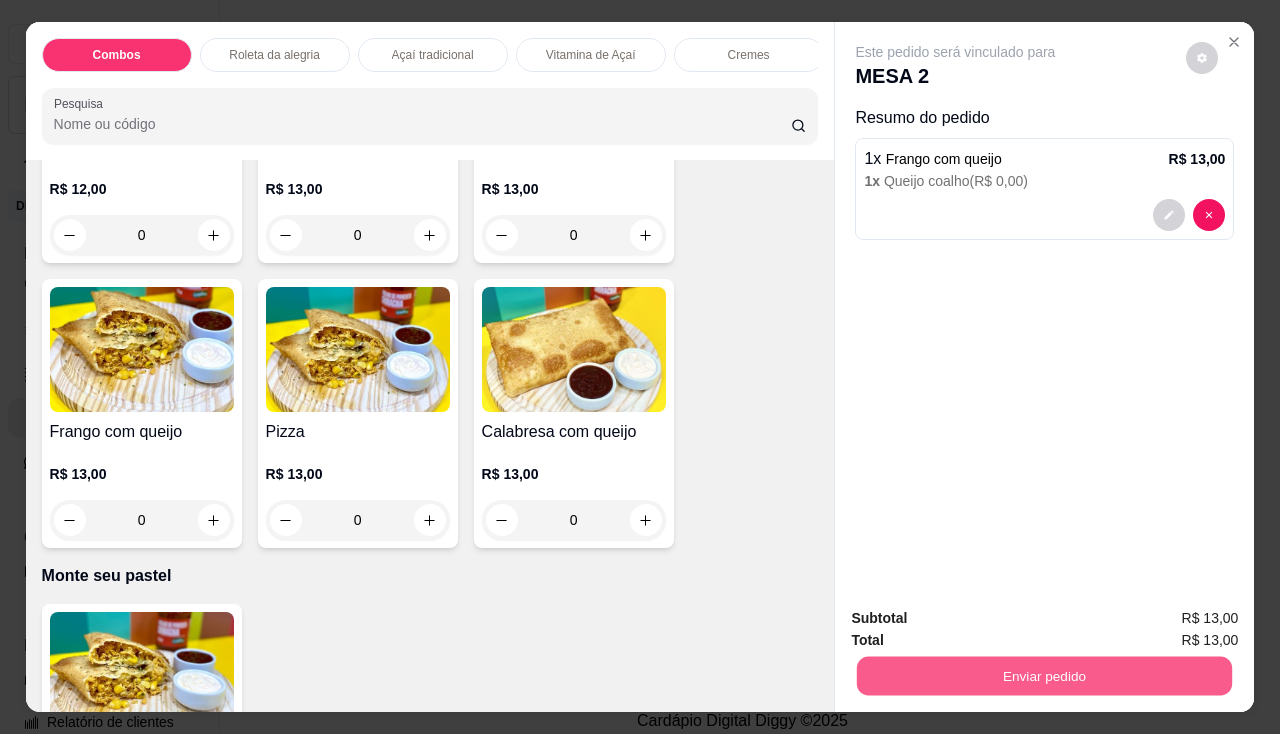 click on "Enviar pedido" at bounding box center (1044, 676) 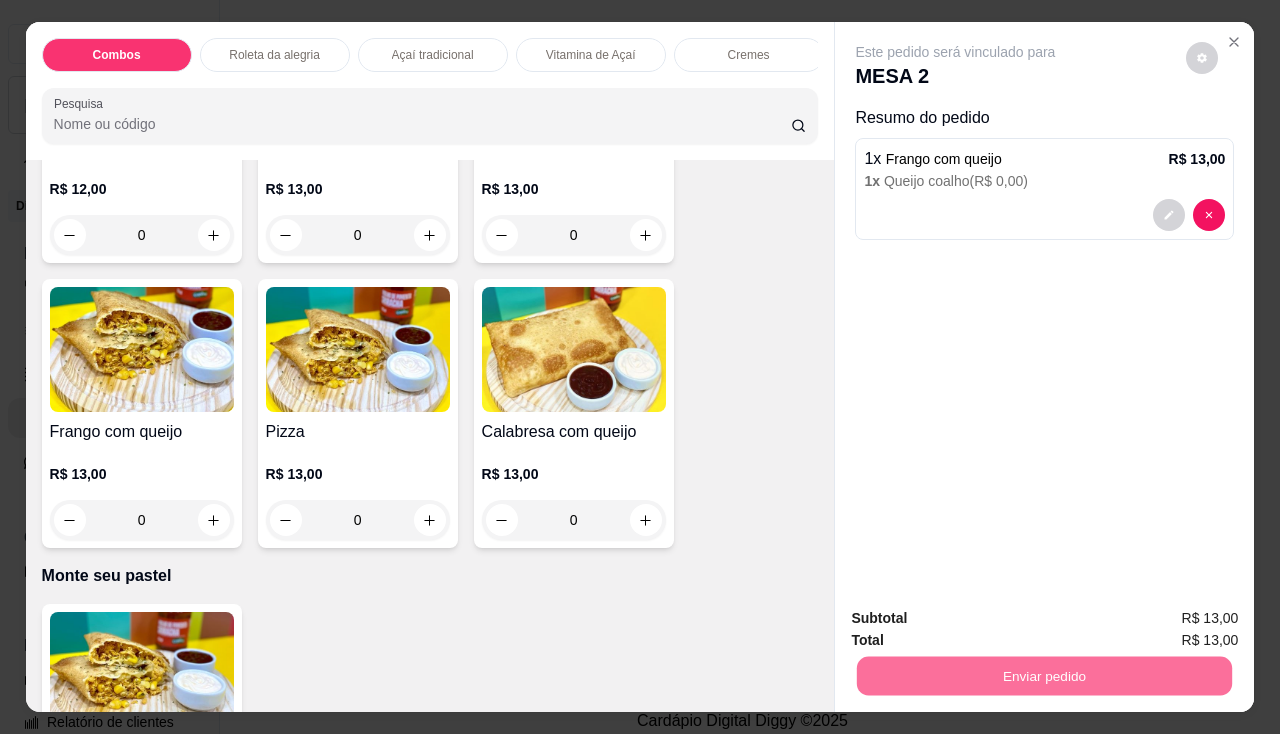 click on "Não registrar e enviar pedido" at bounding box center (979, 620) 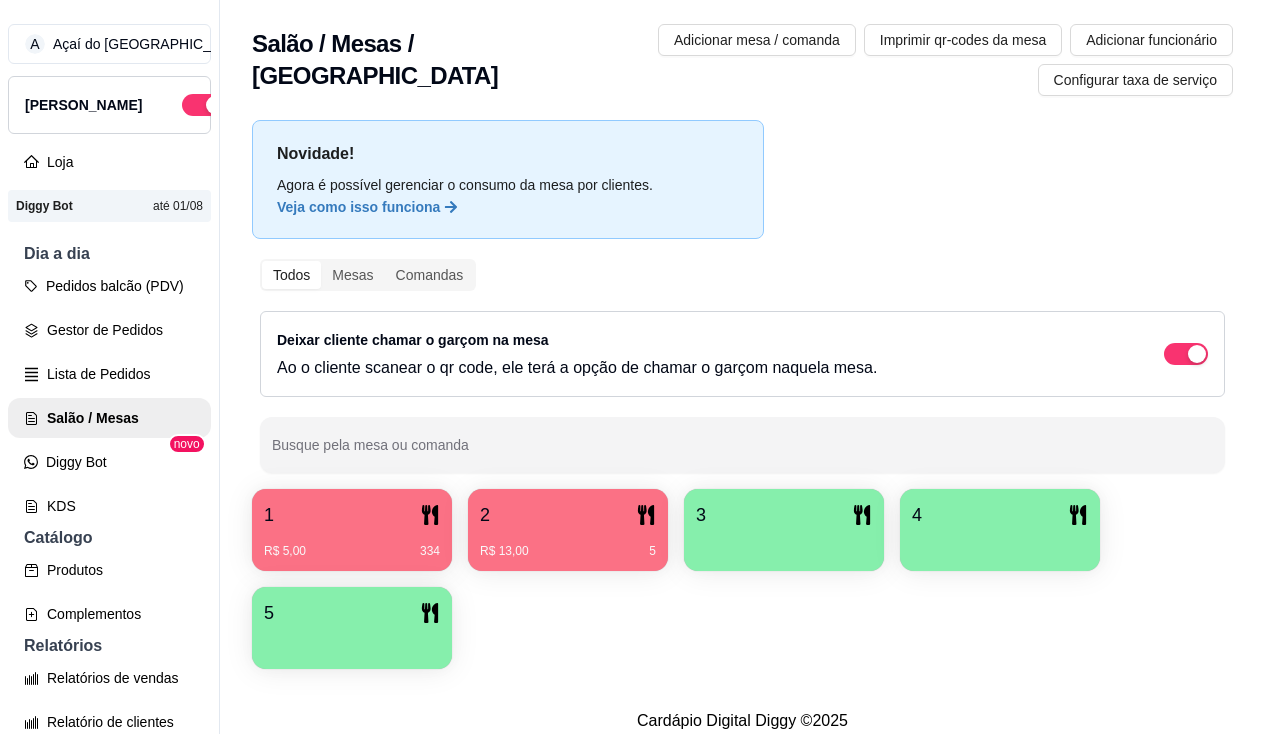 click on "2" at bounding box center [568, 515] 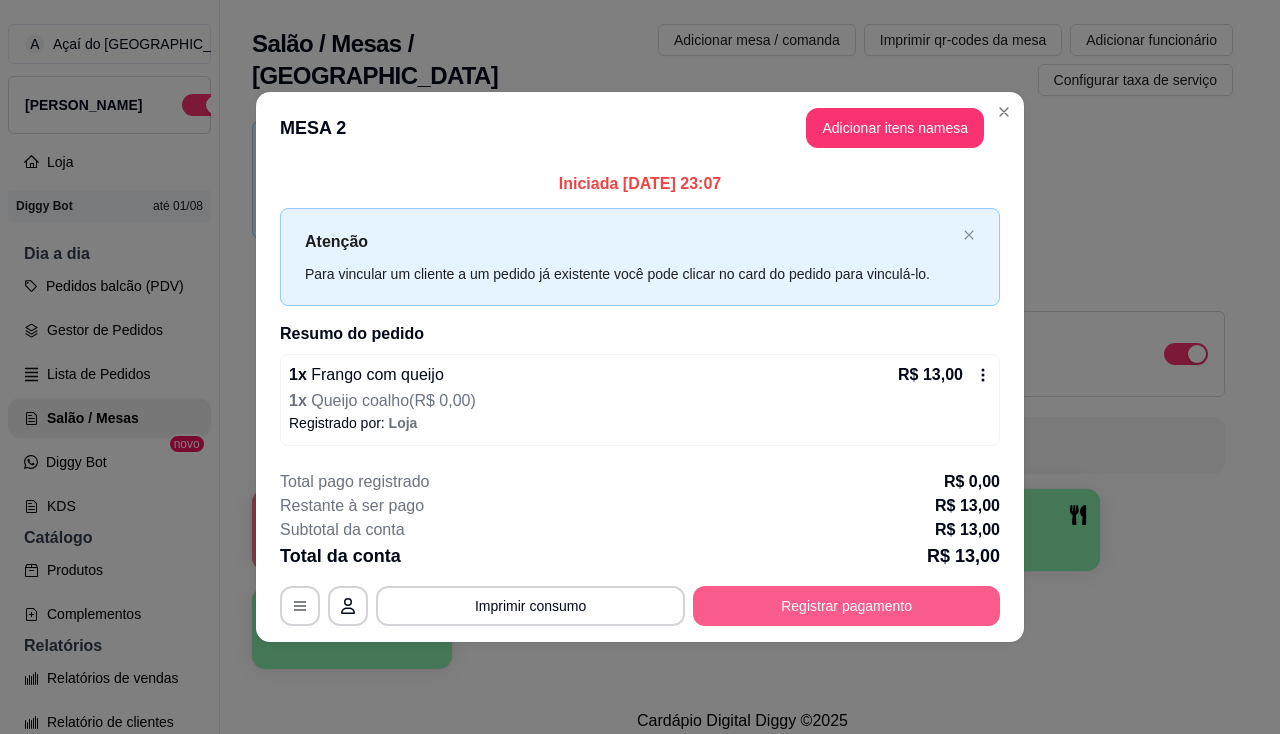 click on "Registrar pagamento" at bounding box center [846, 606] 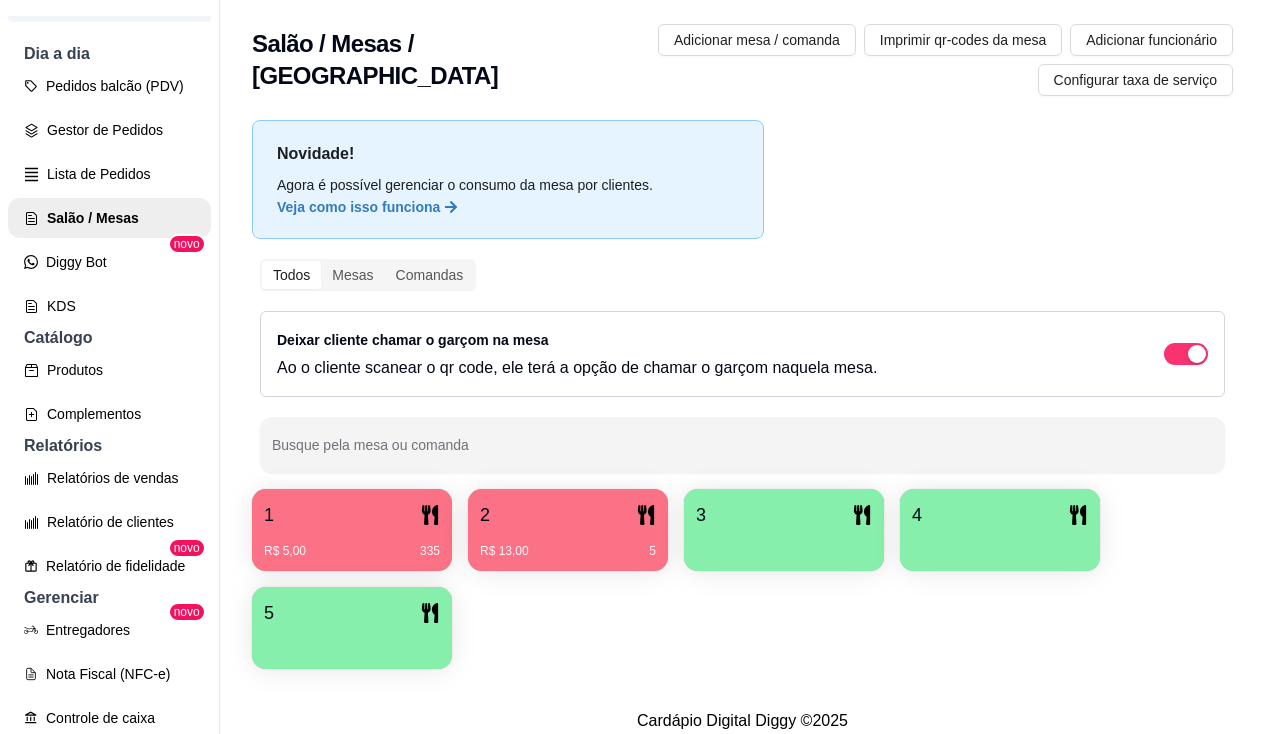 scroll, scrollTop: 400, scrollLeft: 0, axis: vertical 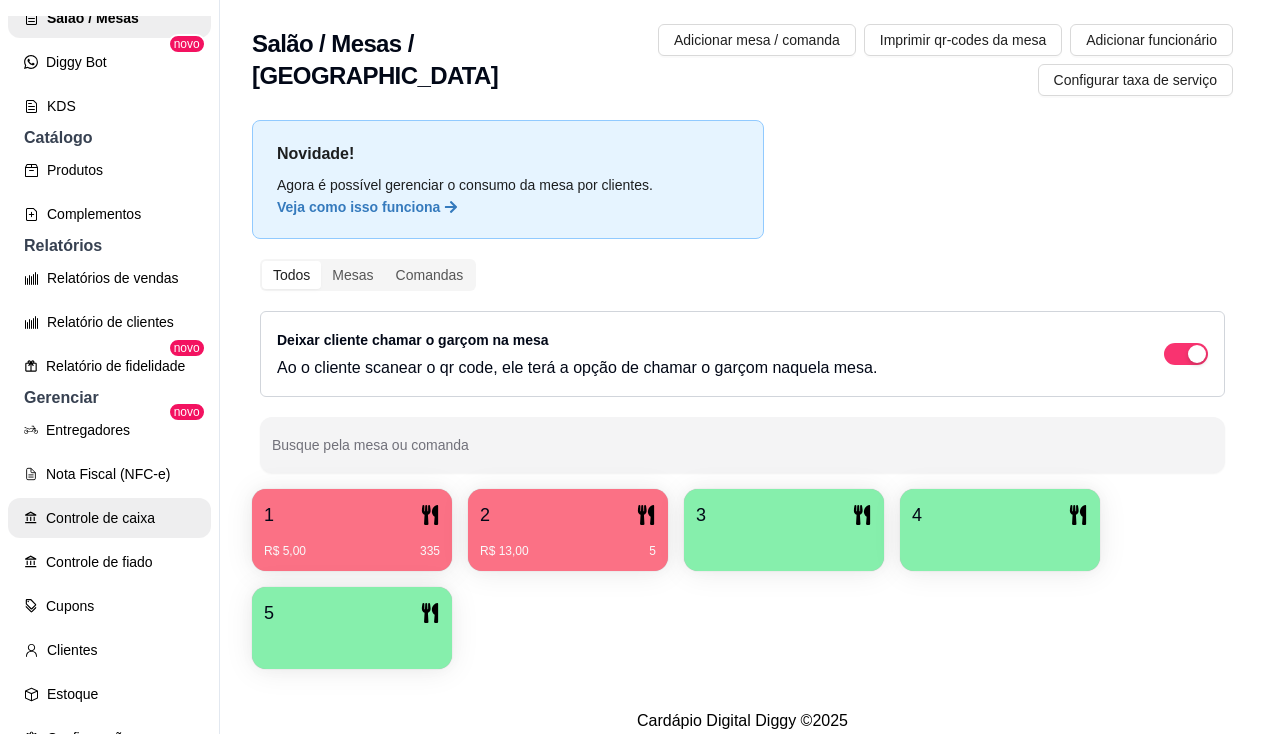 click on "Controle de caixa" at bounding box center [109, 518] 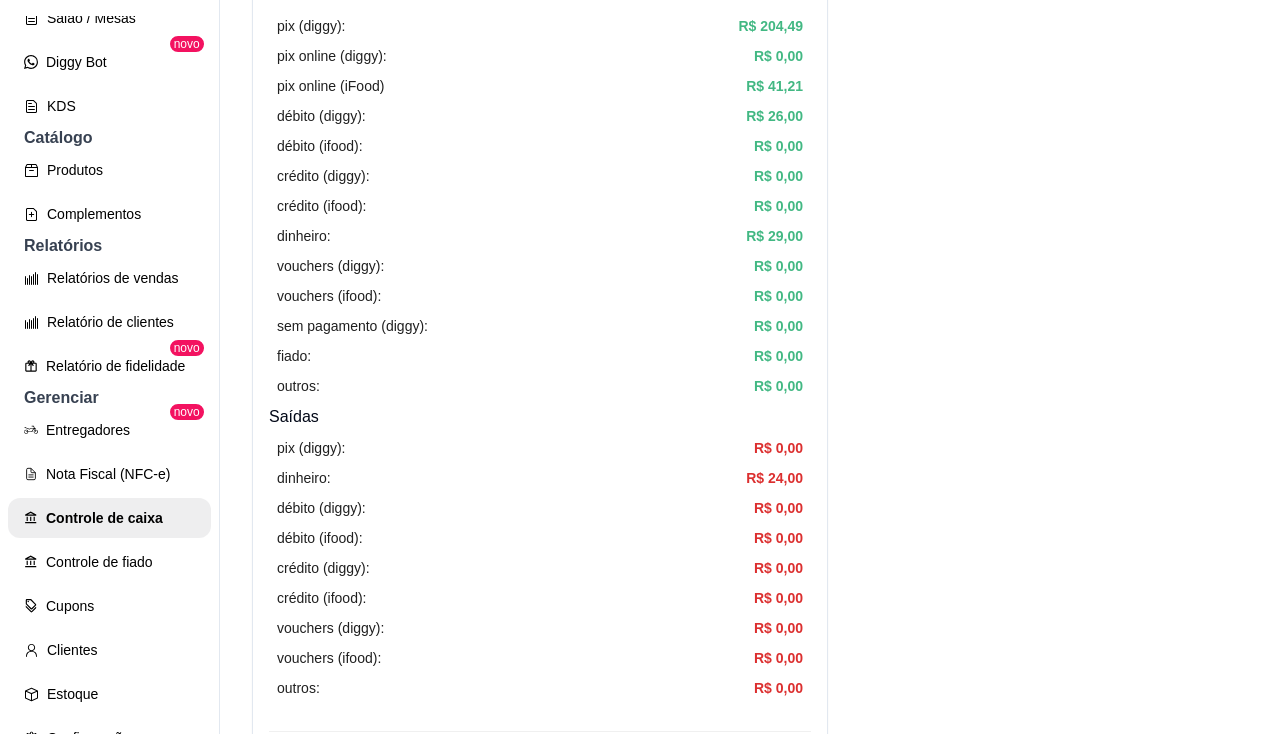 scroll, scrollTop: 0, scrollLeft: 0, axis: both 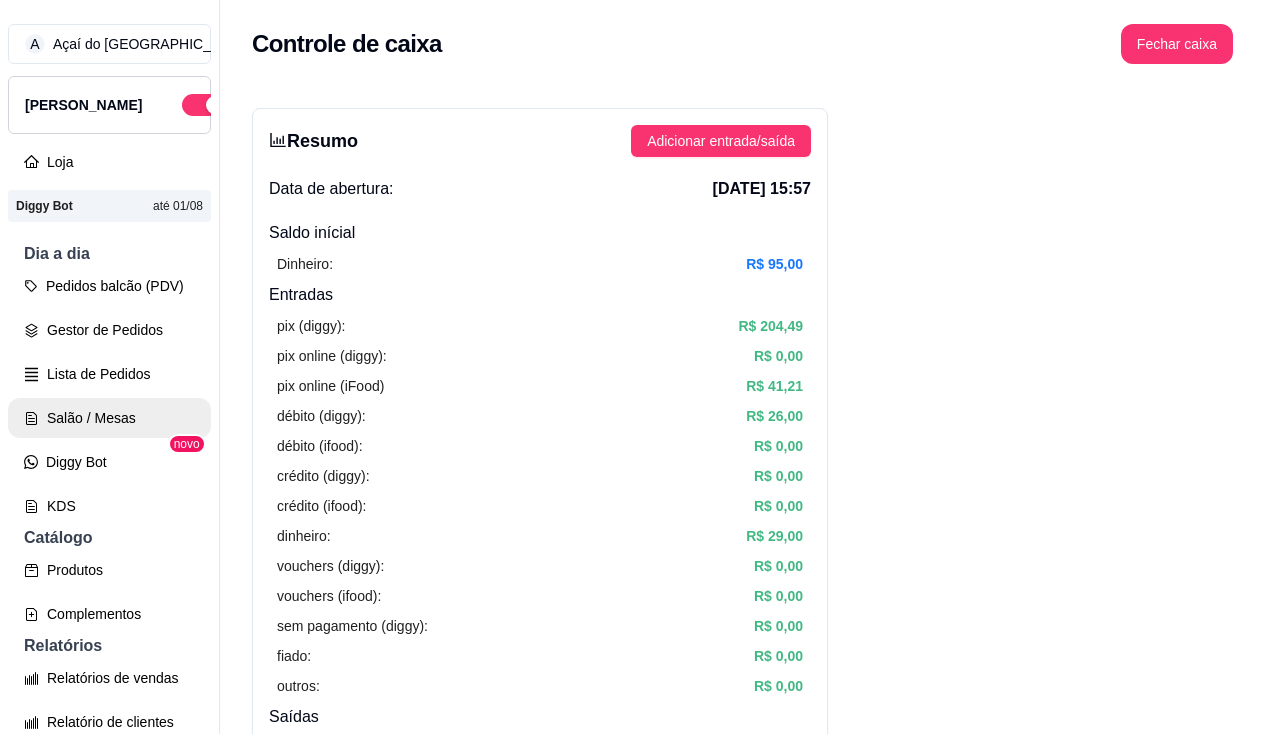 click on "Salão / Mesas" at bounding box center (109, 418) 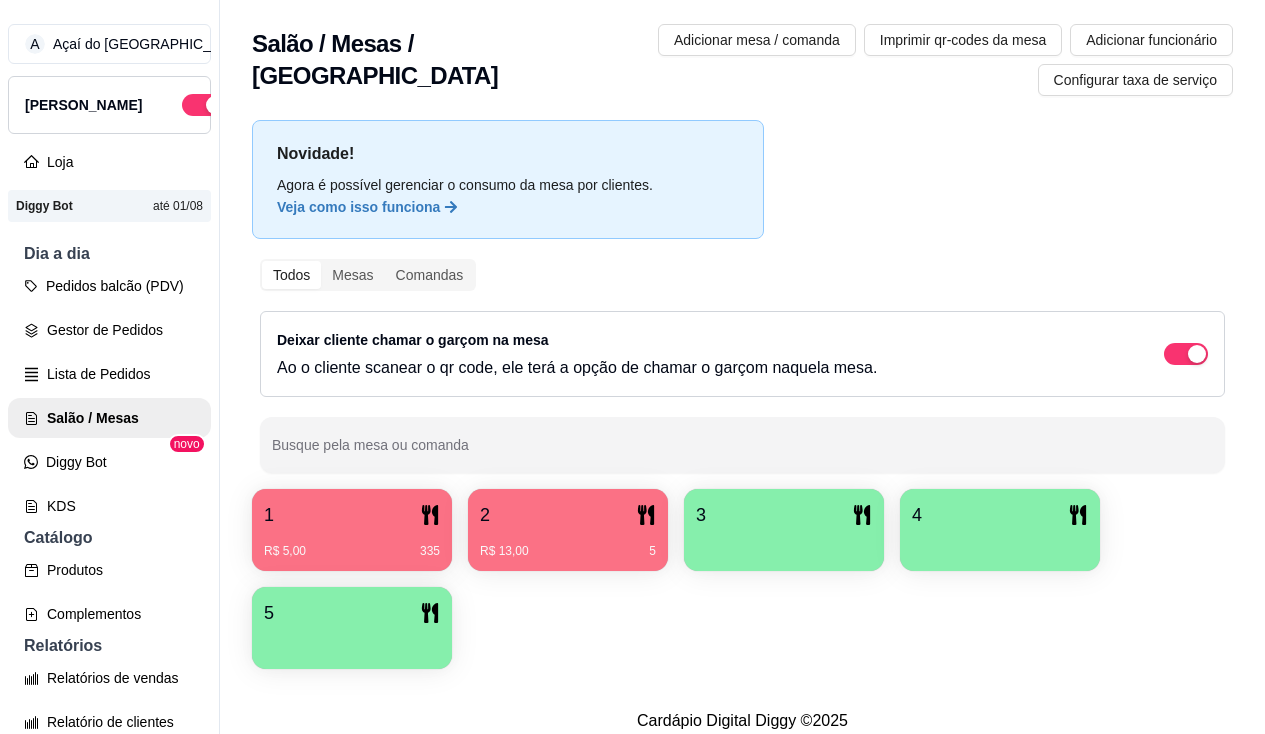 click on "R$ 13,00" at bounding box center (504, 551) 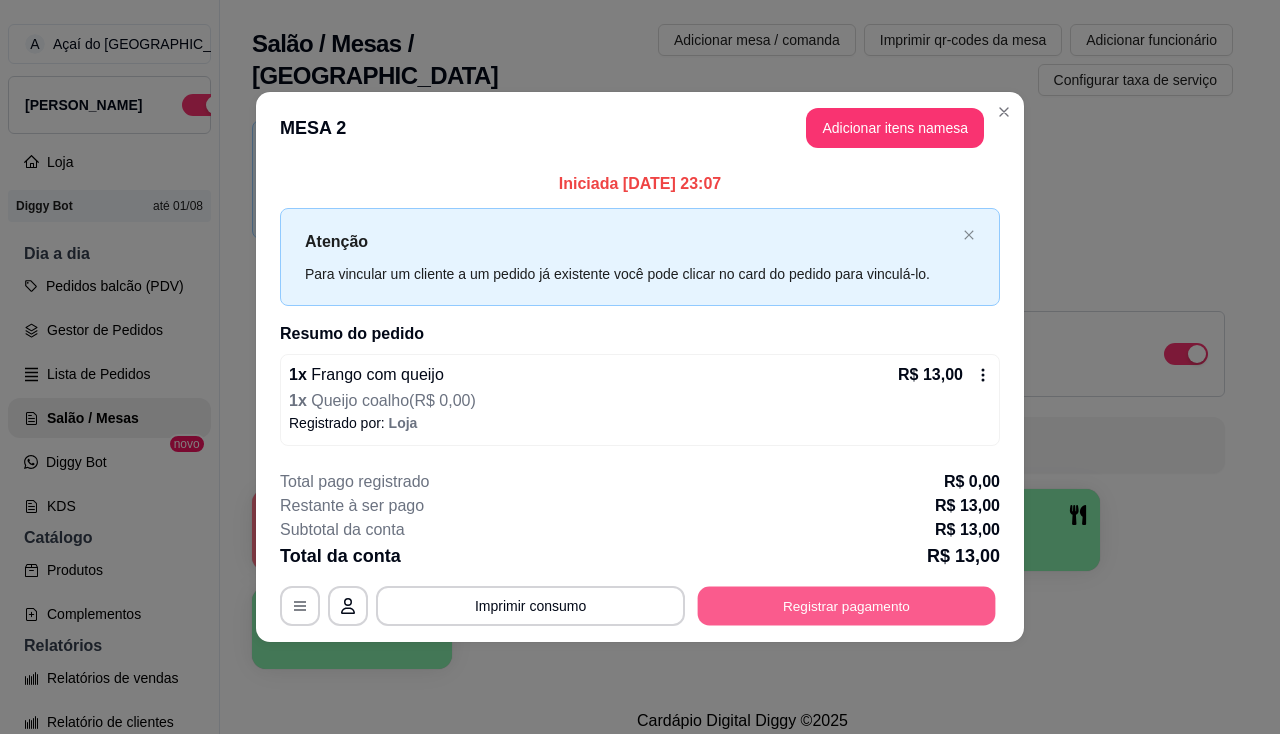 click on "Registrar pagamento" at bounding box center [847, 605] 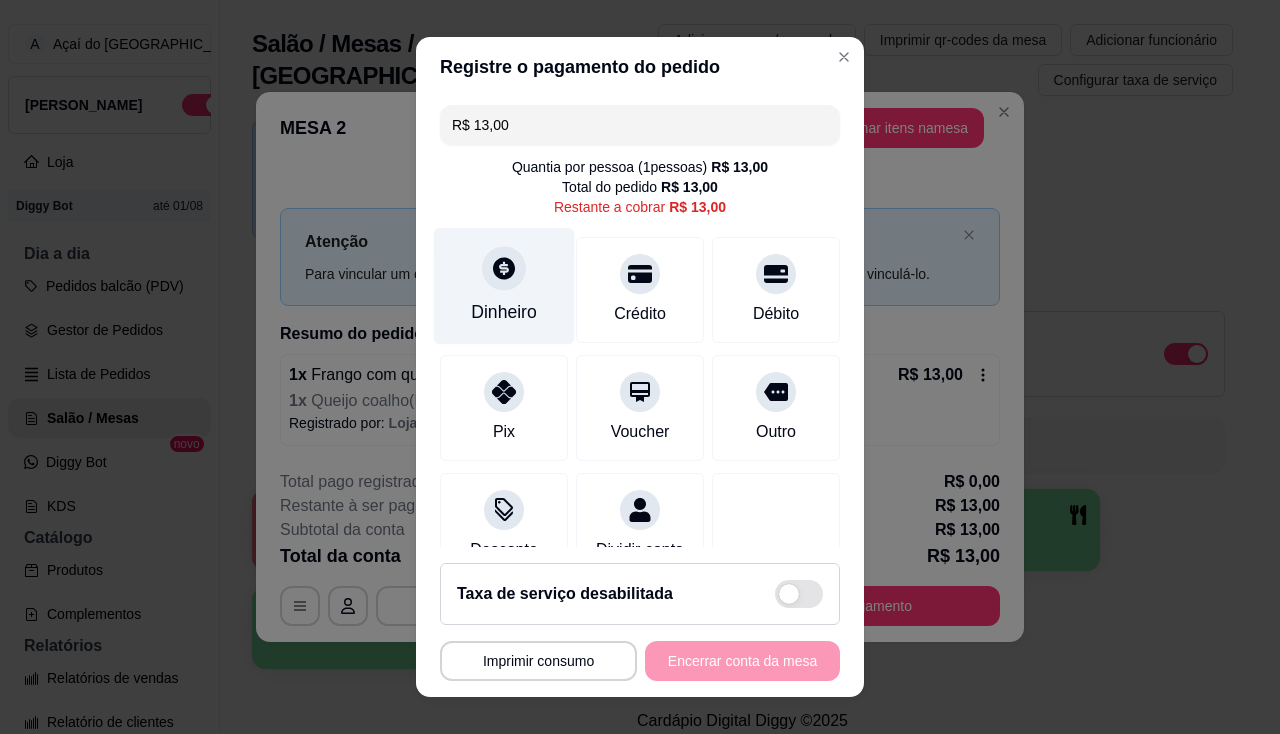 click 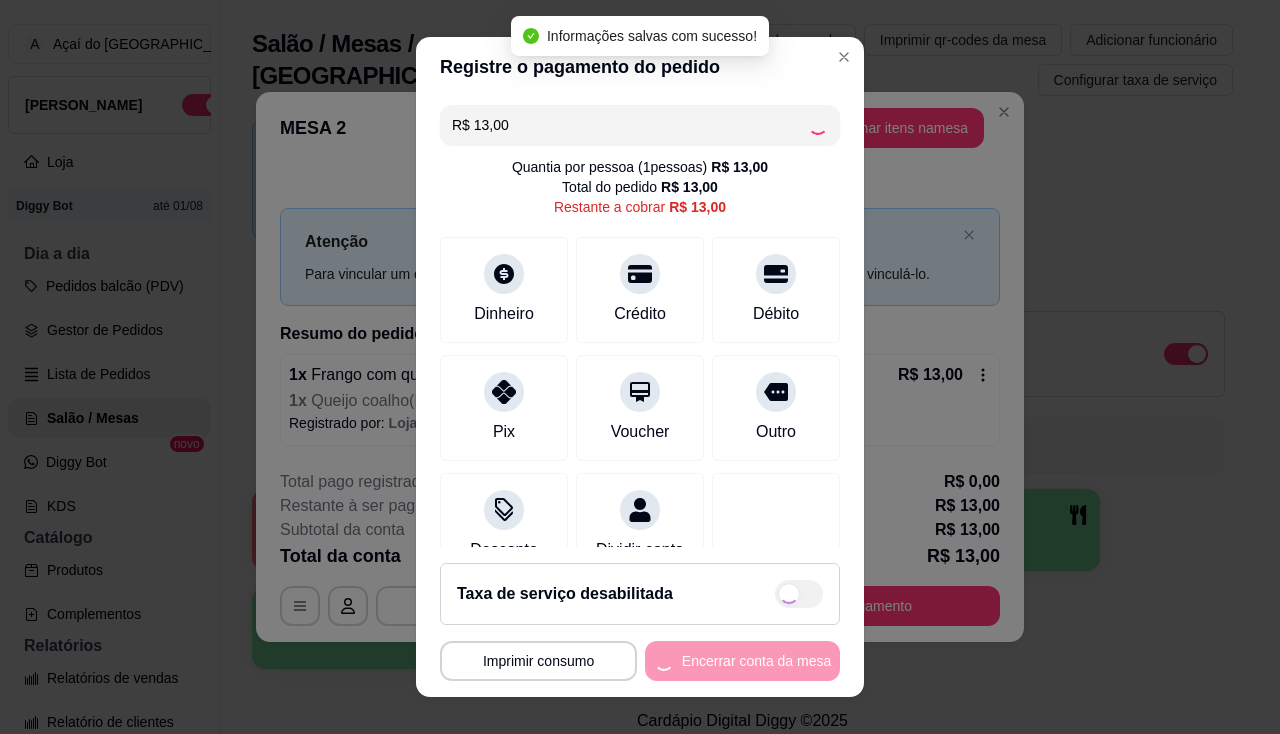 type on "R$ 0,00" 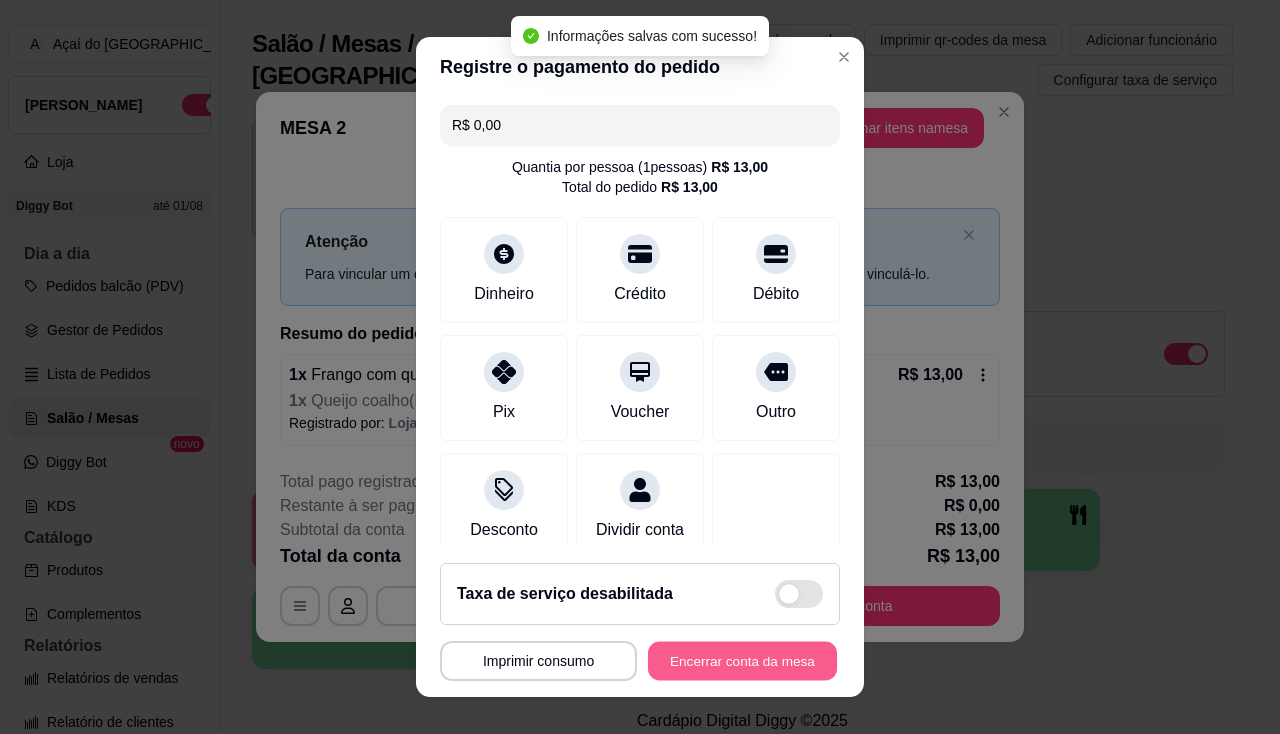 click on "Encerrar conta da mesa" at bounding box center (742, 661) 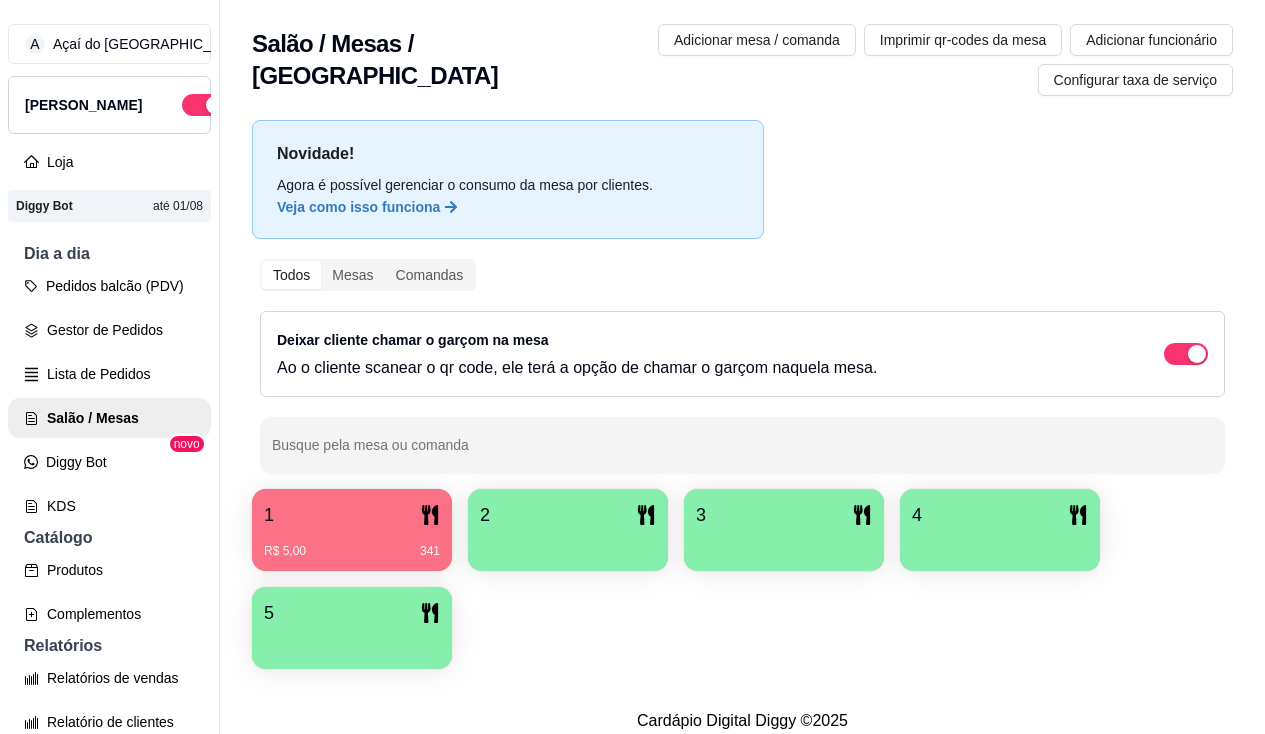 click on "R$ 5,00 341" at bounding box center (352, 544) 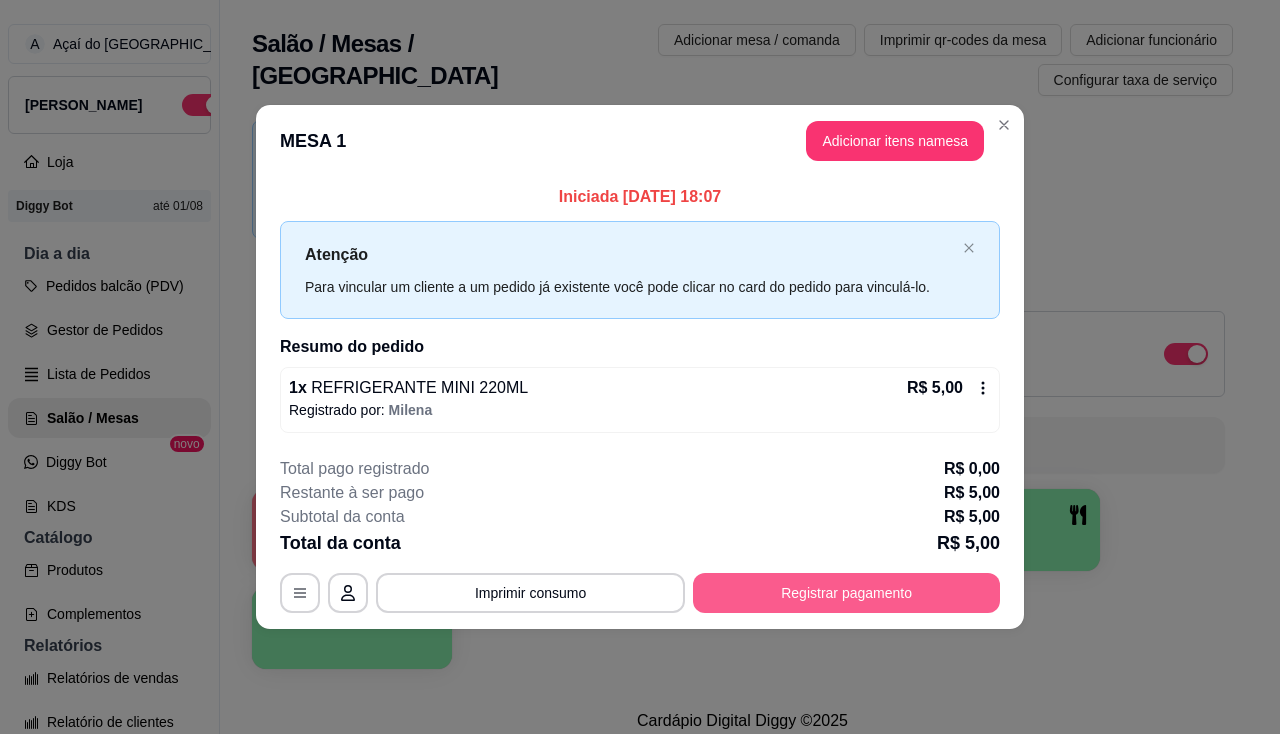 click on "Registrar pagamento" at bounding box center [846, 593] 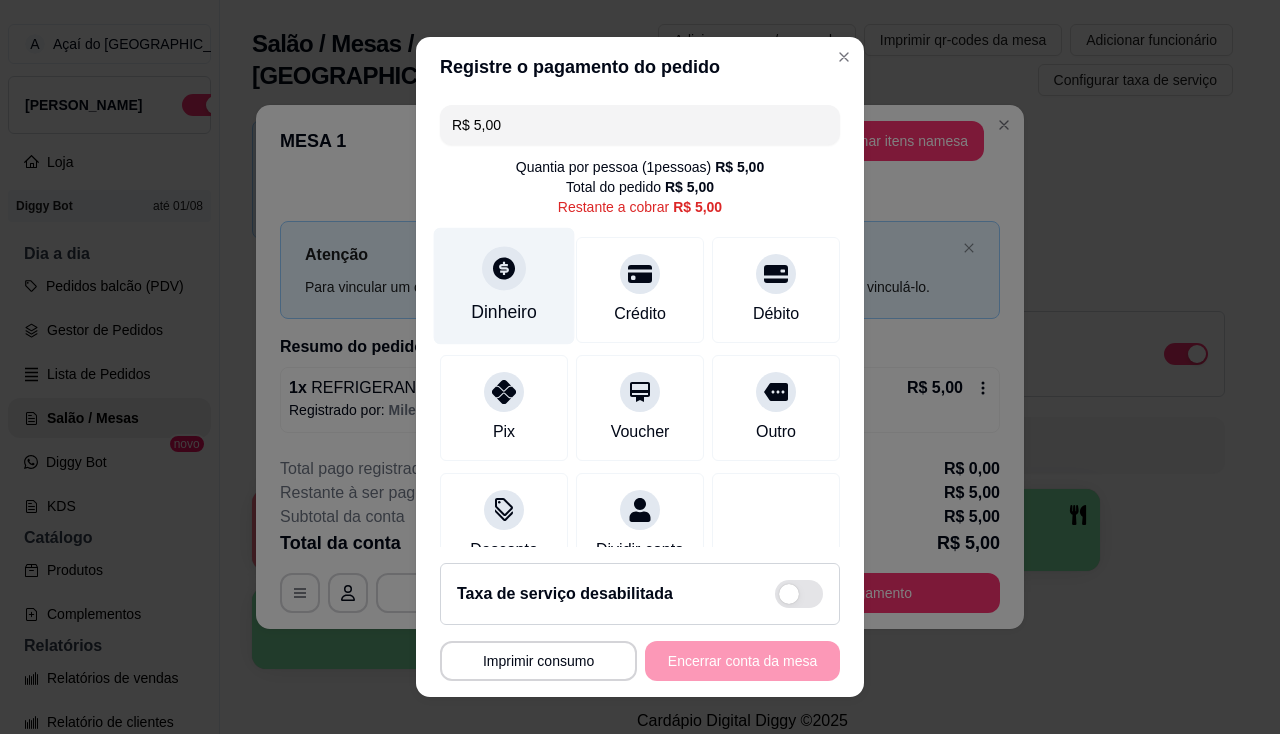 click on "Dinheiro" at bounding box center (504, 285) 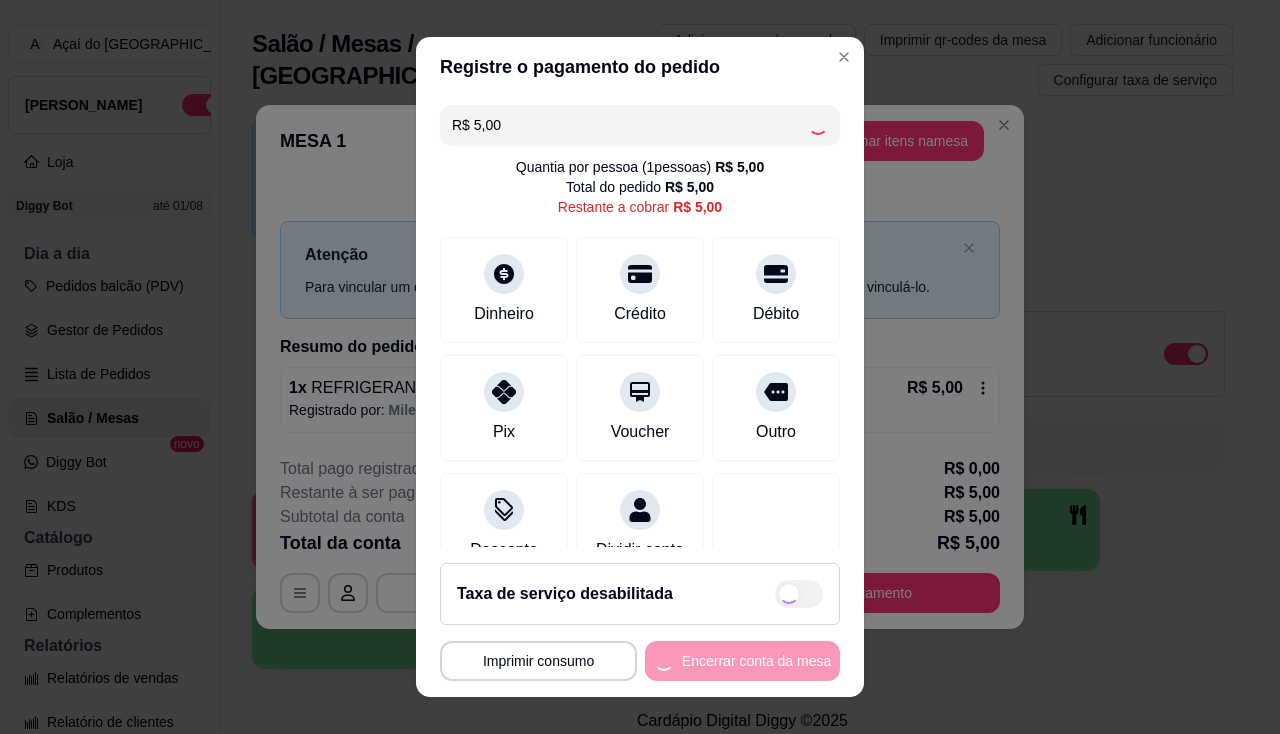 type on "R$ 0,00" 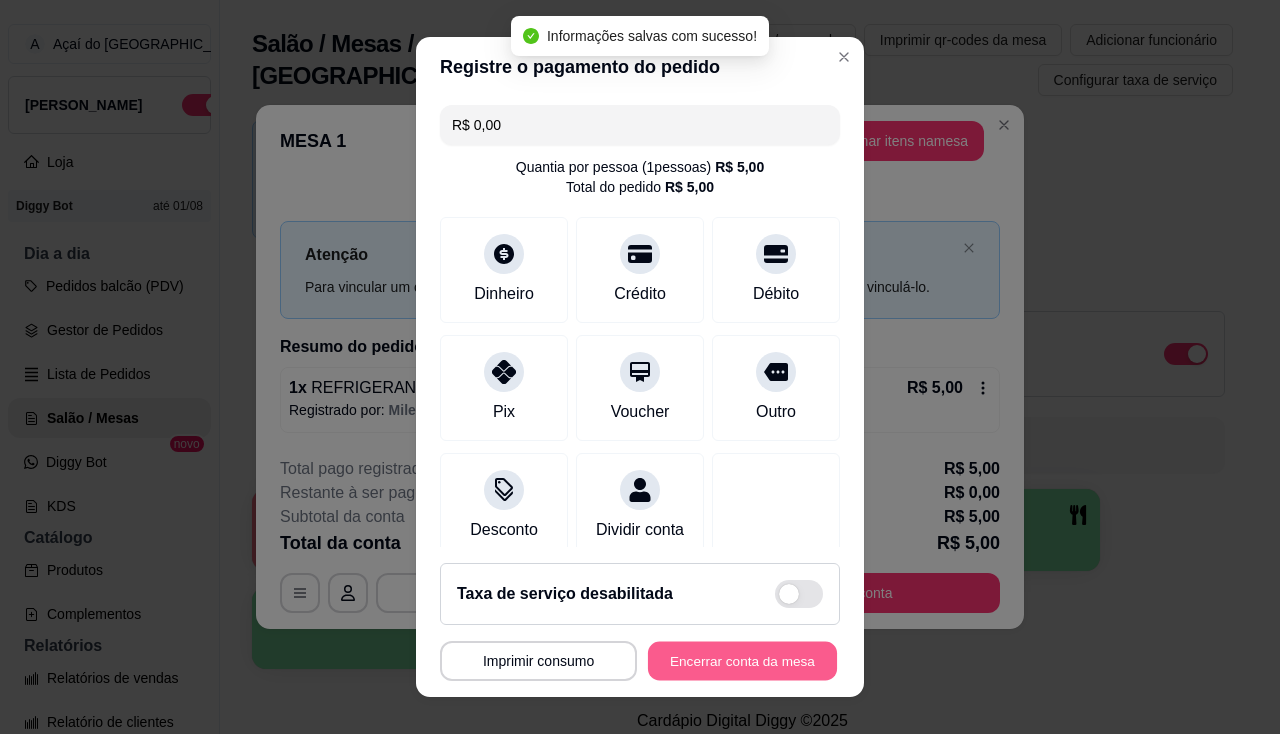 click on "Encerrar conta da mesa" at bounding box center [742, 661] 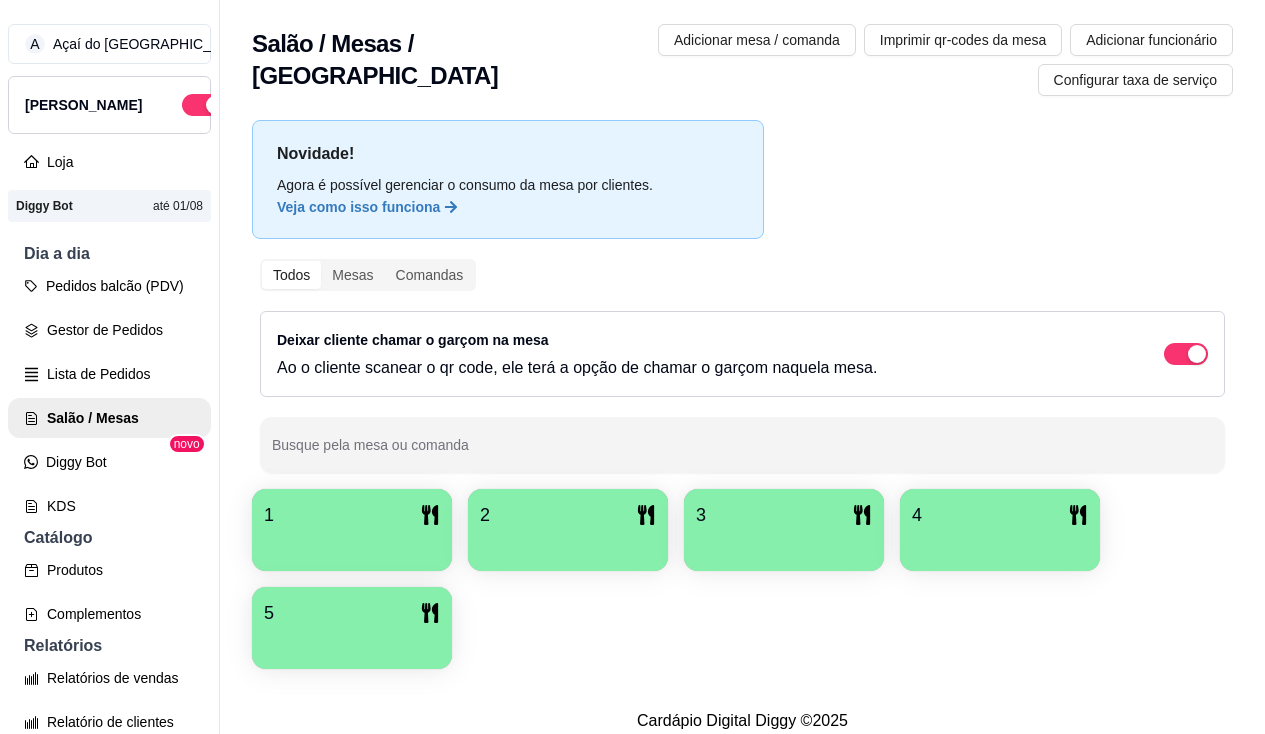 scroll, scrollTop: 400, scrollLeft: 0, axis: vertical 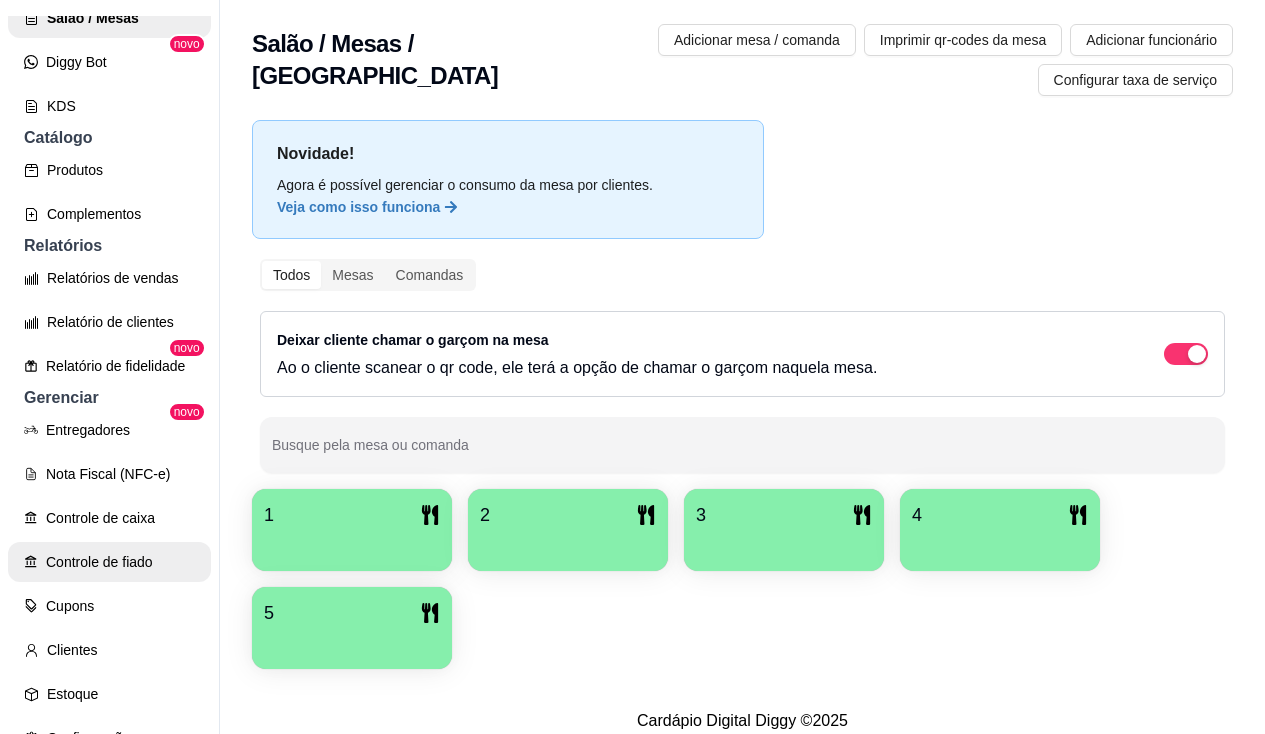 click on "Controle de fiado" at bounding box center (109, 562) 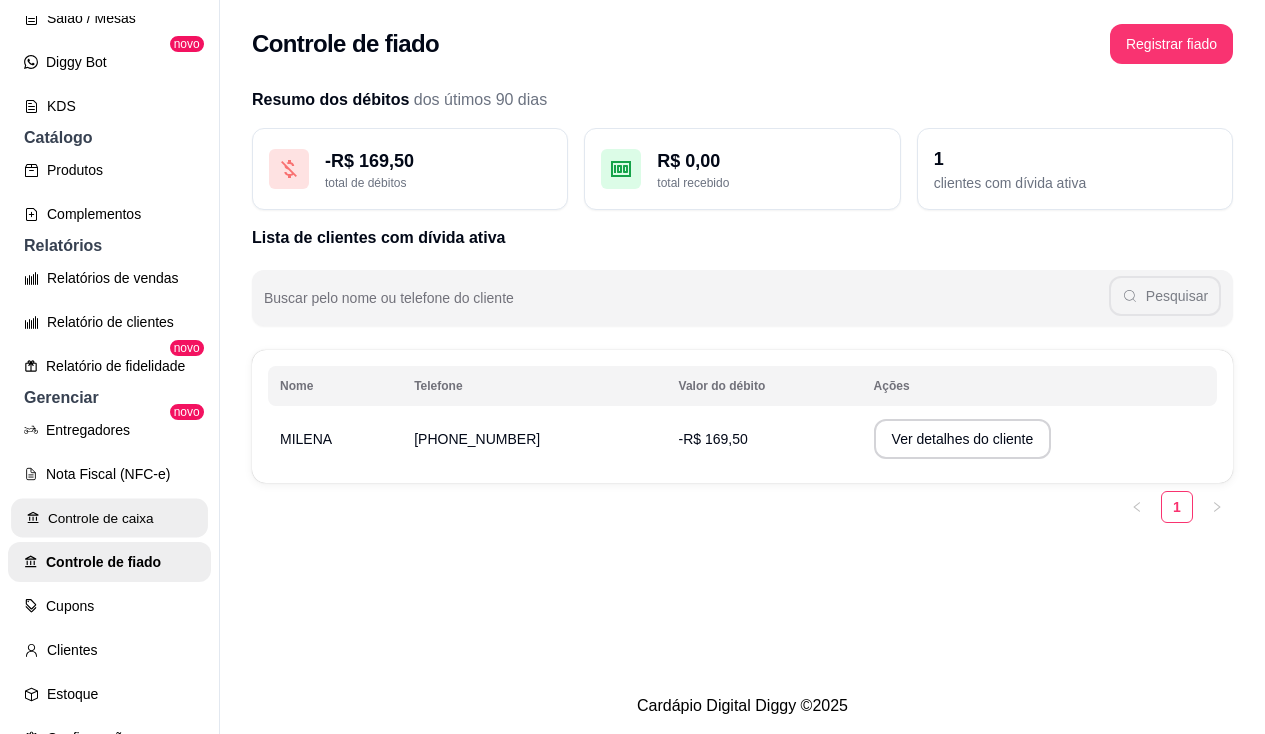 click on "Controle de caixa" at bounding box center (109, 518) 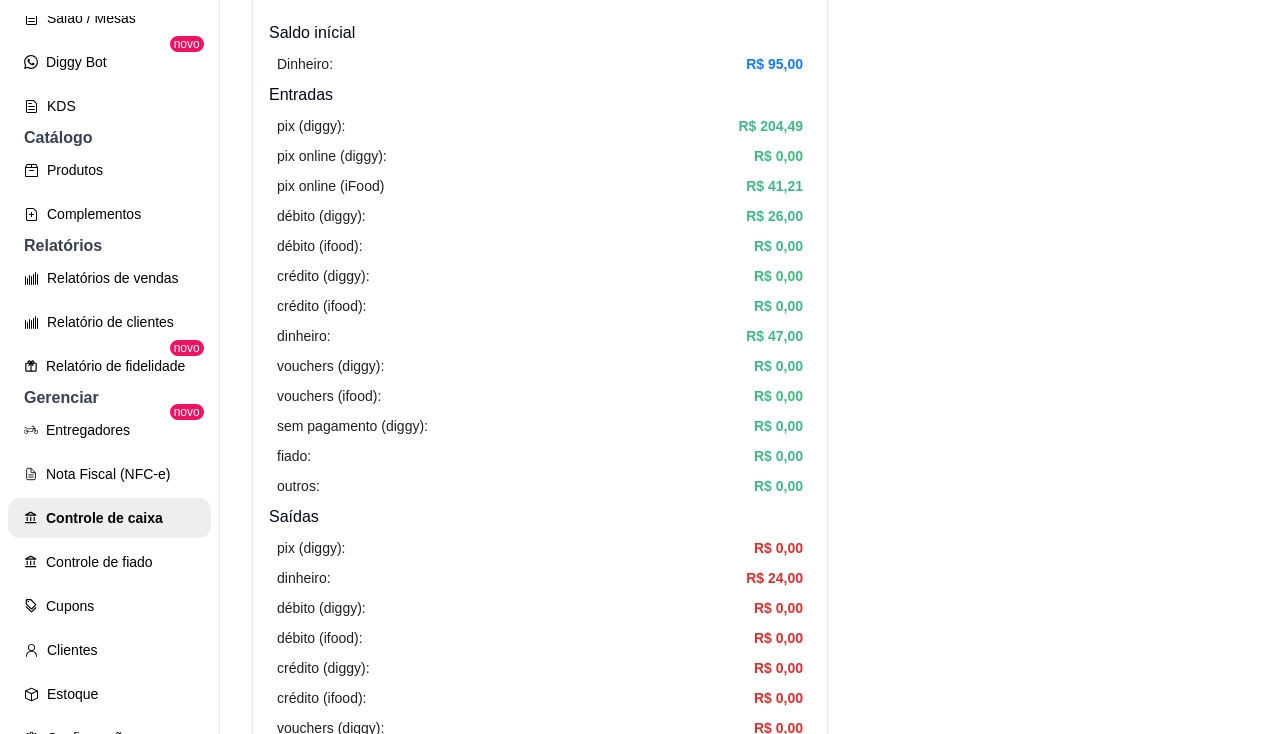 scroll, scrollTop: 0, scrollLeft: 0, axis: both 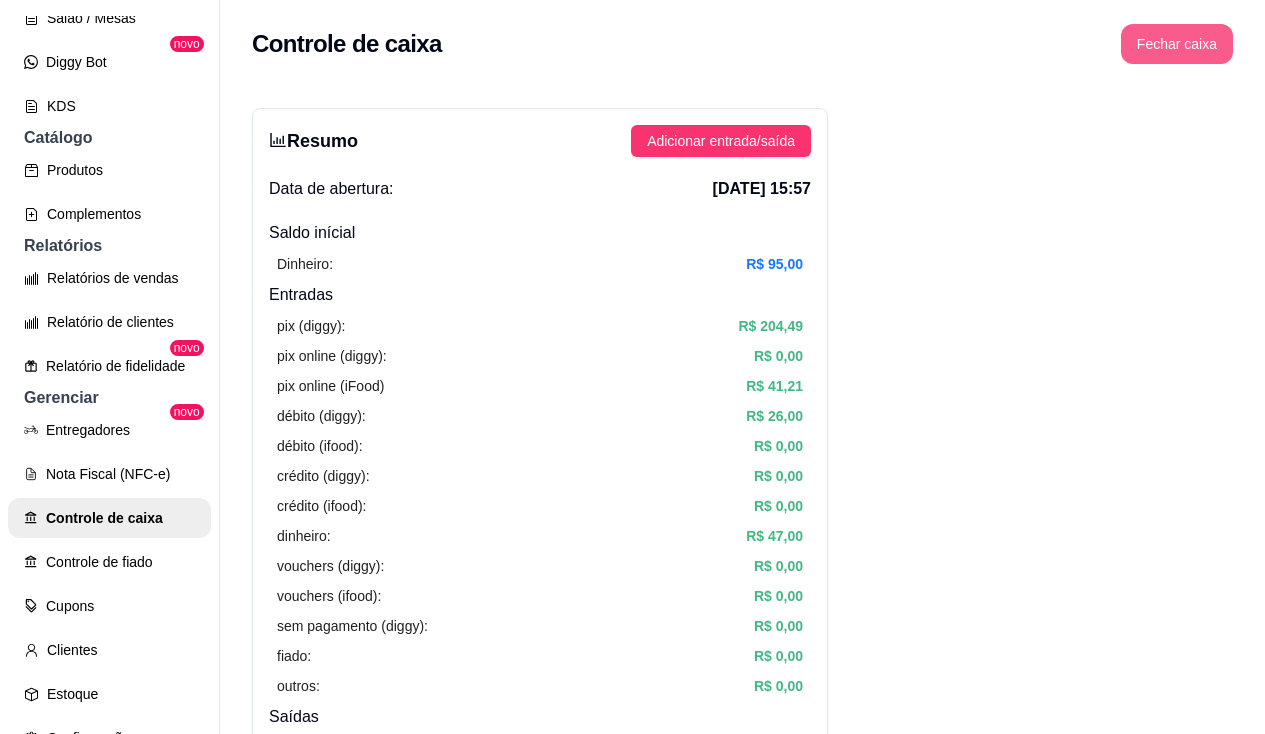 click on "Fechar caixa" at bounding box center [1177, 44] 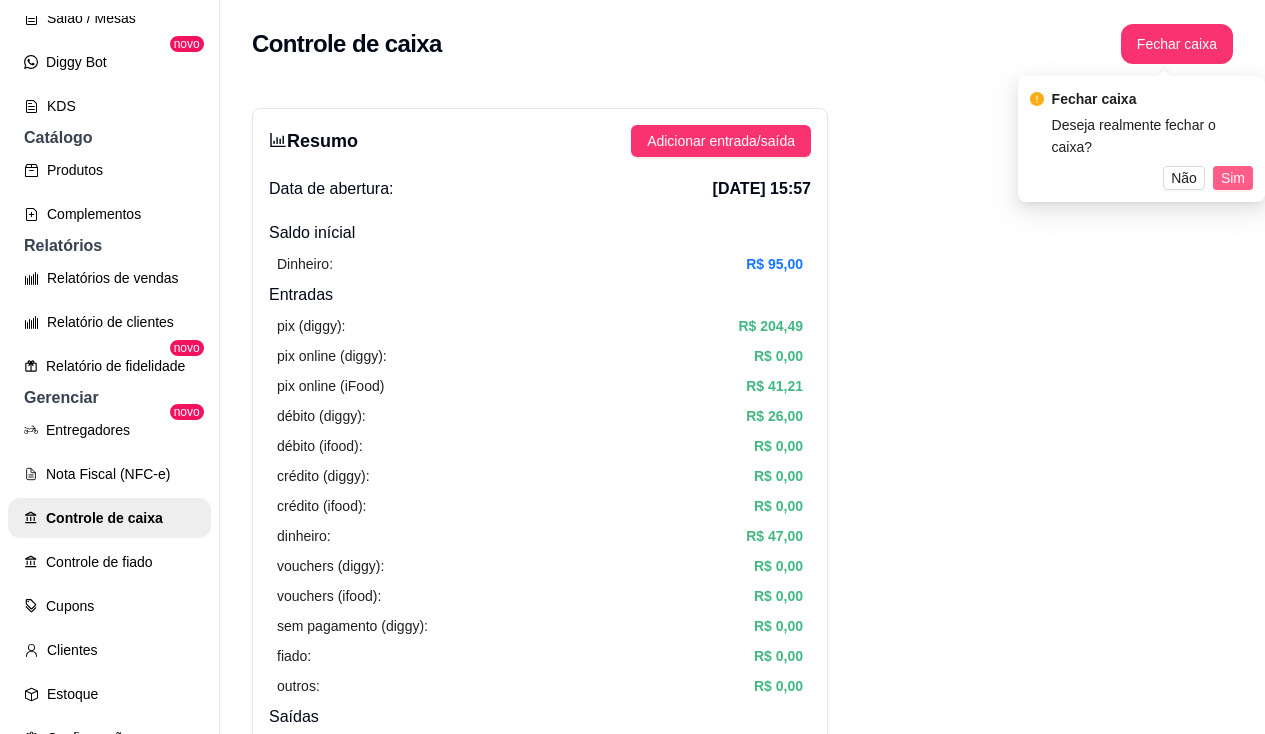 click on "Sim" at bounding box center [1233, 178] 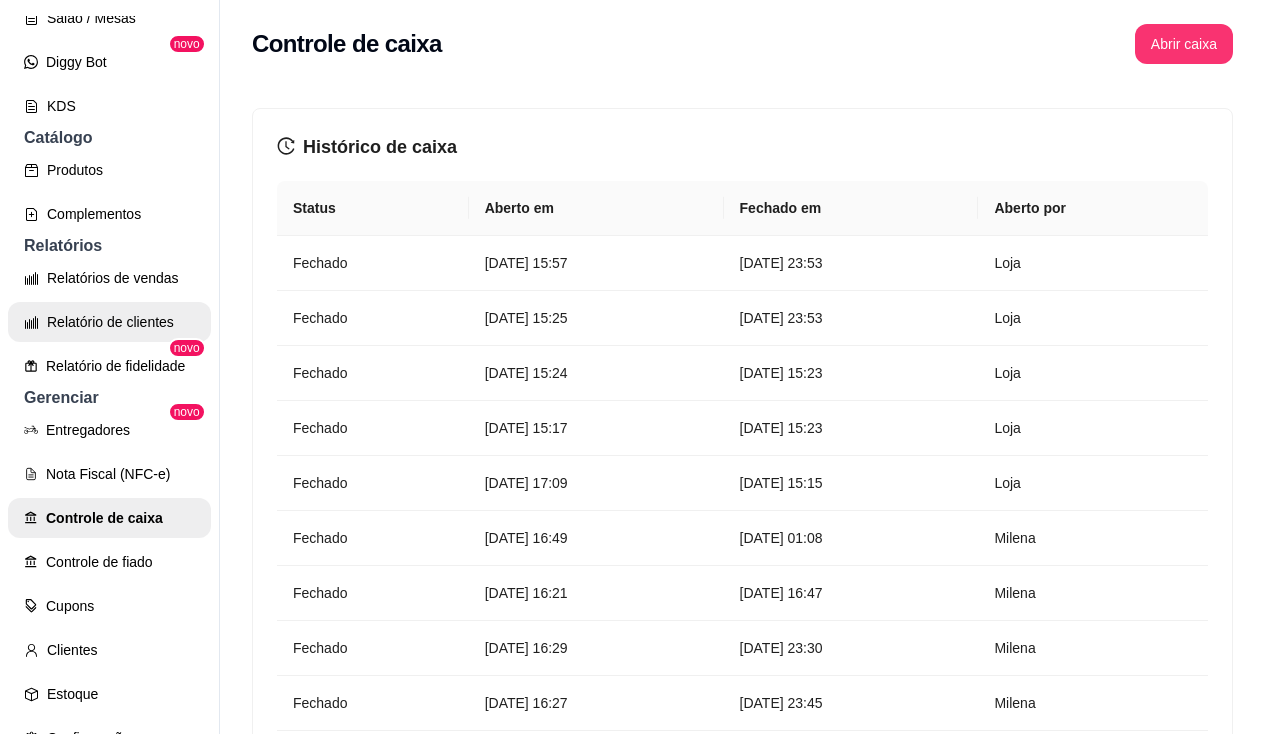 click on "Relatório de clientes" at bounding box center [109, 322] 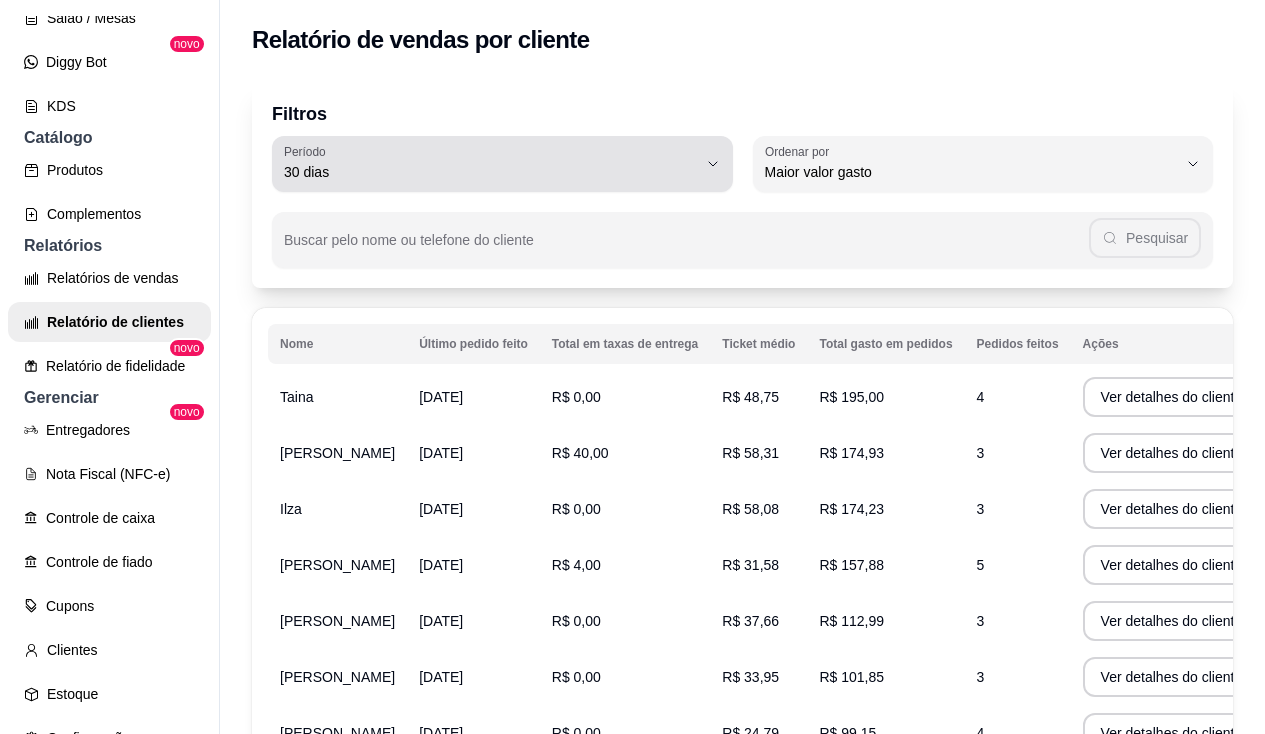click on "30 dias" at bounding box center [490, 172] 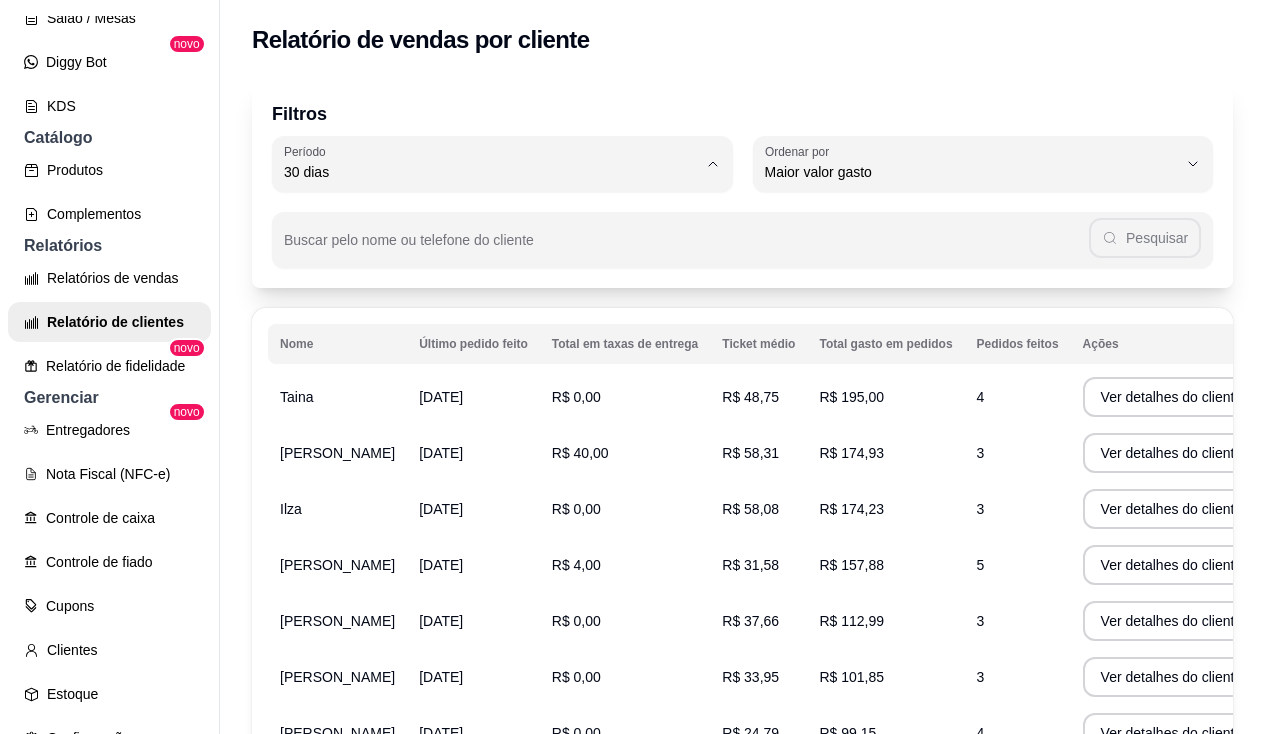 click on "60 dias" at bounding box center (499, 416) 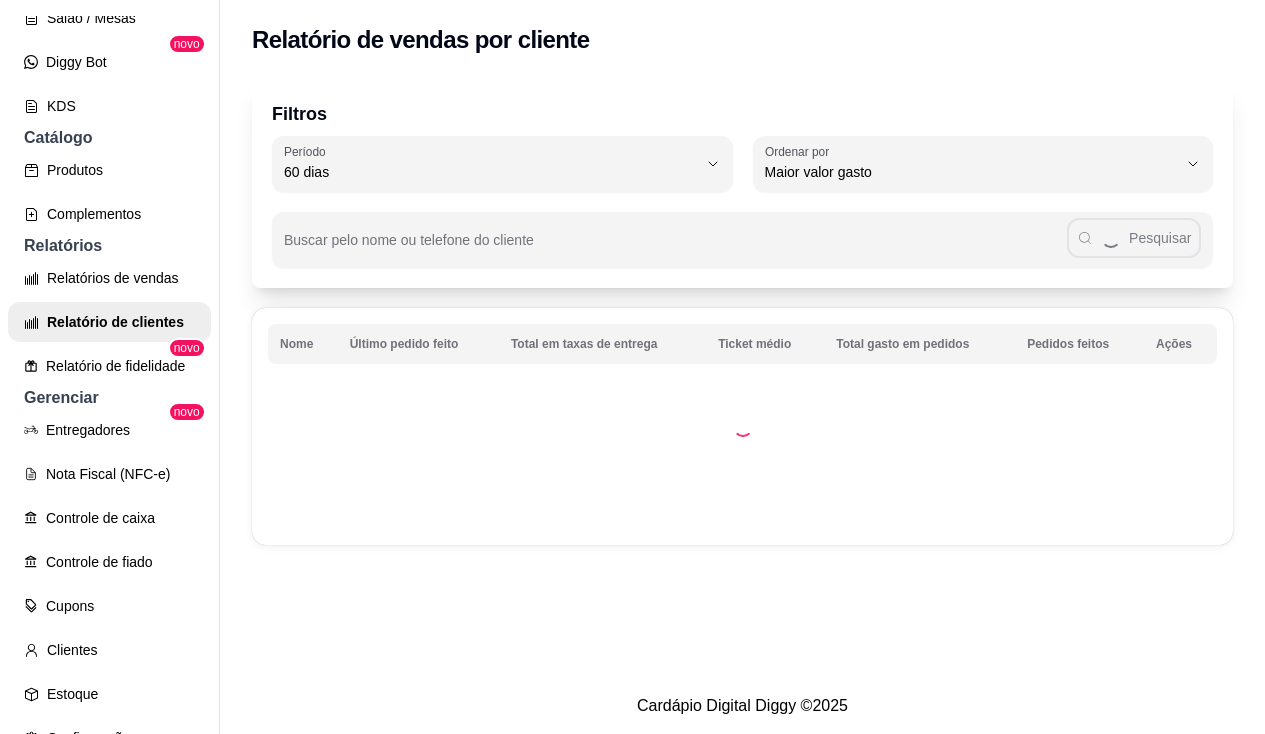 scroll, scrollTop: 19, scrollLeft: 0, axis: vertical 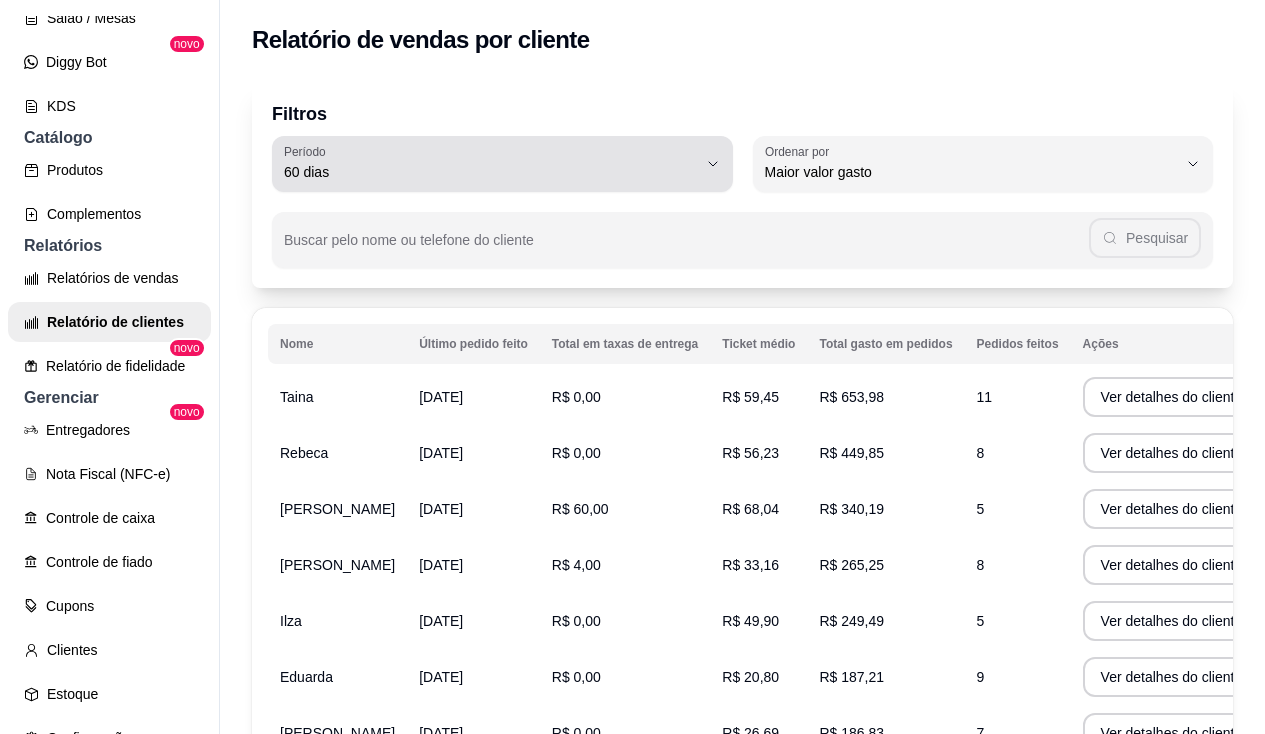 click on "60 dias" at bounding box center (490, 172) 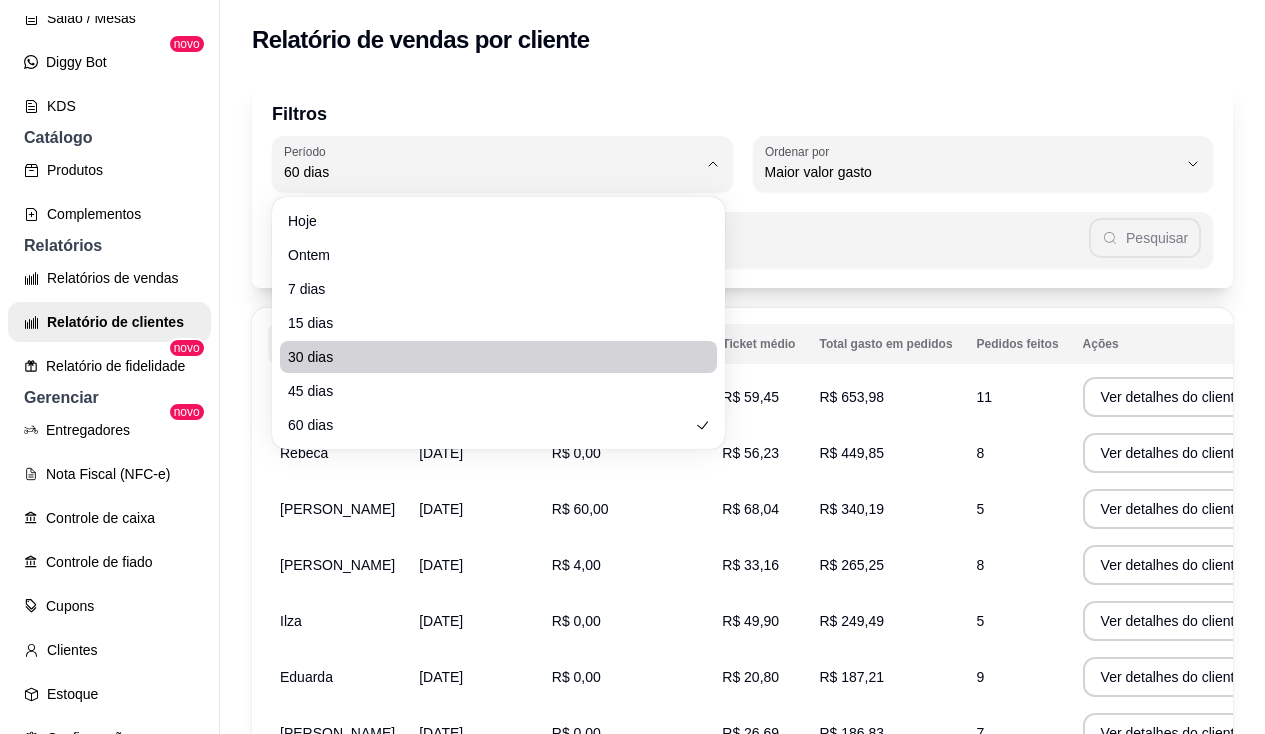 scroll, scrollTop: 32, scrollLeft: 0, axis: vertical 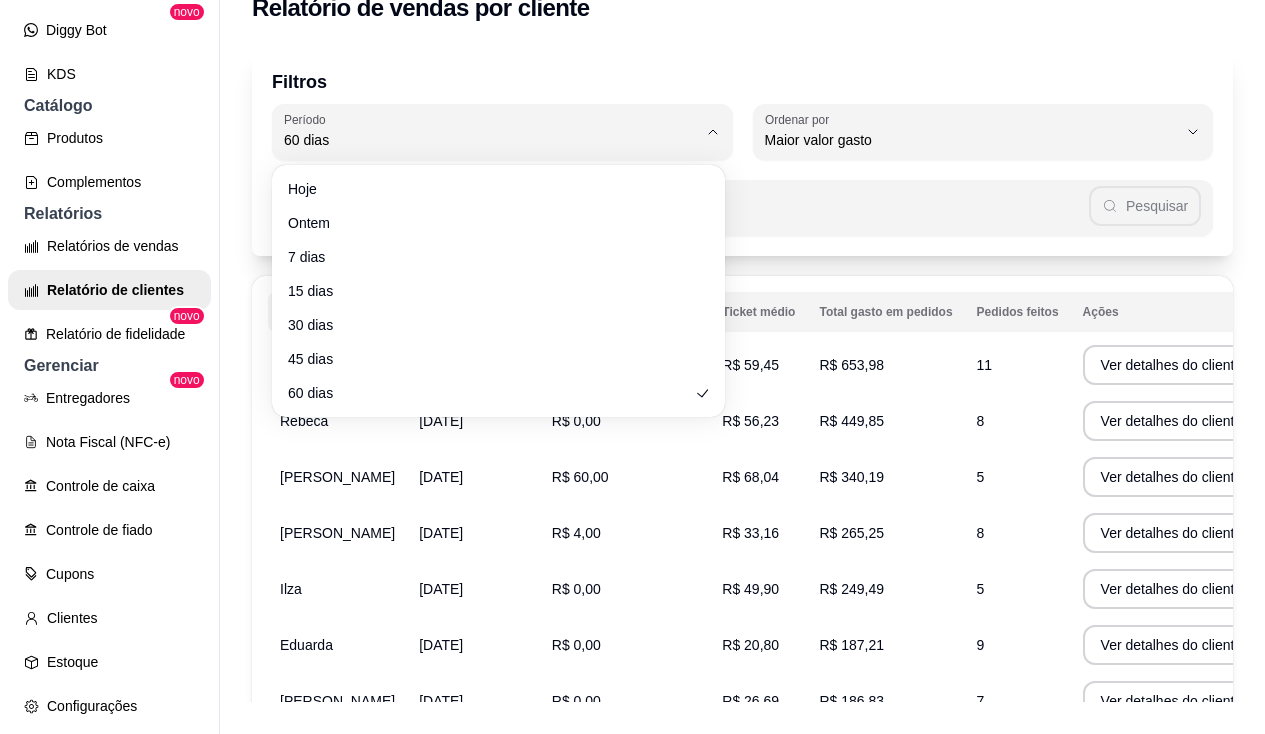 click on "Hoje Ontem 7 dias 15 dias 30 dias 45 dias 60 dias" at bounding box center (498, 291) 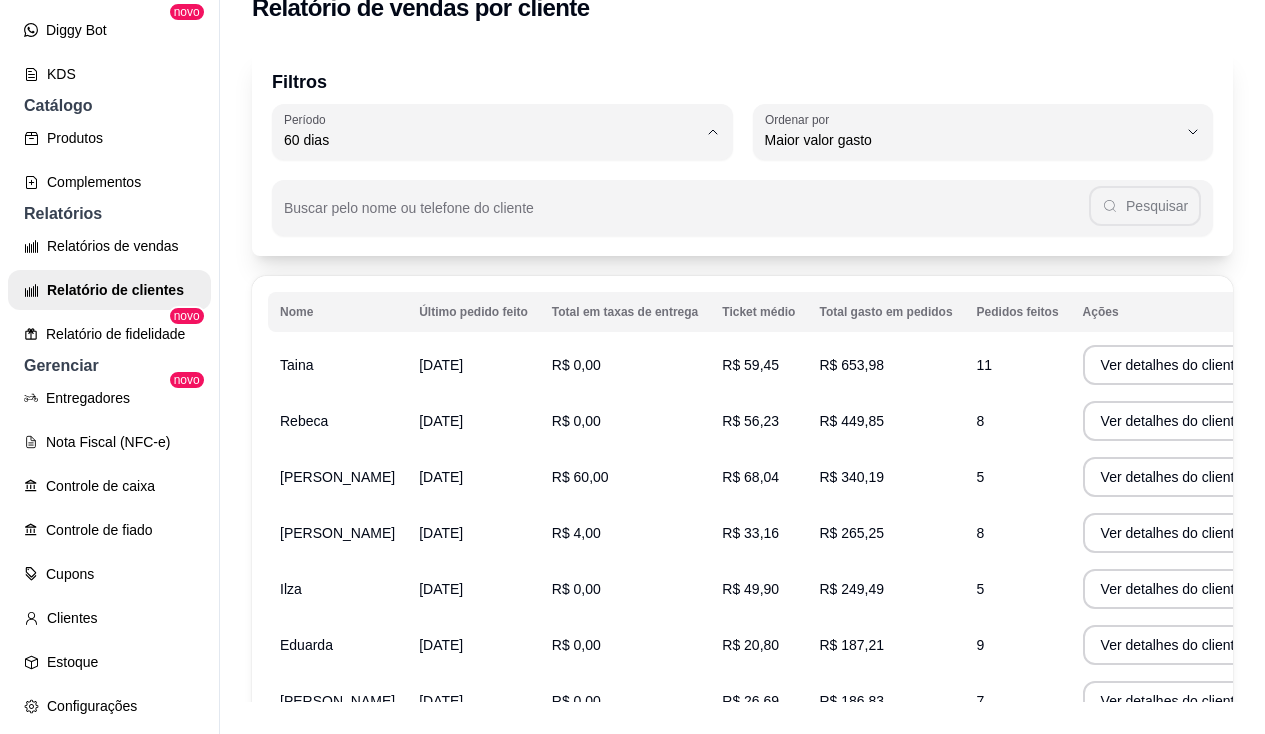 click on "60 dias" at bounding box center (488, 383) 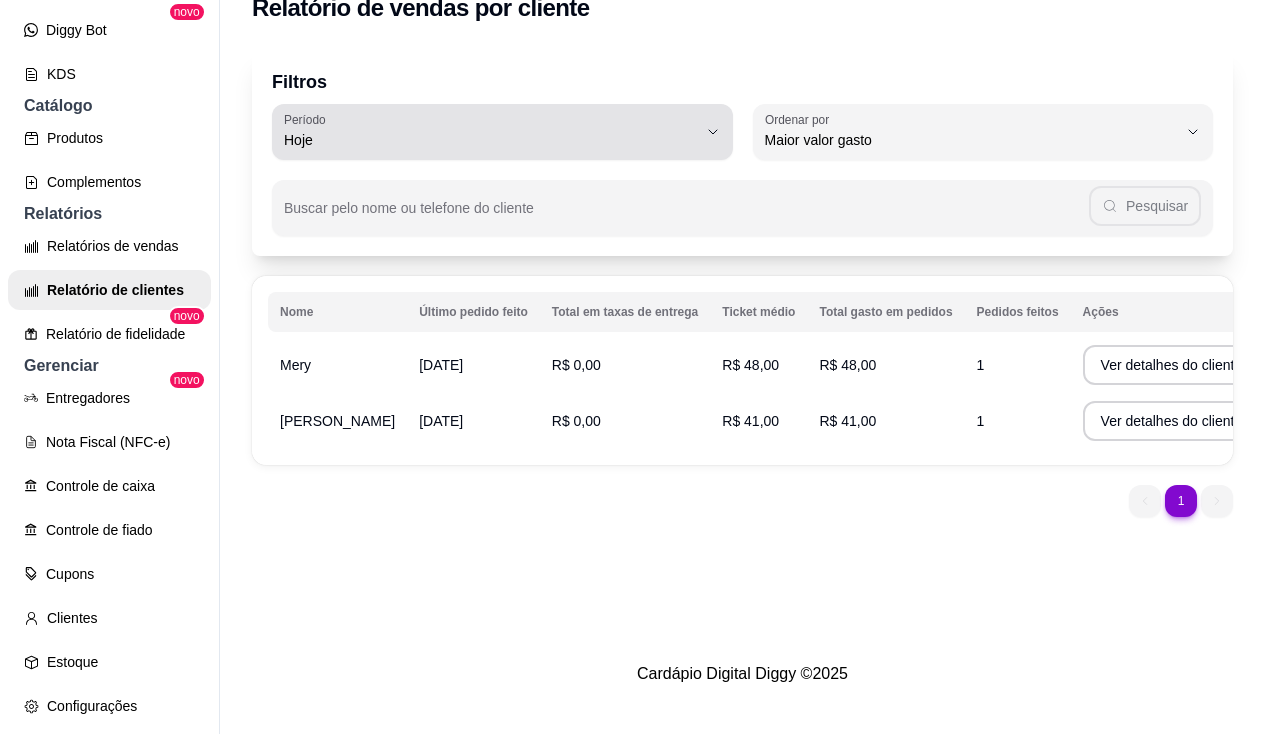 click on "Hoje" at bounding box center (490, 140) 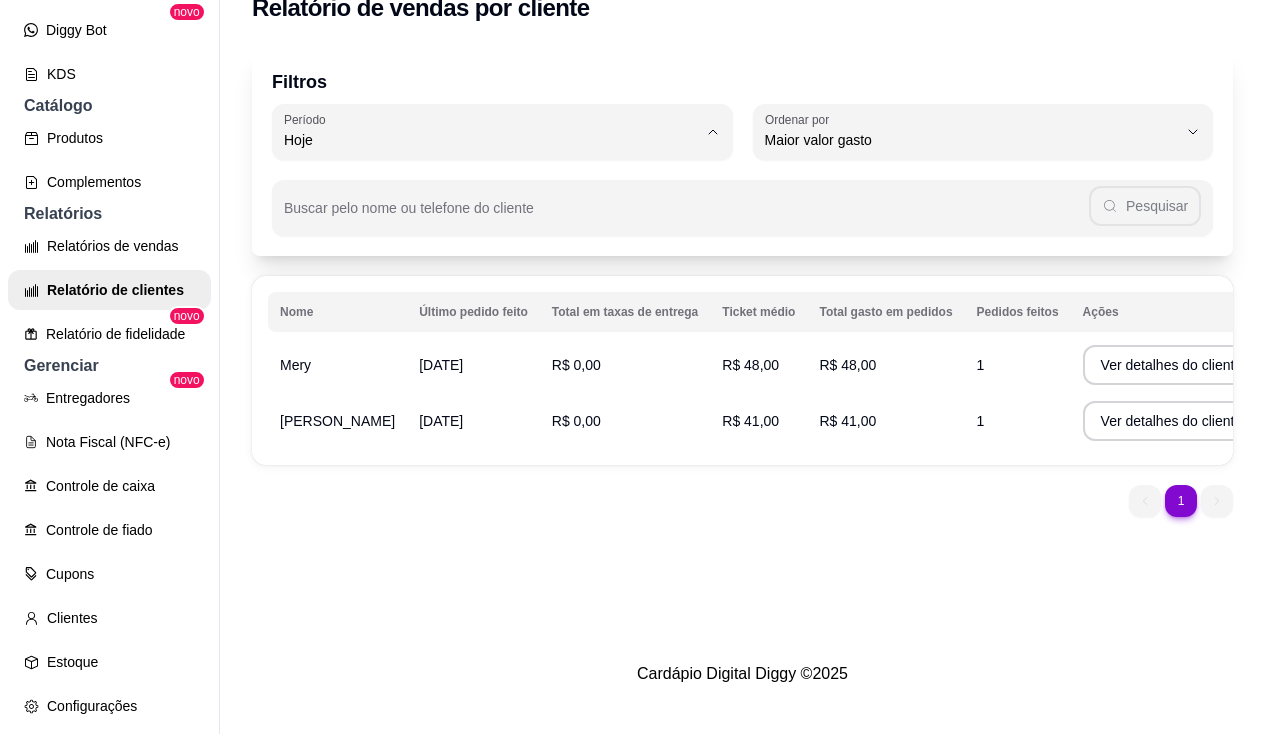 click on "60 dias" at bounding box center [488, 383] 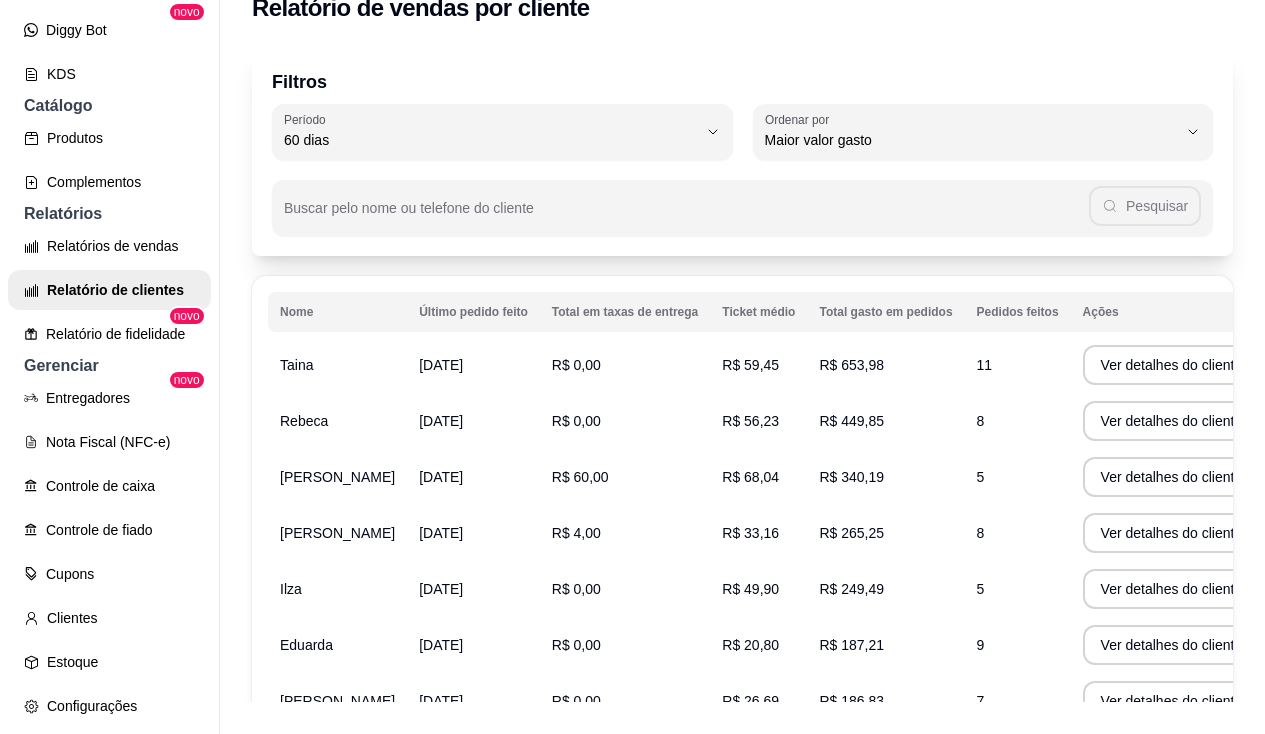 drag, startPoint x: 760, startPoint y: 357, endPoint x: 892, endPoint y: 366, distance: 132.30646 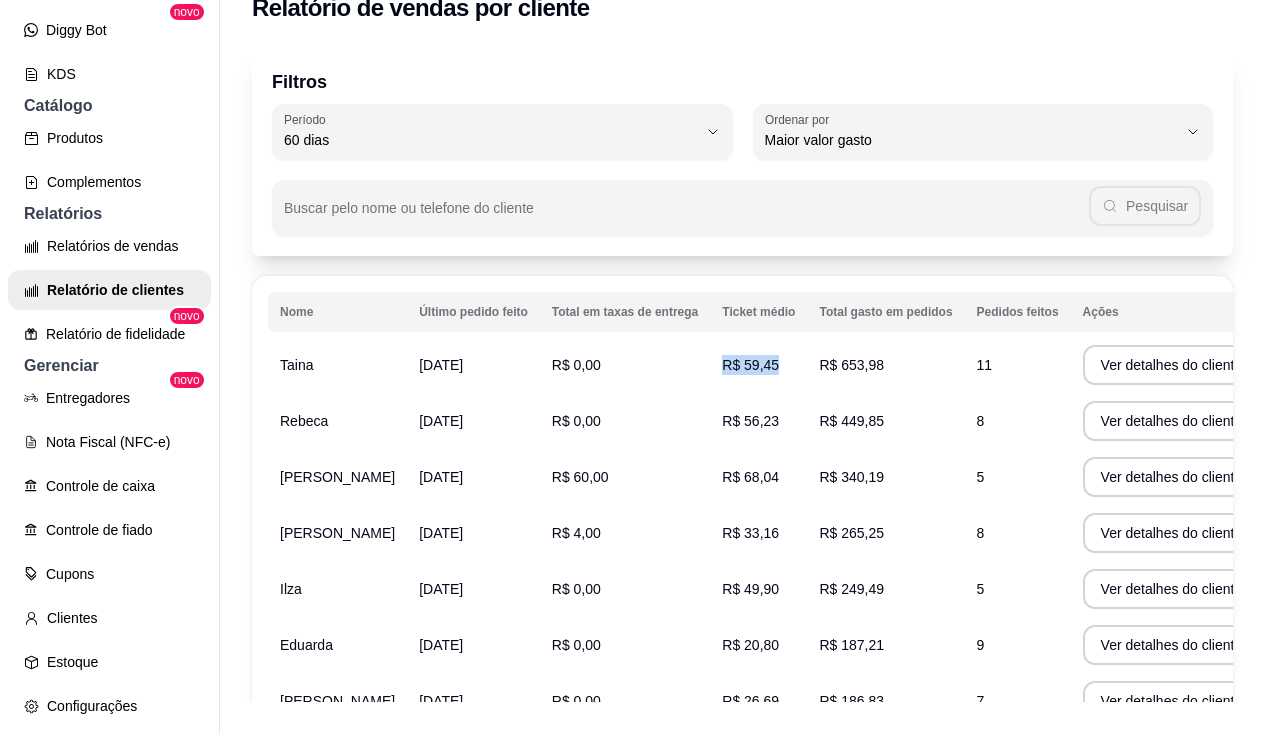drag, startPoint x: 745, startPoint y: 374, endPoint x: 834, endPoint y: 369, distance: 89.140335 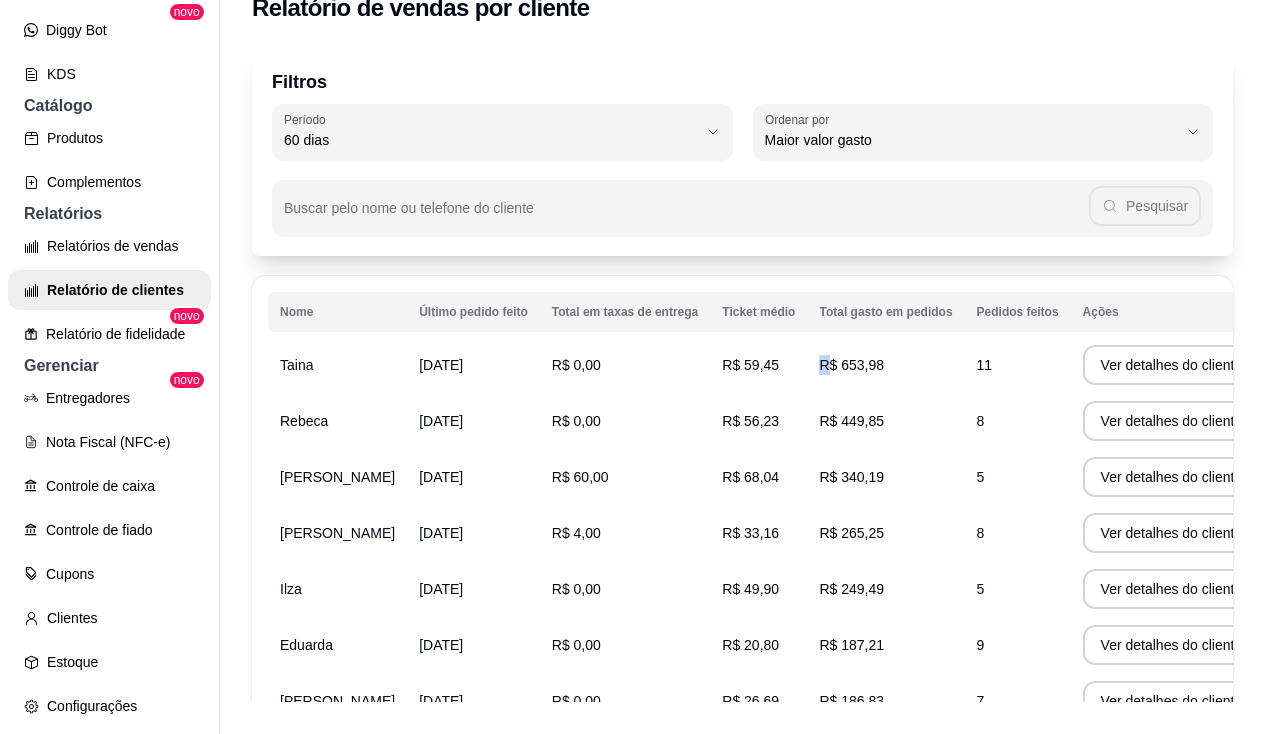 drag, startPoint x: 768, startPoint y: 367, endPoint x: 873, endPoint y: 365, distance: 105.01904 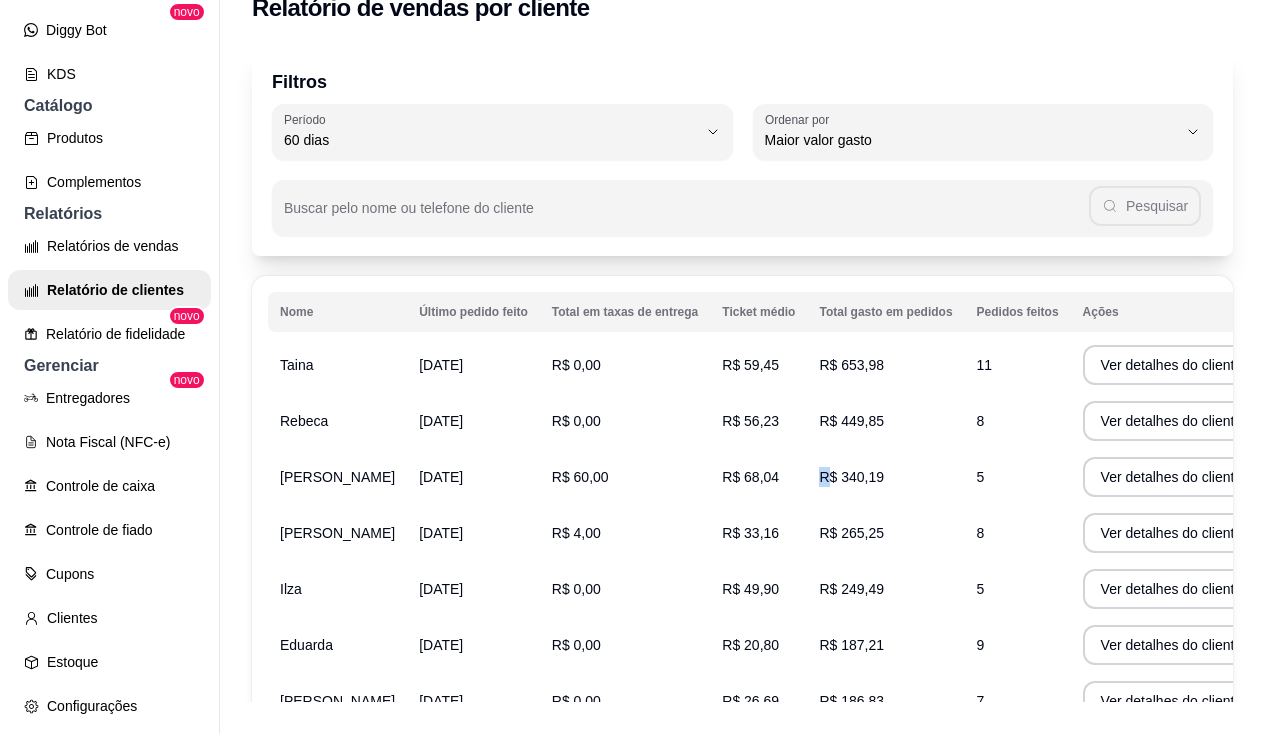 drag, startPoint x: 768, startPoint y: 480, endPoint x: 833, endPoint y: 482, distance: 65.03076 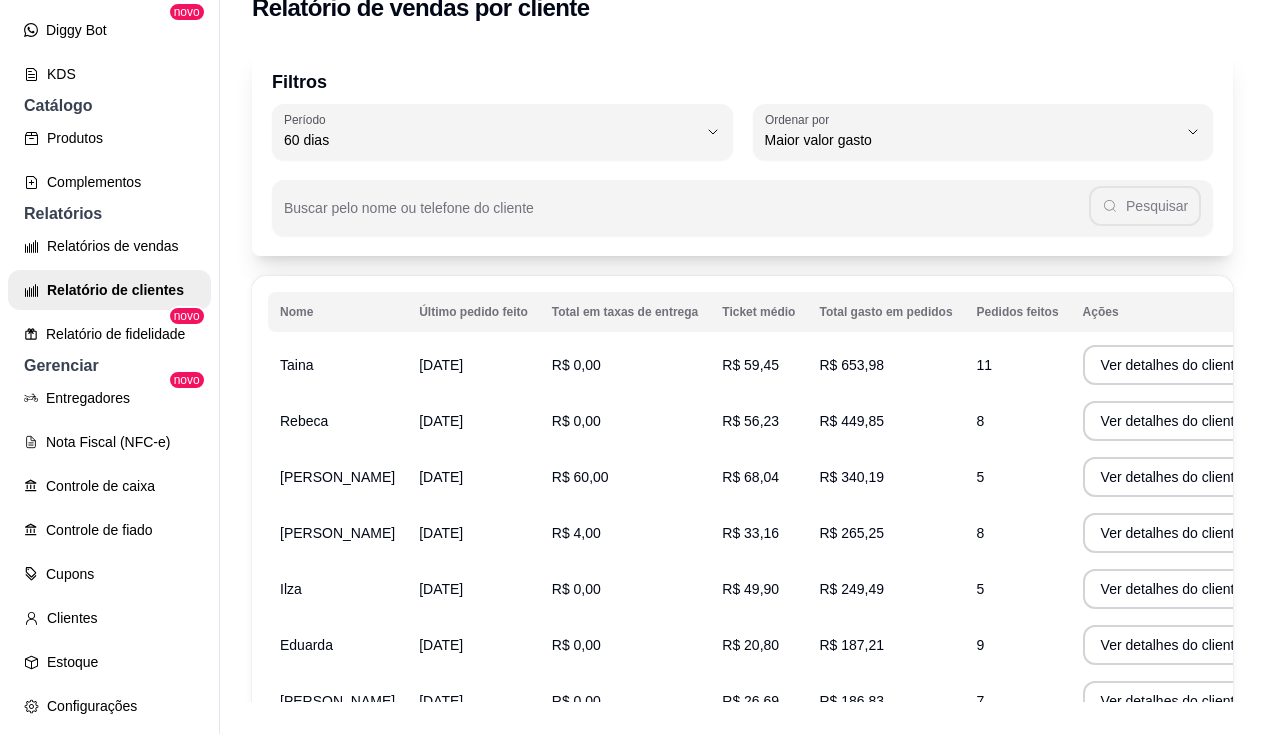 click on "R$ 449,85" at bounding box center (851, 421) 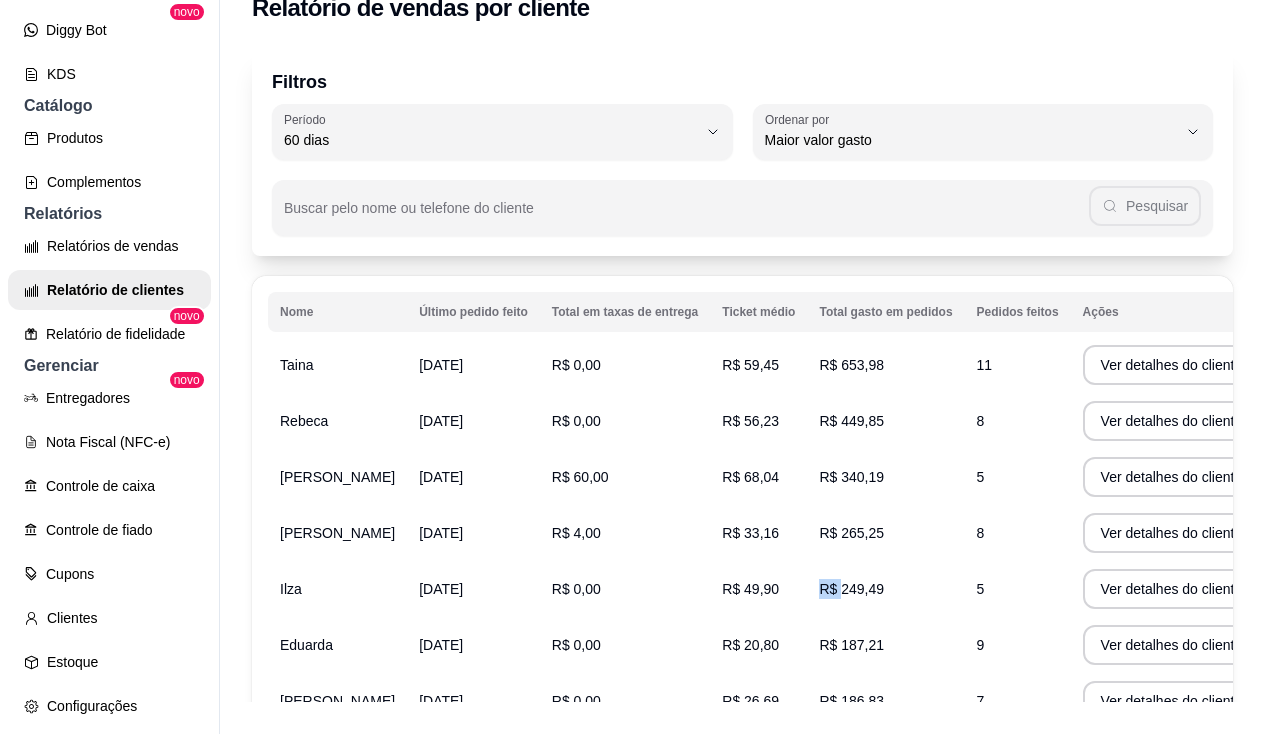 drag, startPoint x: 781, startPoint y: 584, endPoint x: 823, endPoint y: 586, distance: 42.047592 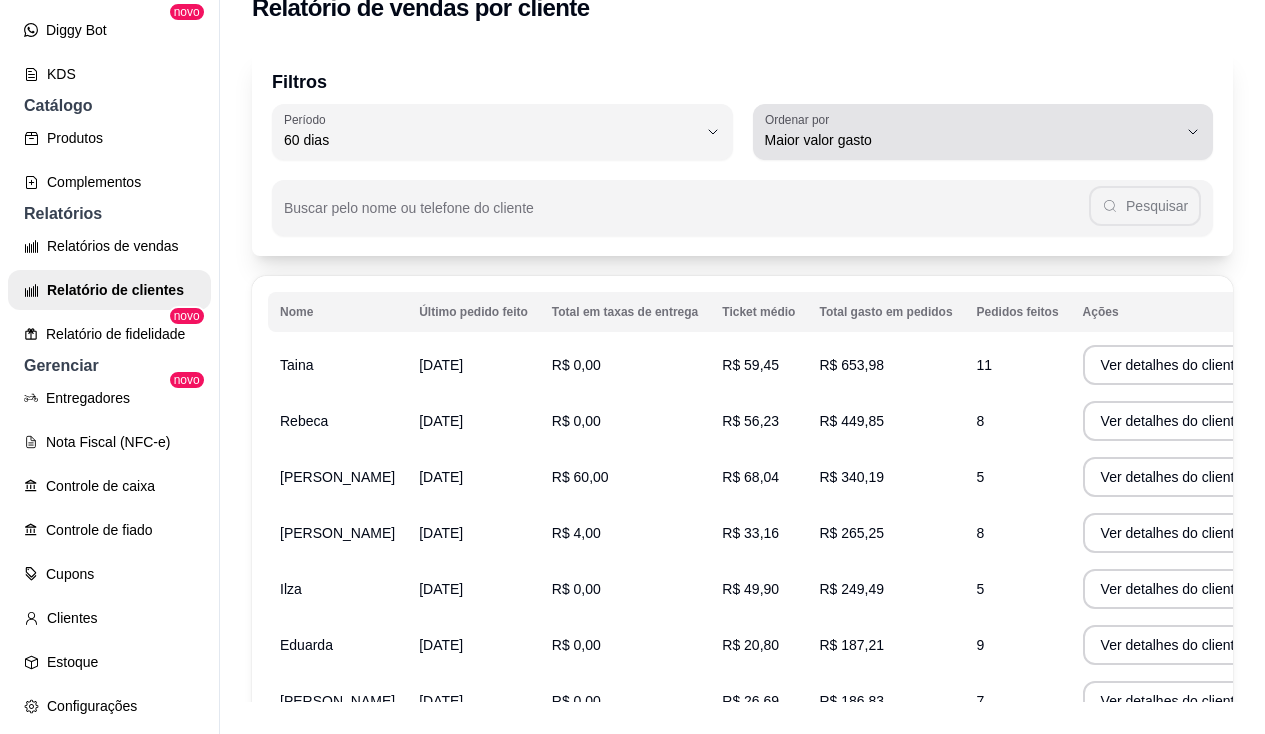 click on "Maior valor gasto" at bounding box center (971, 132) 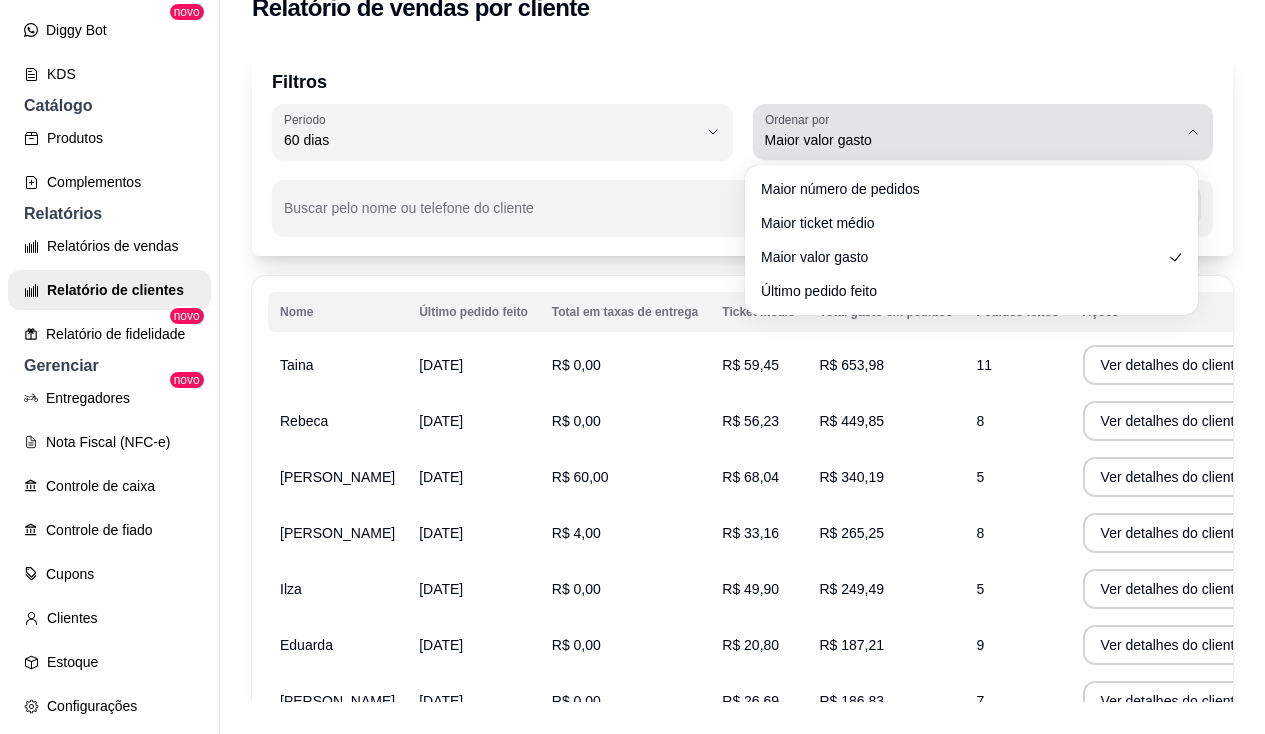 click on "Ordenar por Maior valor gasto" at bounding box center (983, 132) 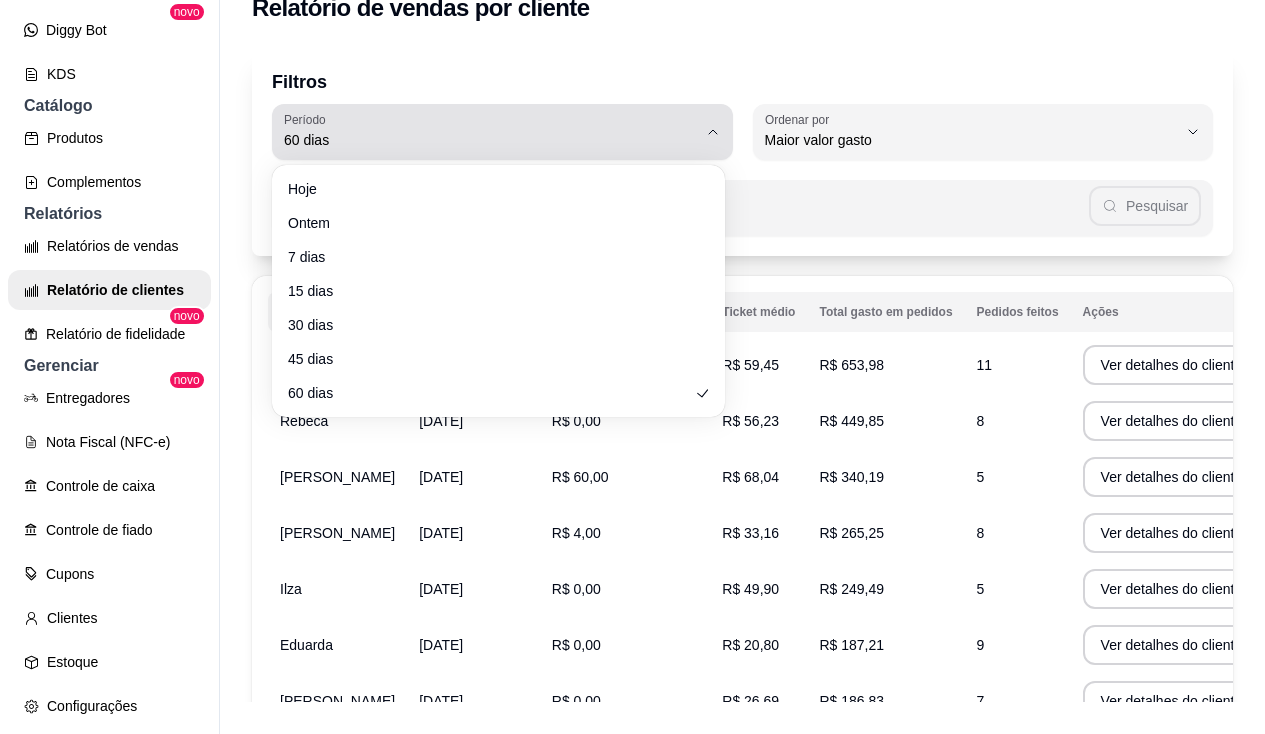 click on "60 dias" at bounding box center [490, 140] 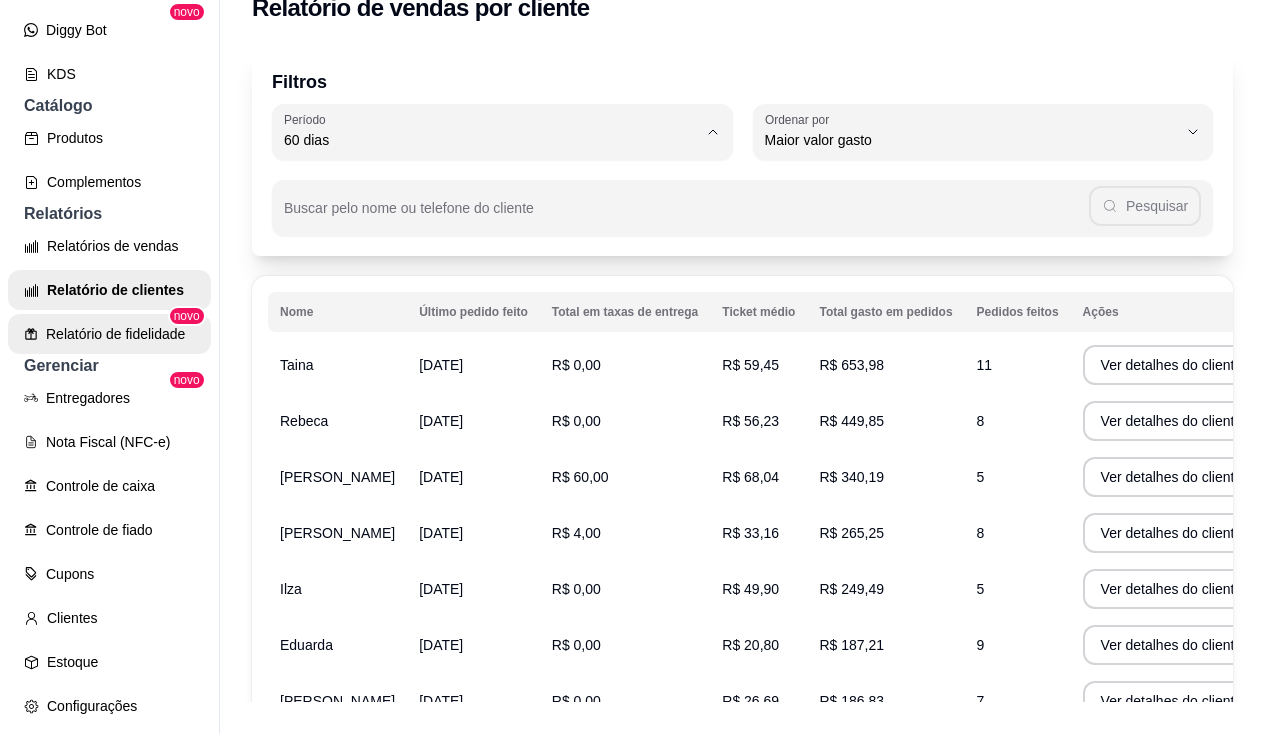 click on "Relatório de fidelidade" at bounding box center (109, 334) 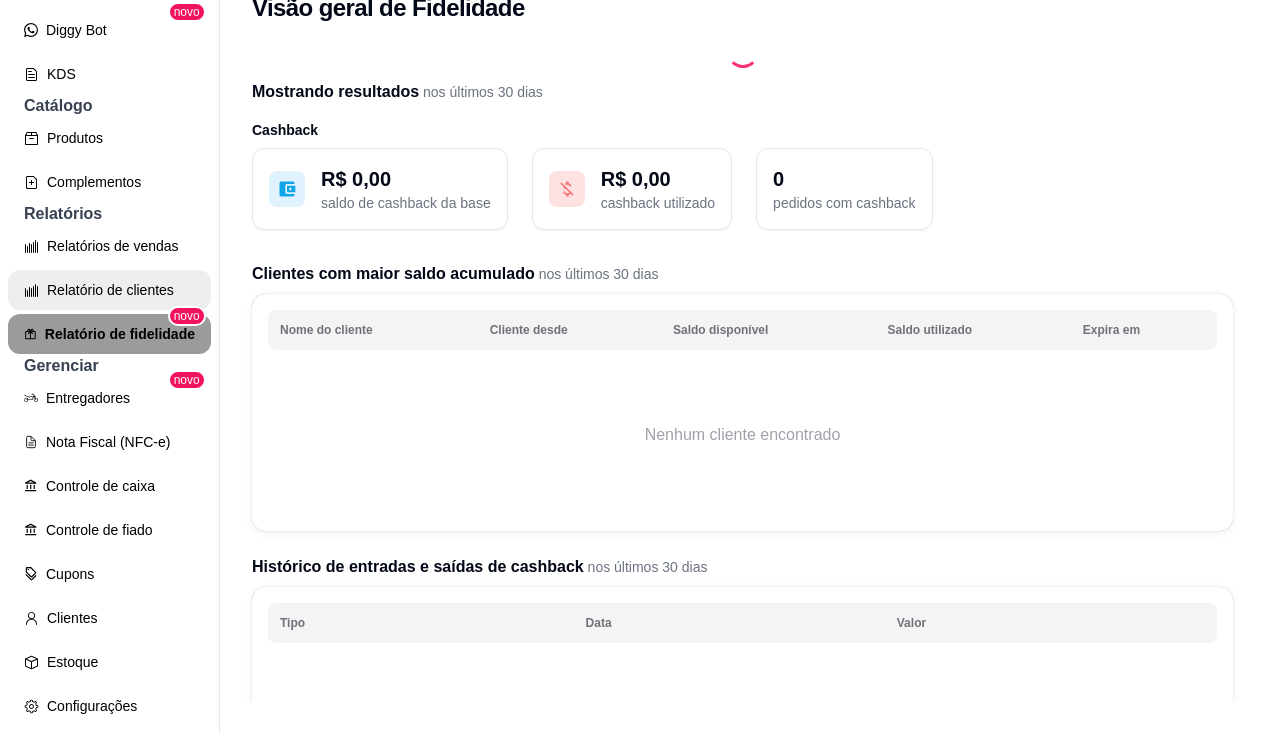 scroll, scrollTop: 0, scrollLeft: 0, axis: both 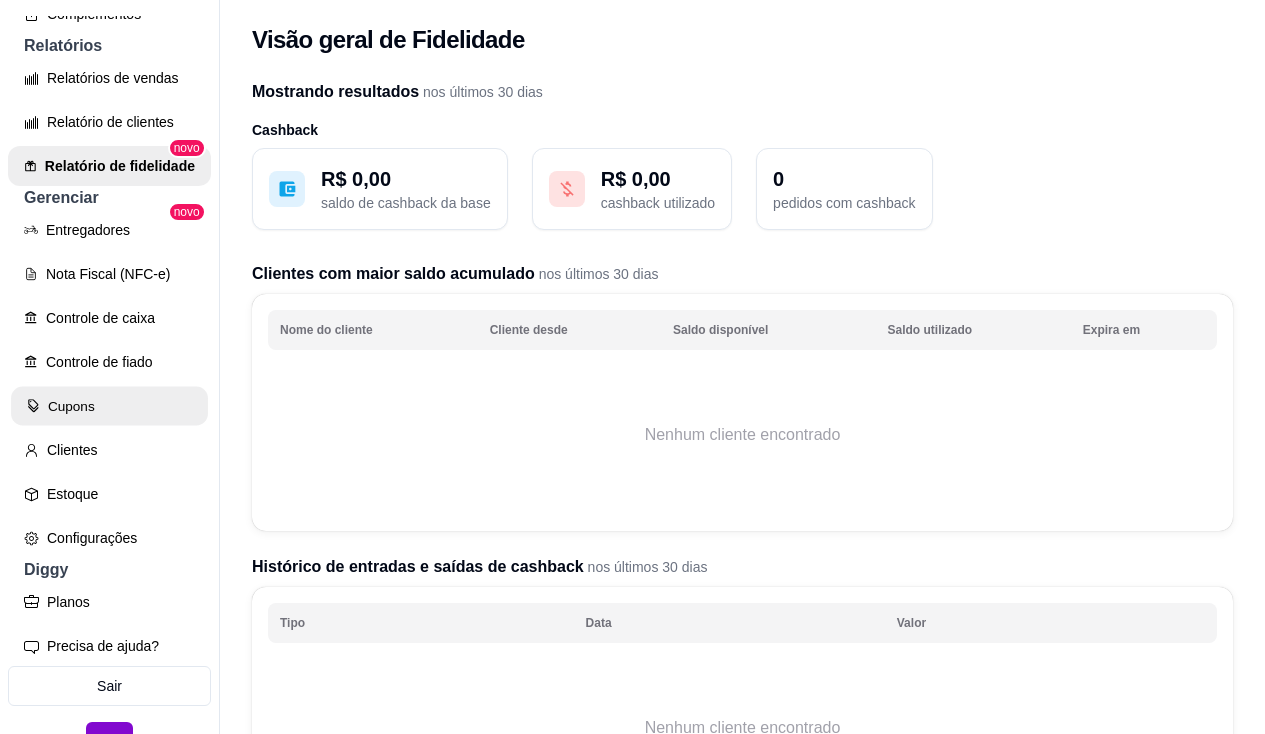 click on "Cupons" at bounding box center [109, 406] 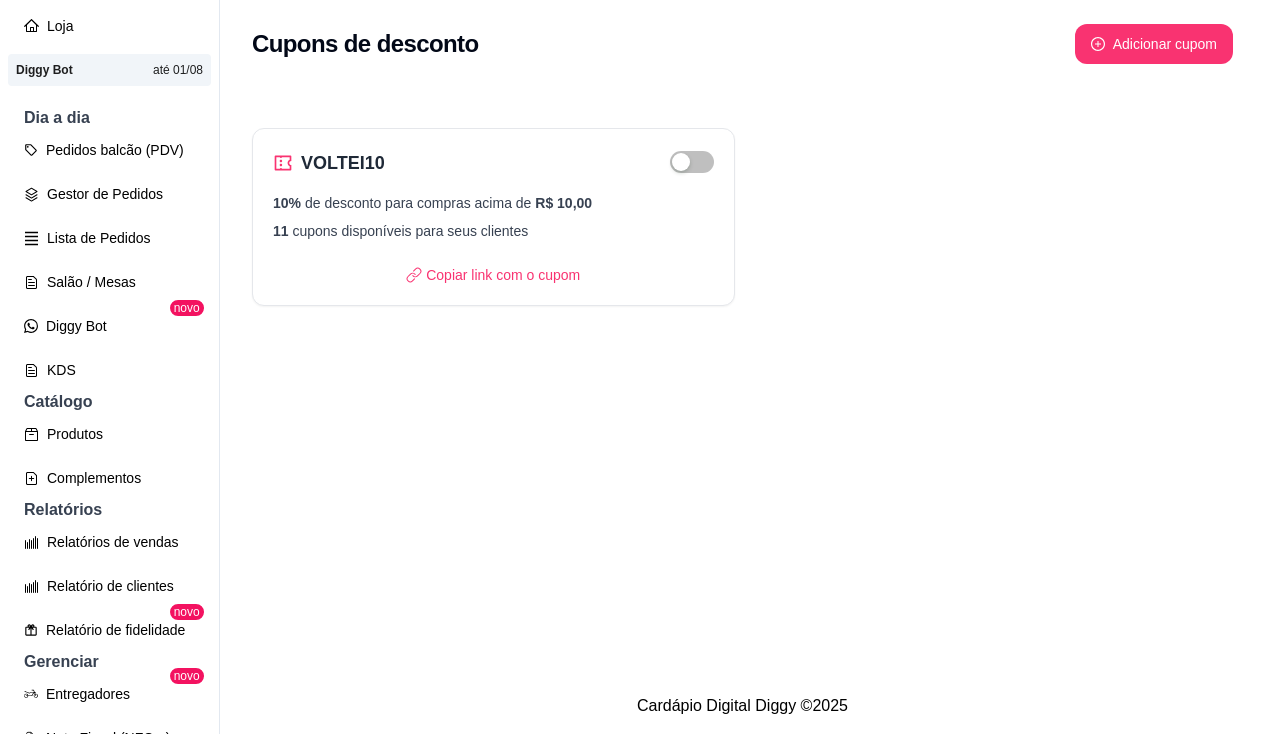 scroll, scrollTop: 0, scrollLeft: 0, axis: both 